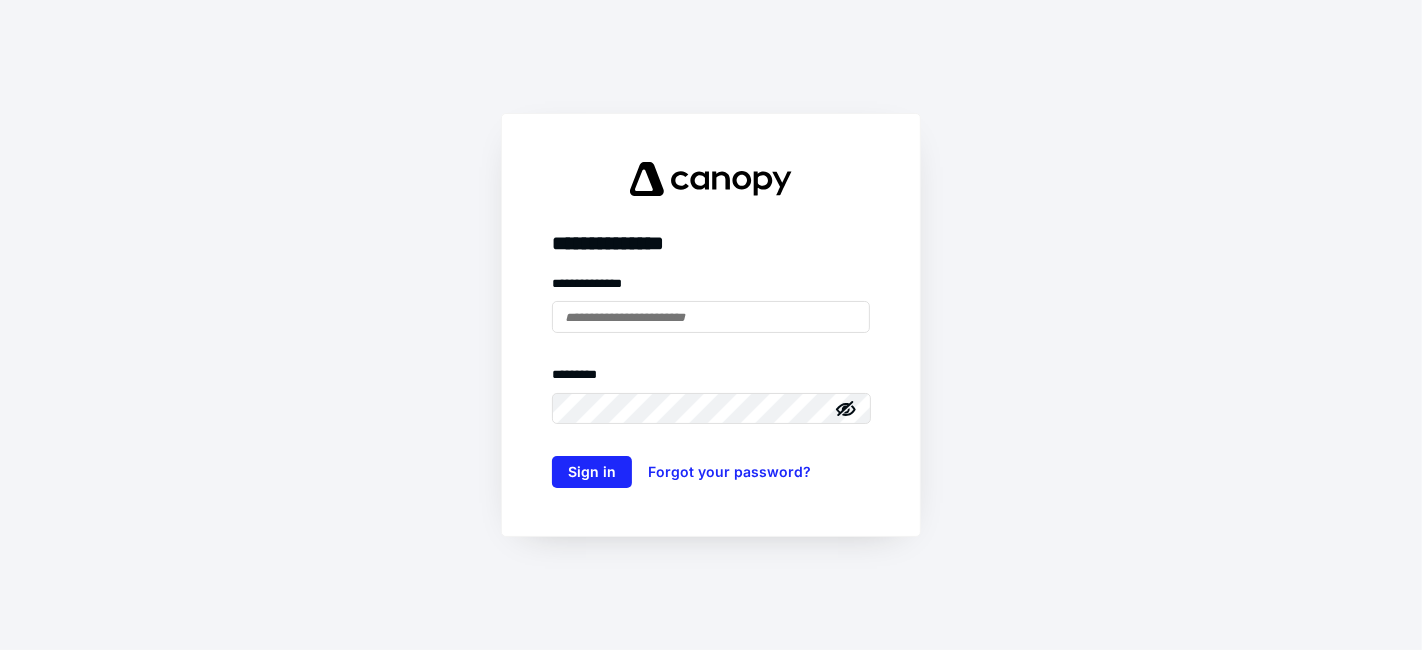 scroll, scrollTop: 0, scrollLeft: 0, axis: both 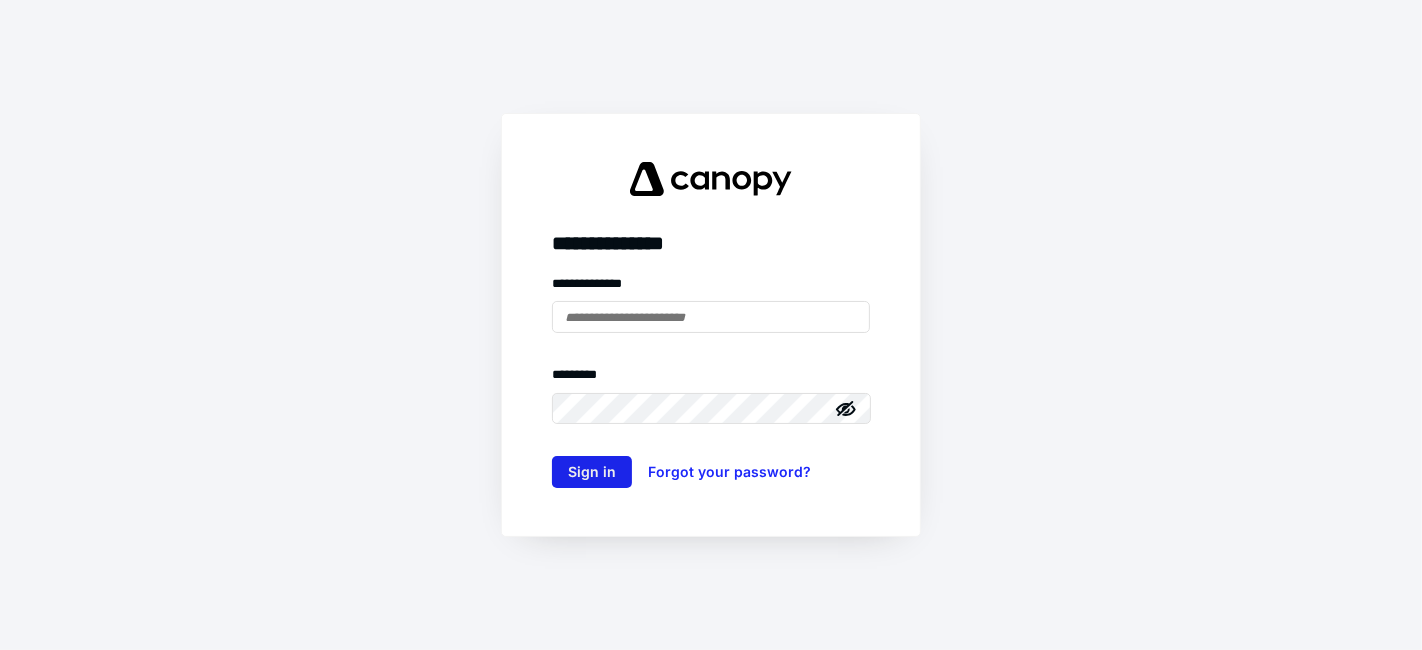 type on "**********" 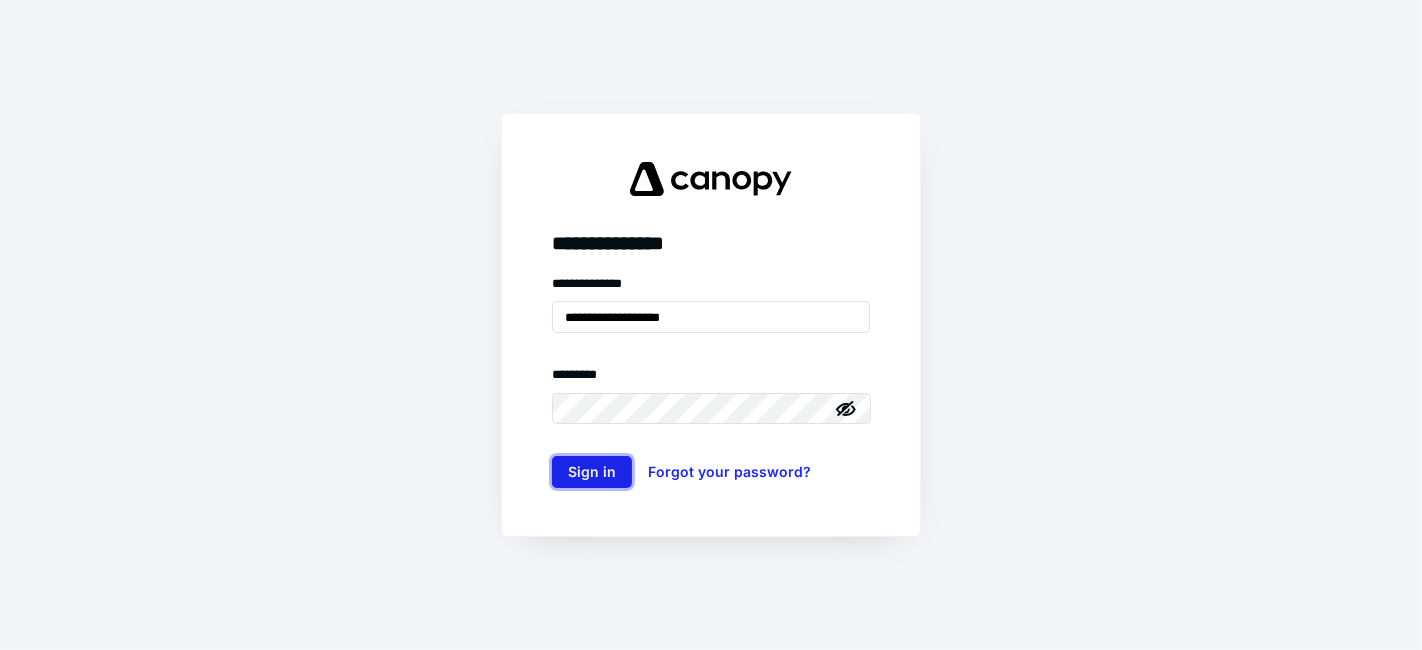 click on "Sign in" at bounding box center [592, 472] 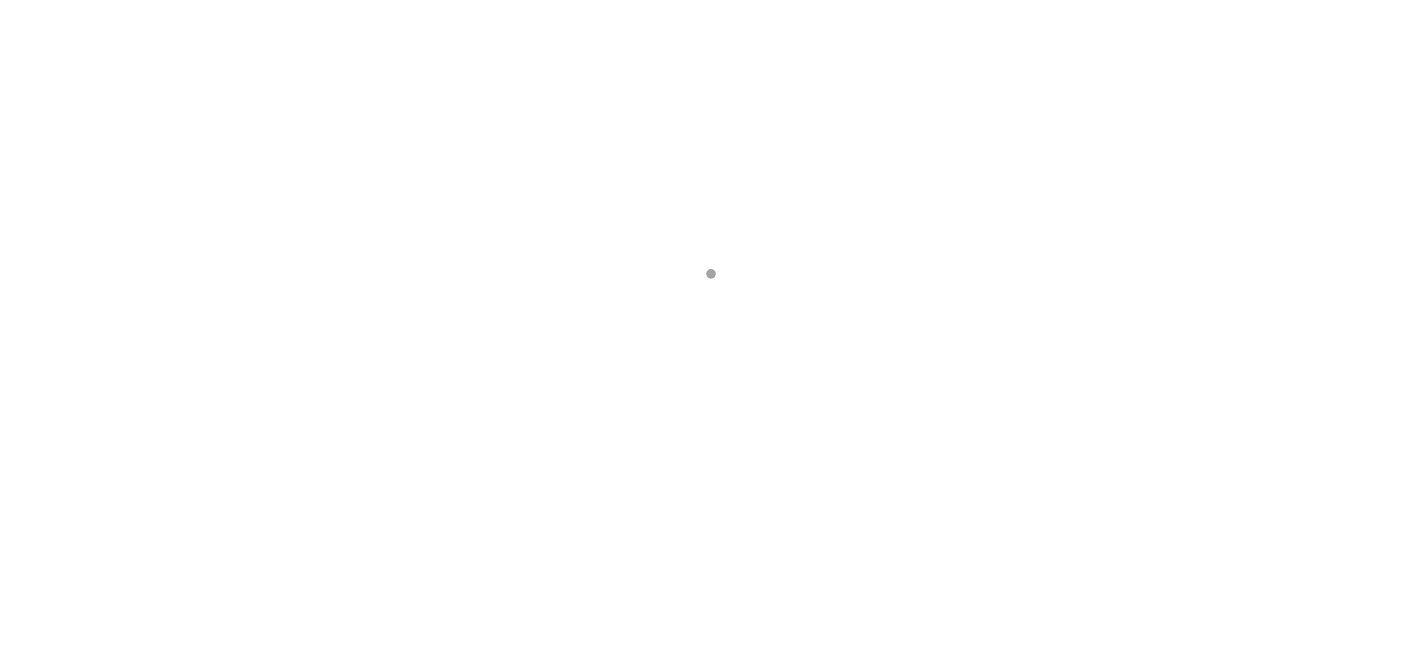 scroll, scrollTop: 0, scrollLeft: 0, axis: both 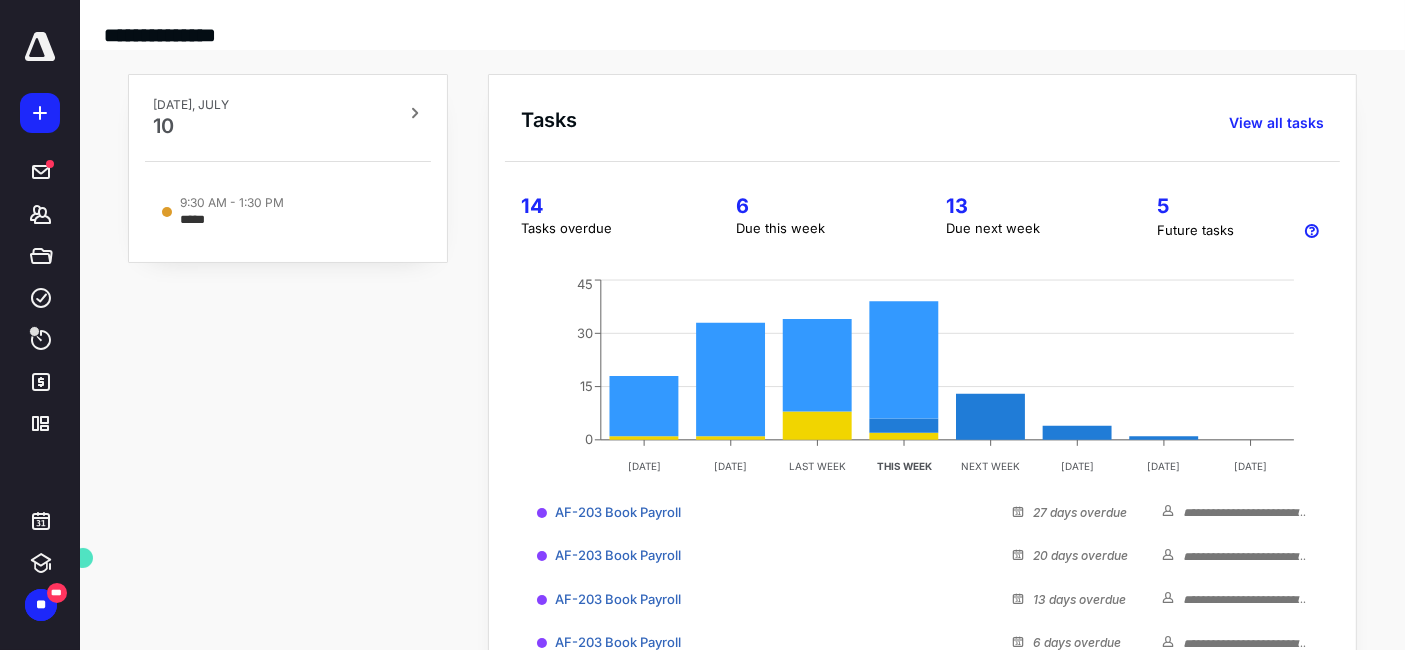 click on "14" at bounding box center (604, 206) 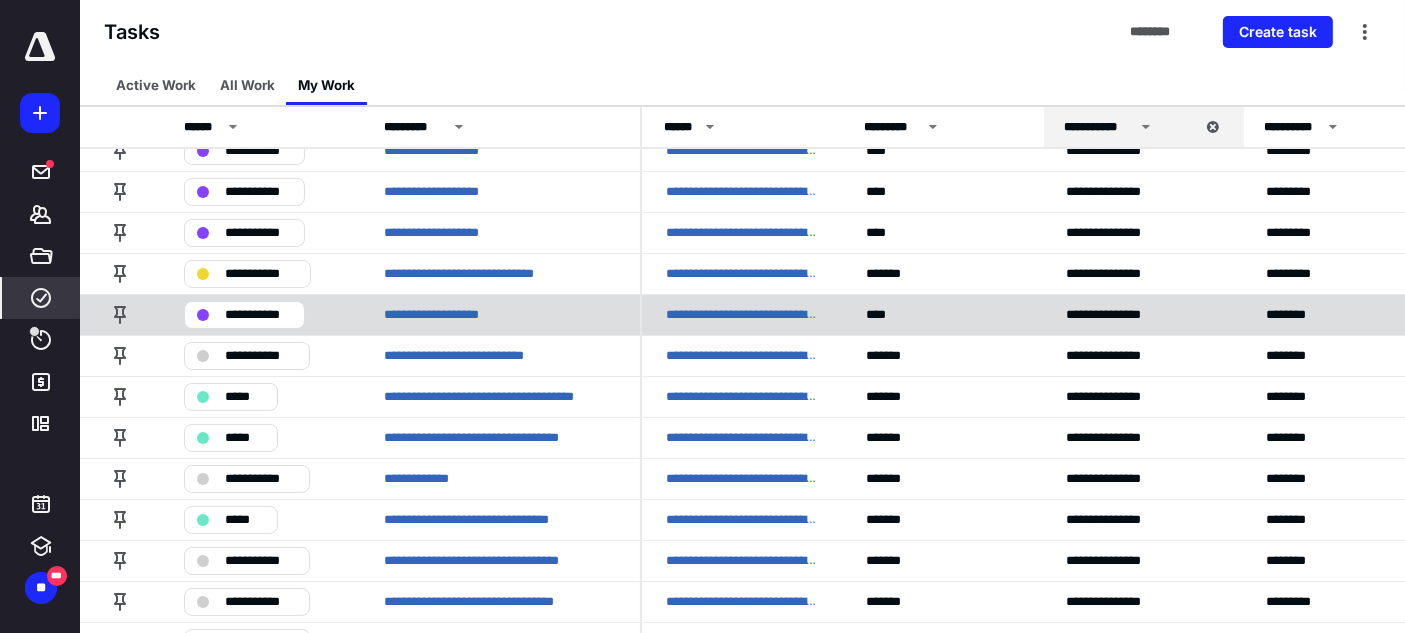 scroll, scrollTop: 161, scrollLeft: 0, axis: vertical 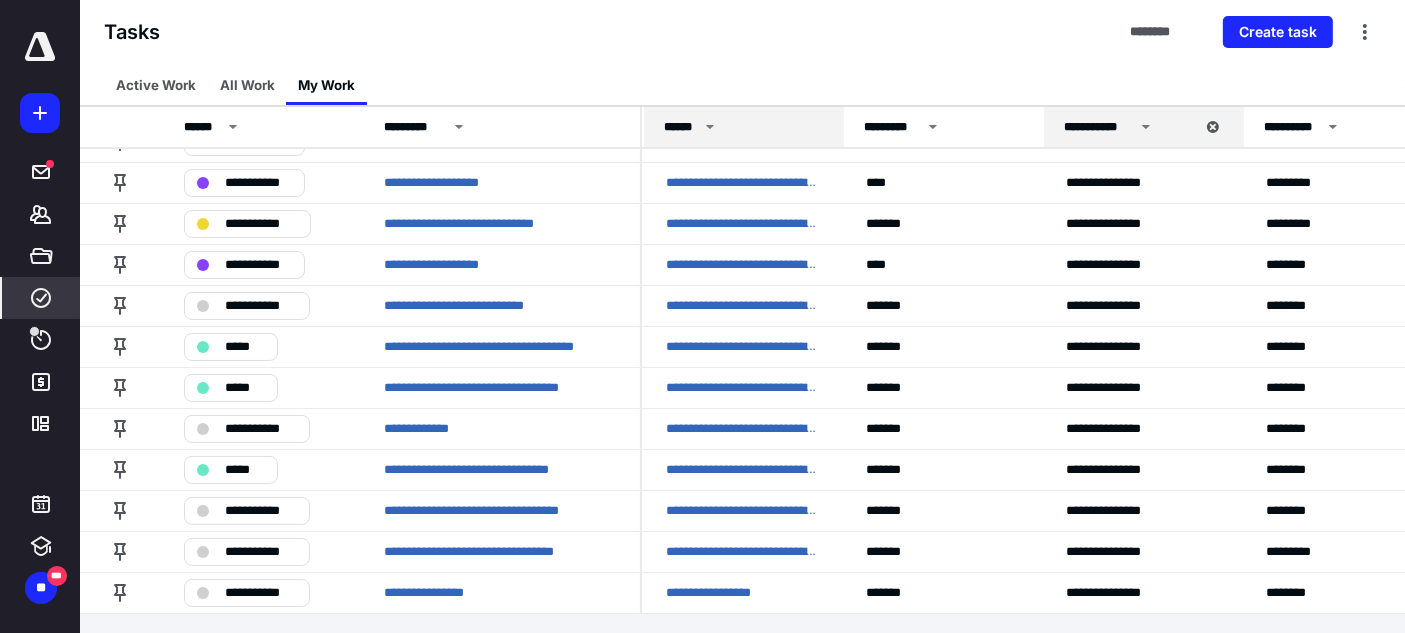 click on "******" at bounding box center (744, 127) 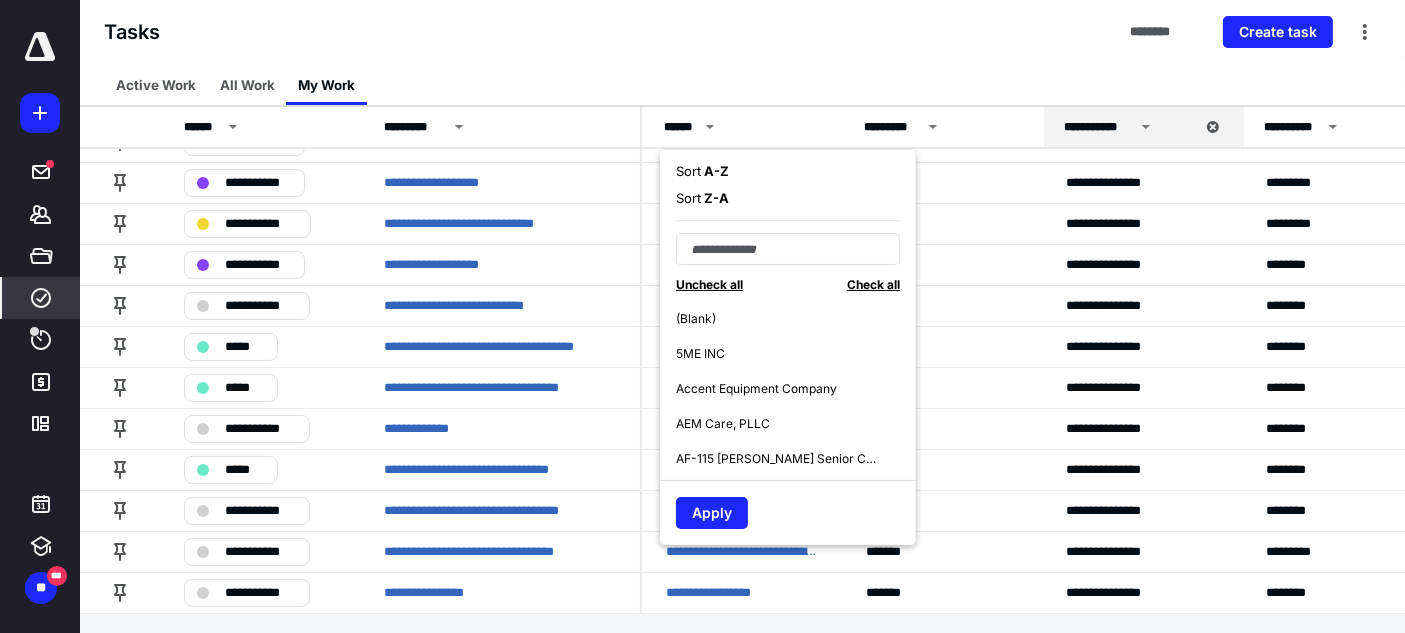click on "A  -  Z" at bounding box center (715, 171) 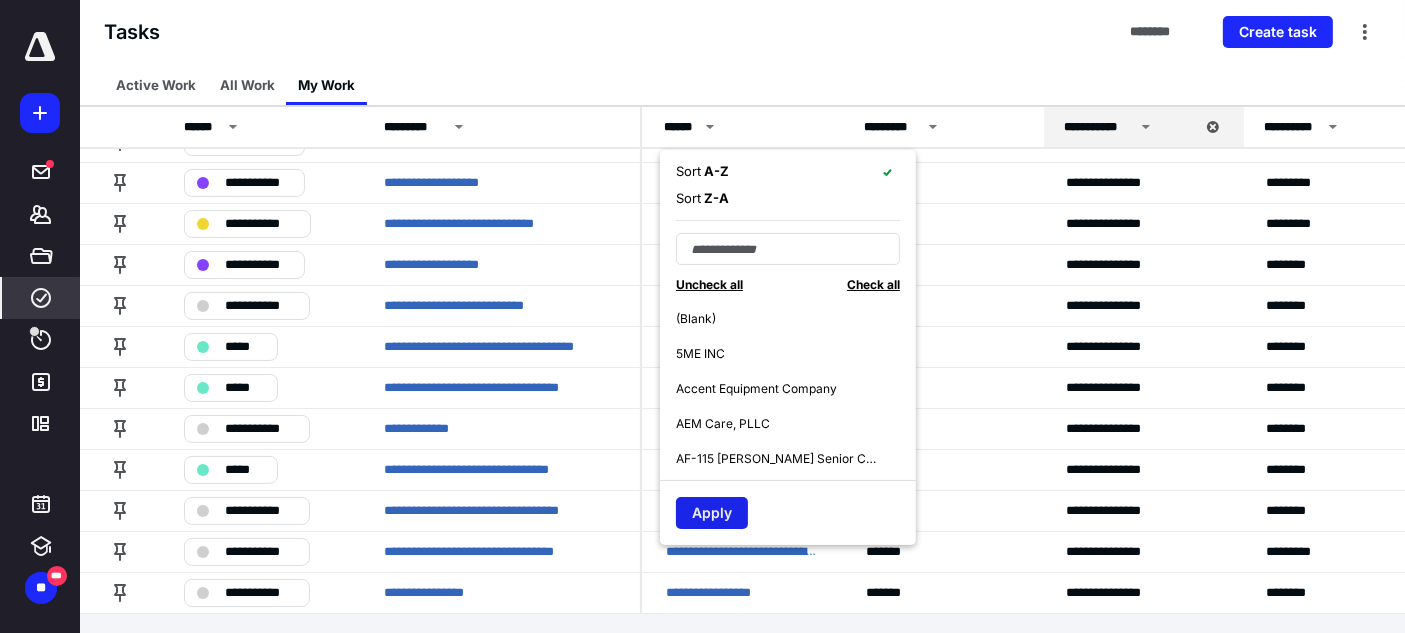 click on "Apply" at bounding box center [712, 513] 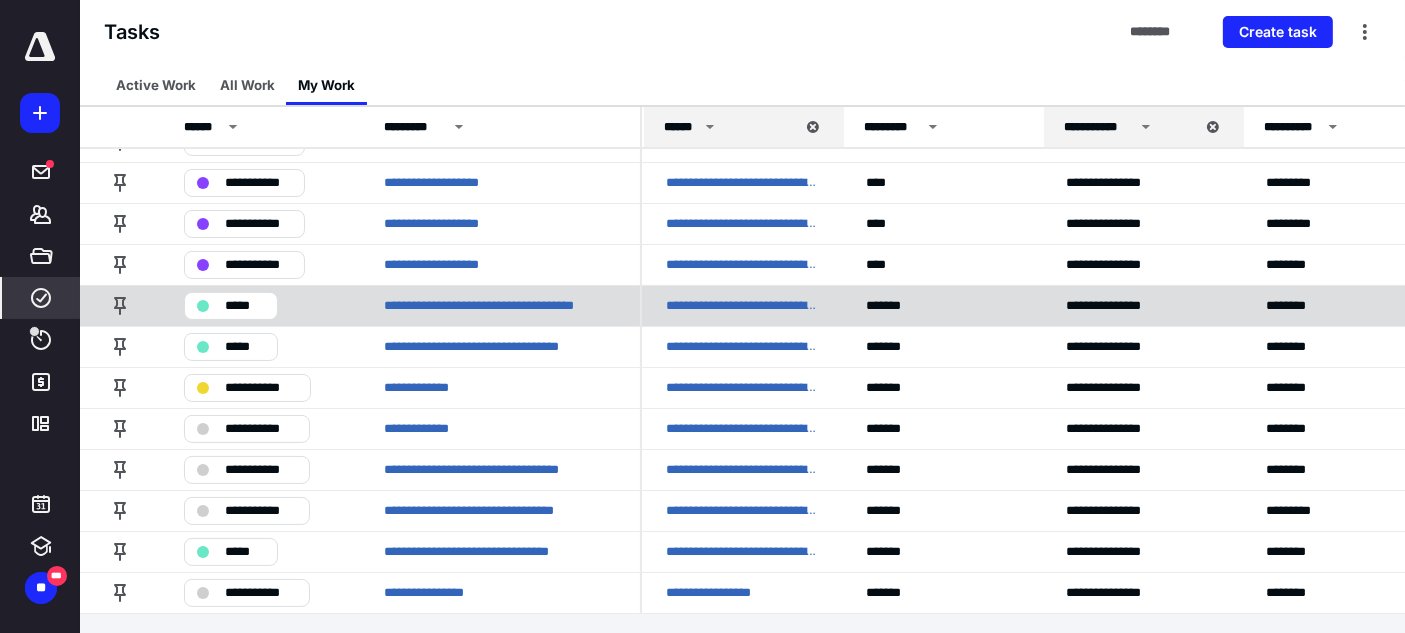 scroll, scrollTop: 0, scrollLeft: 0, axis: both 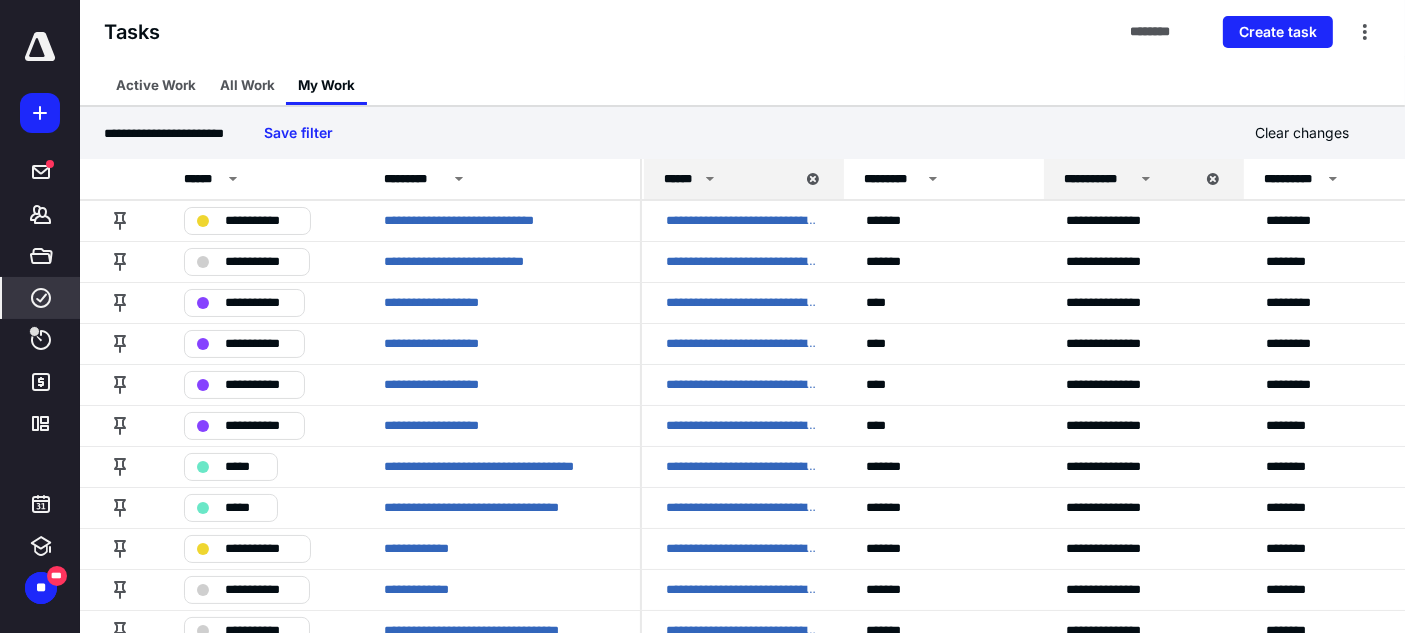 click 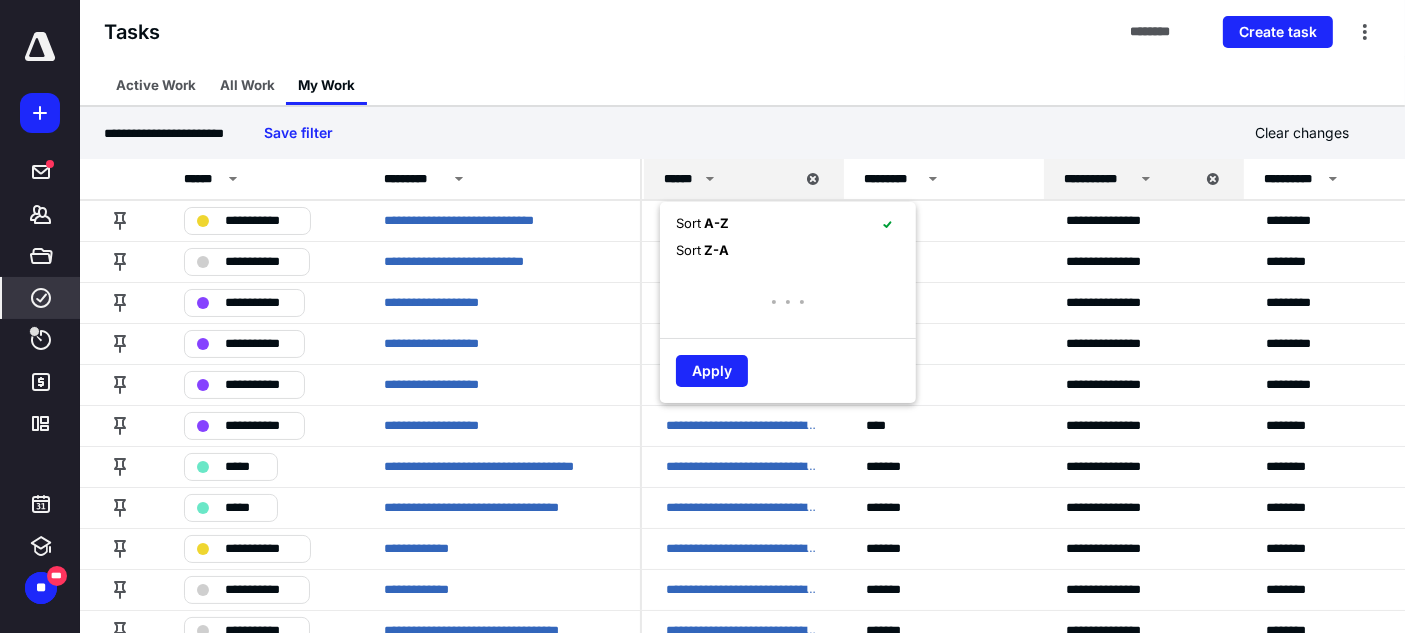 click on "A  -  Z" at bounding box center [715, 223] 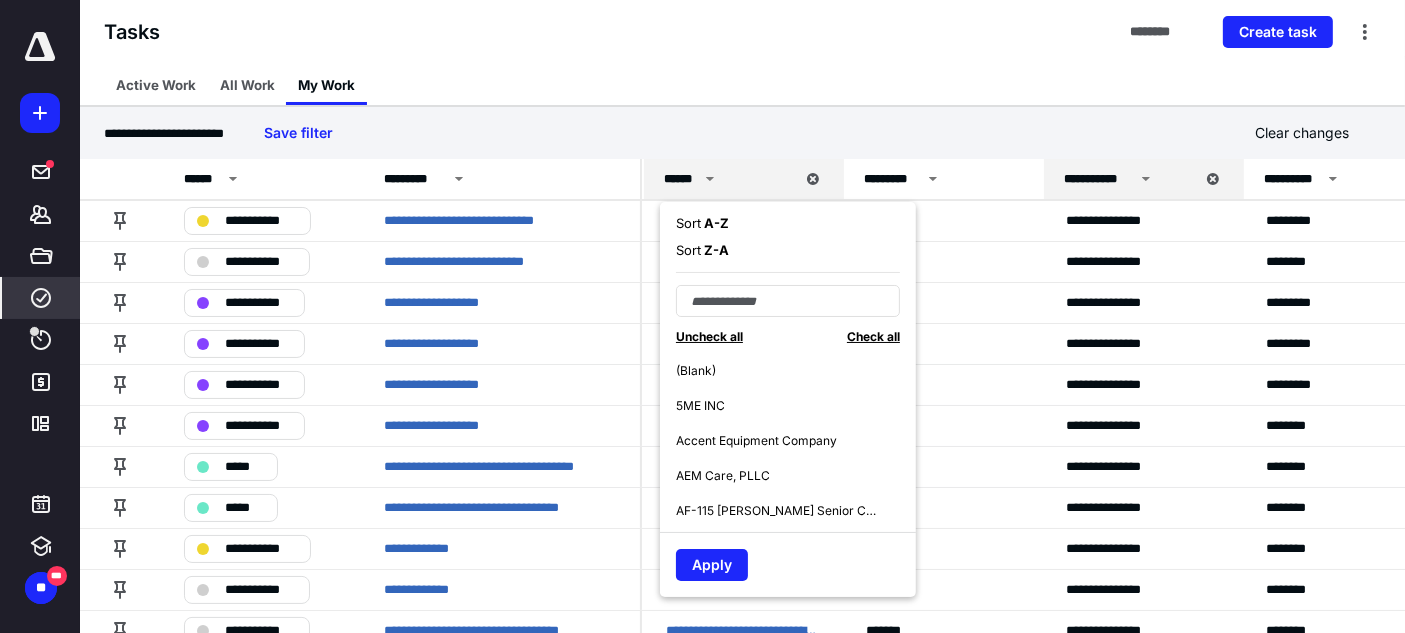 click on "A  -  Z" at bounding box center (715, 223) 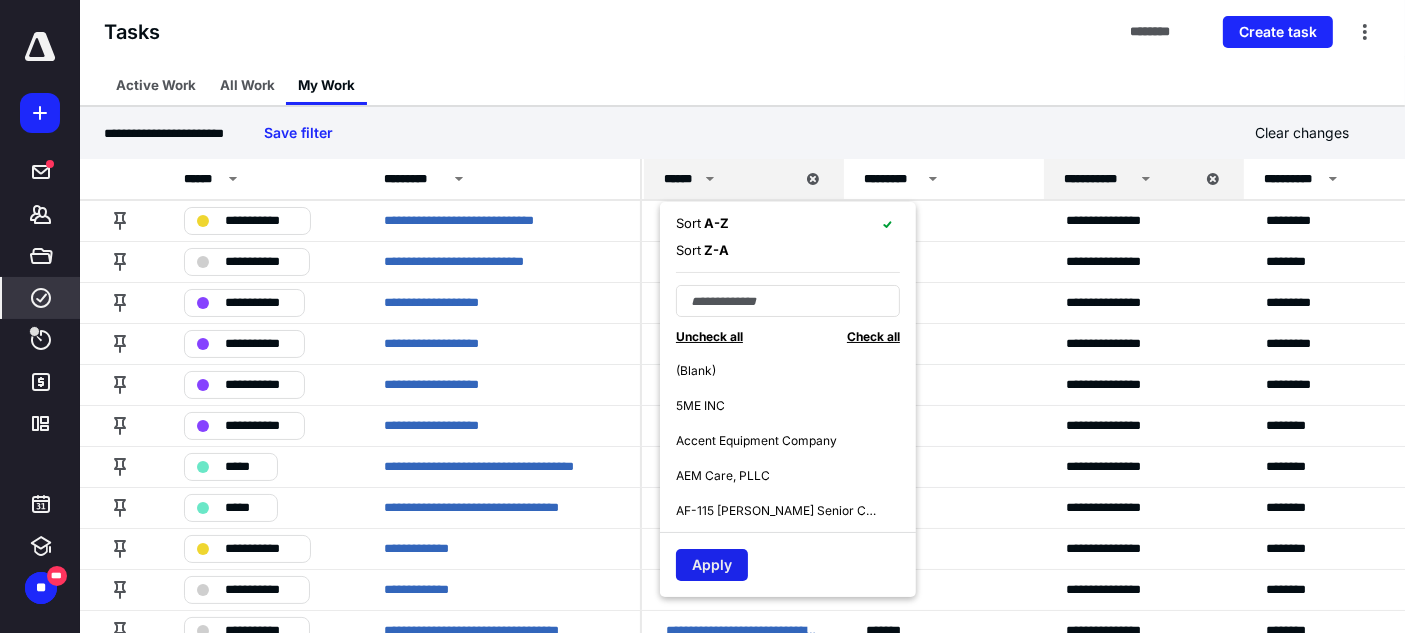 click on "Apply" at bounding box center [712, 565] 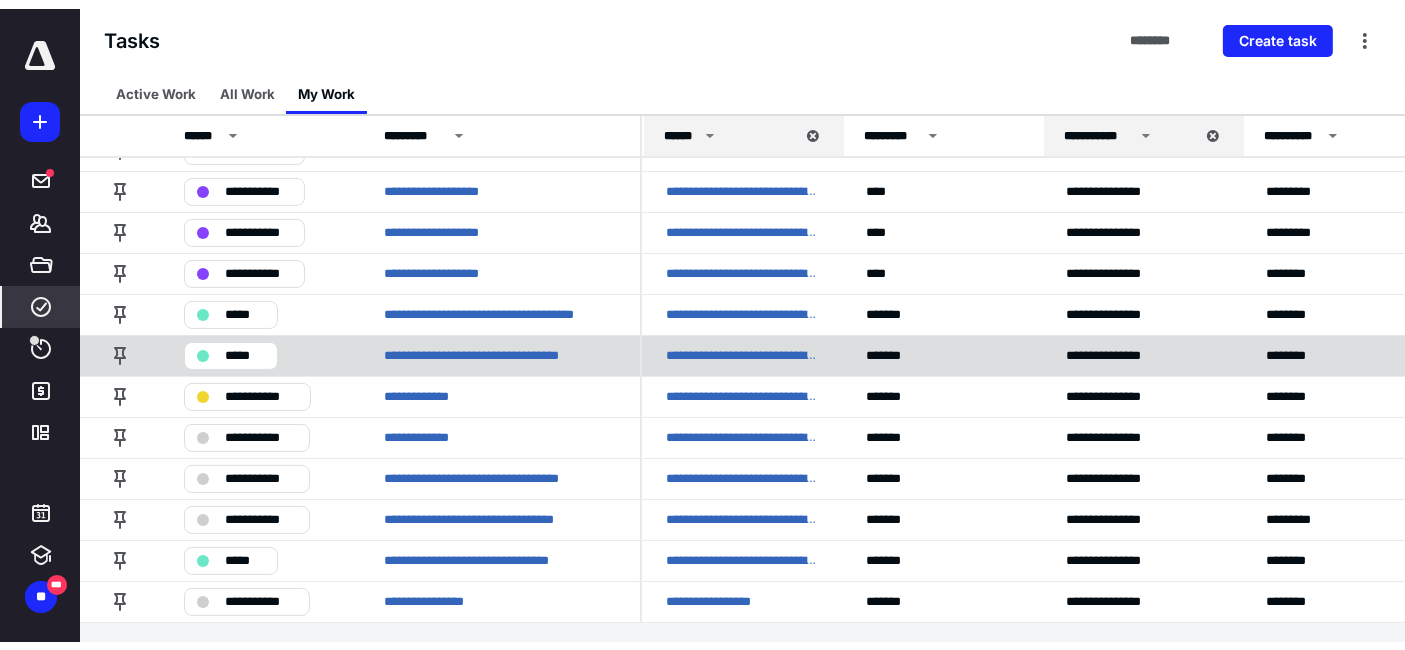 scroll, scrollTop: 0, scrollLeft: 0, axis: both 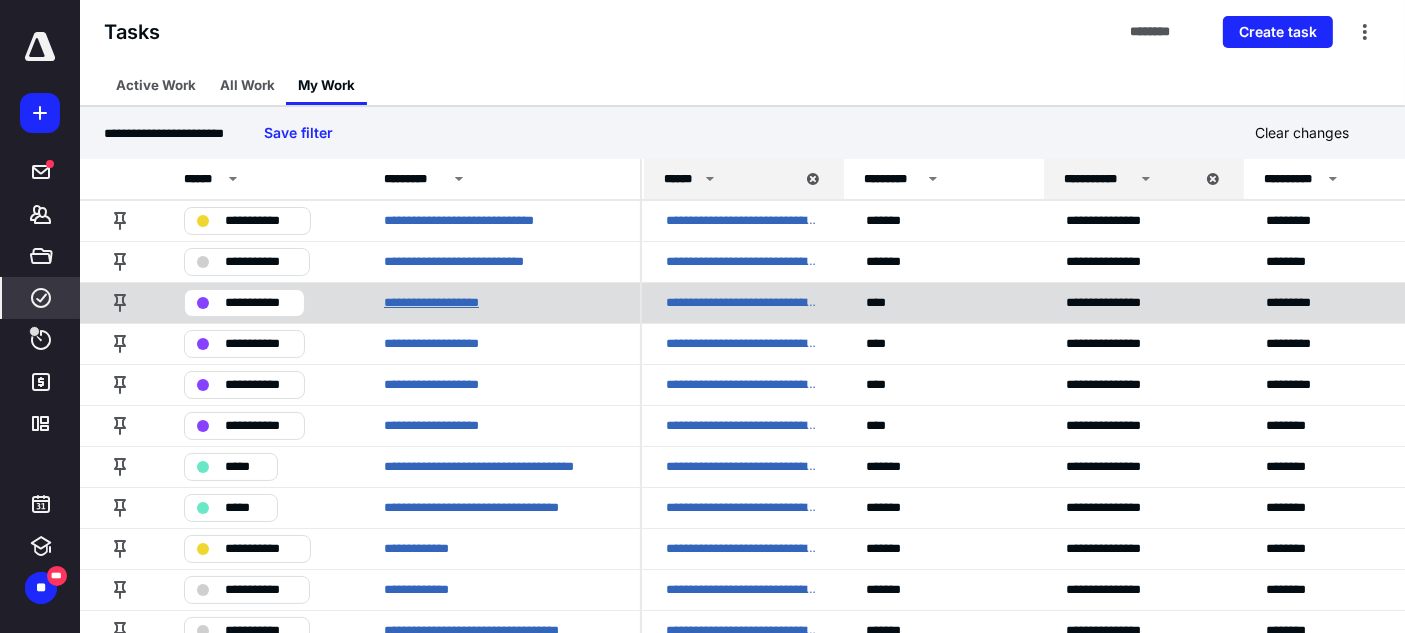 click on "**********" at bounding box center (449, 302) 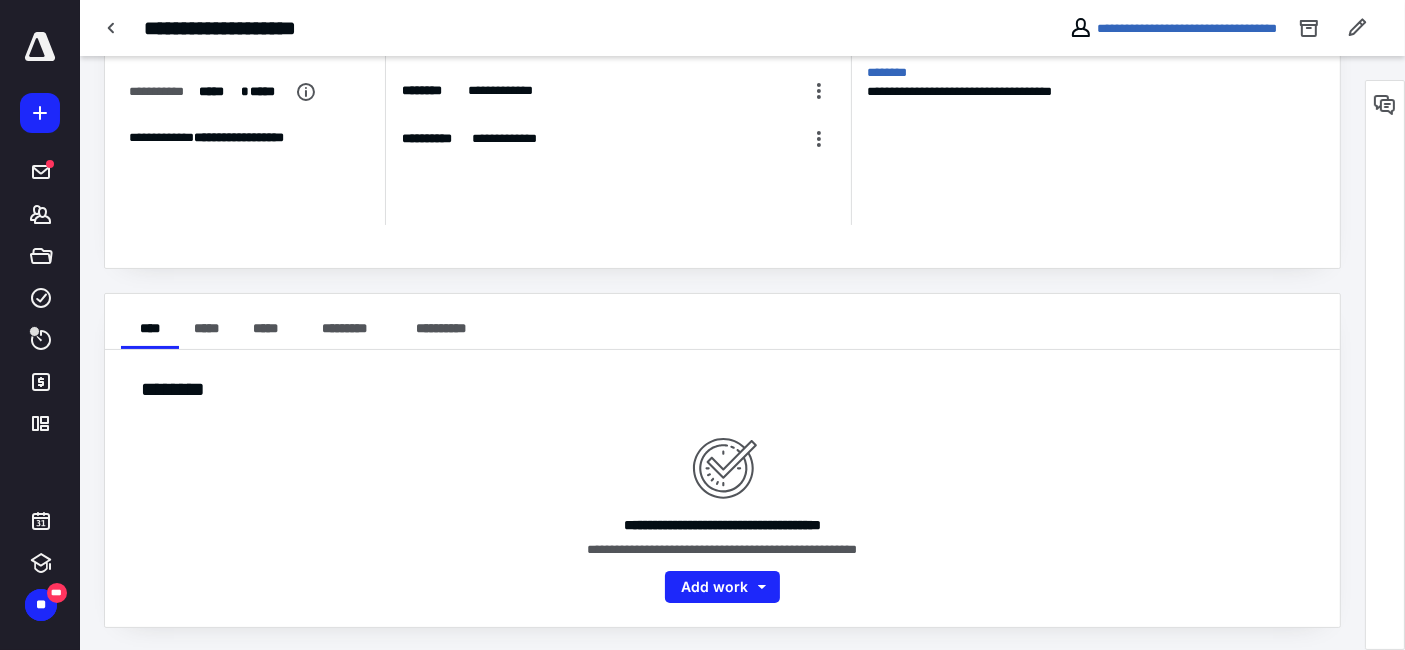 scroll, scrollTop: 0, scrollLeft: 0, axis: both 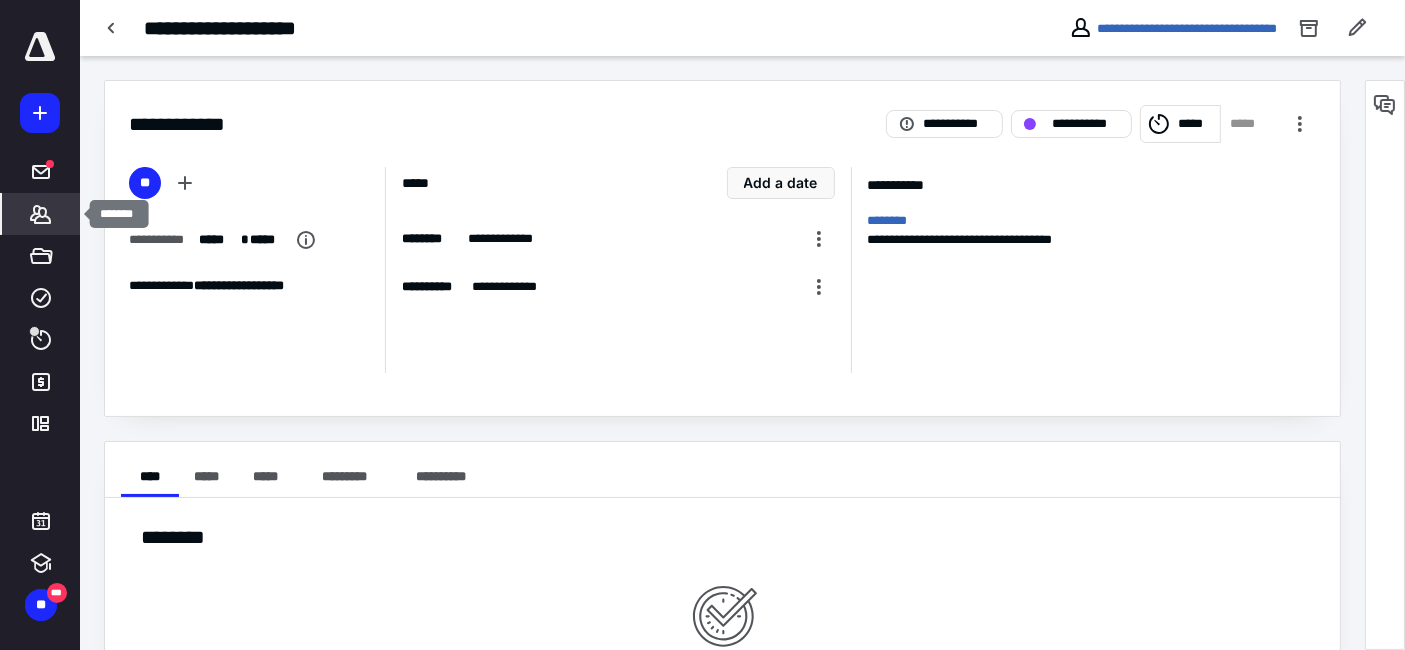 click on "*******" at bounding box center [41, 214] 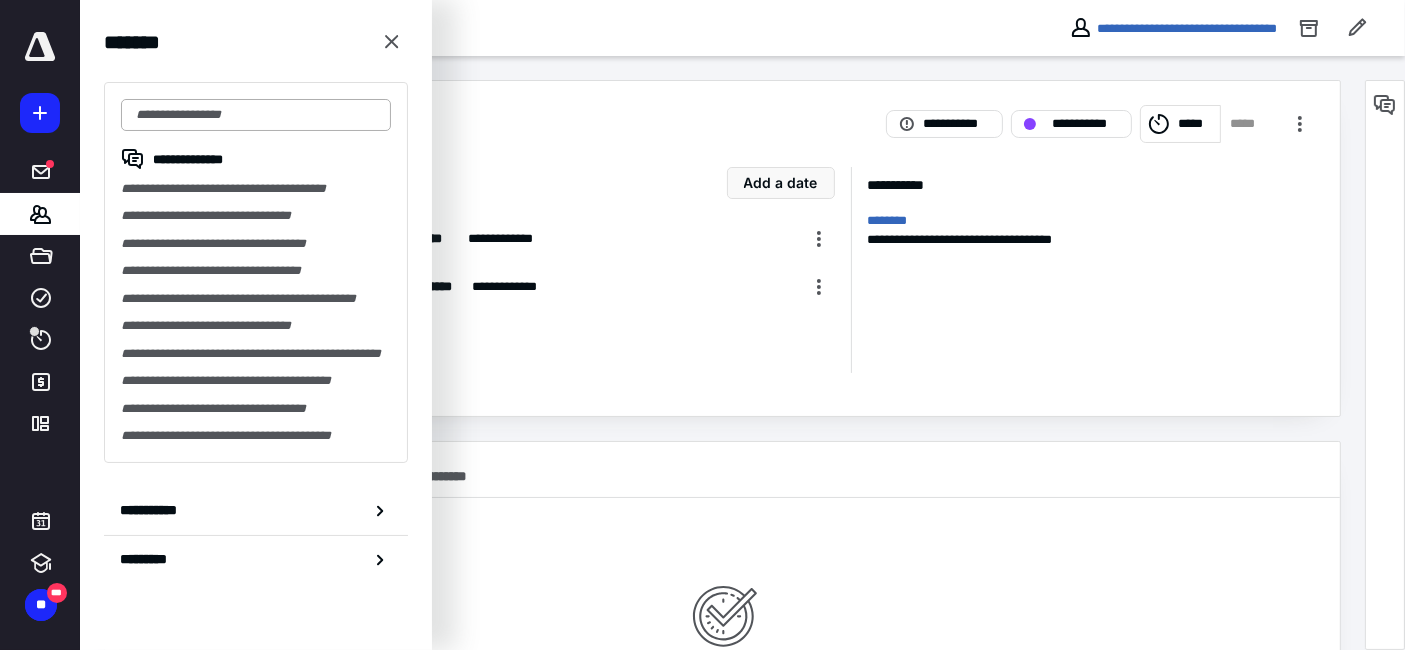 click at bounding box center (256, 115) 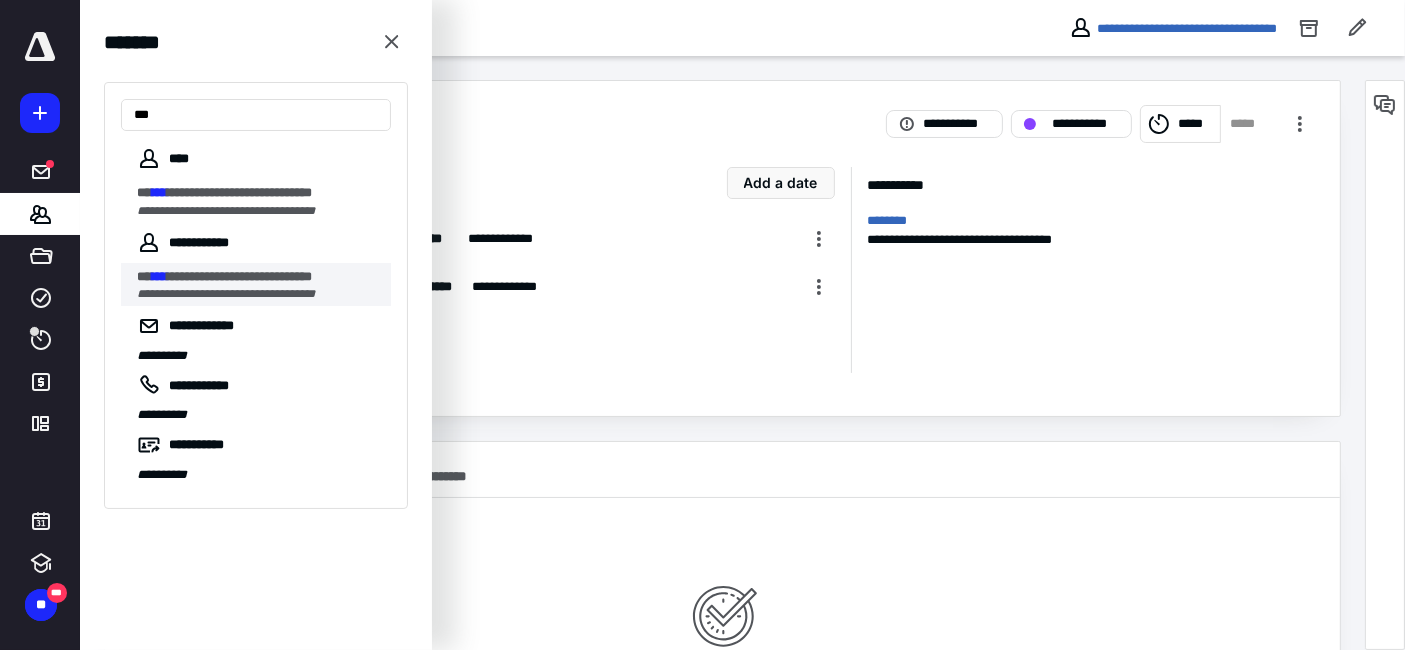 type on "***" 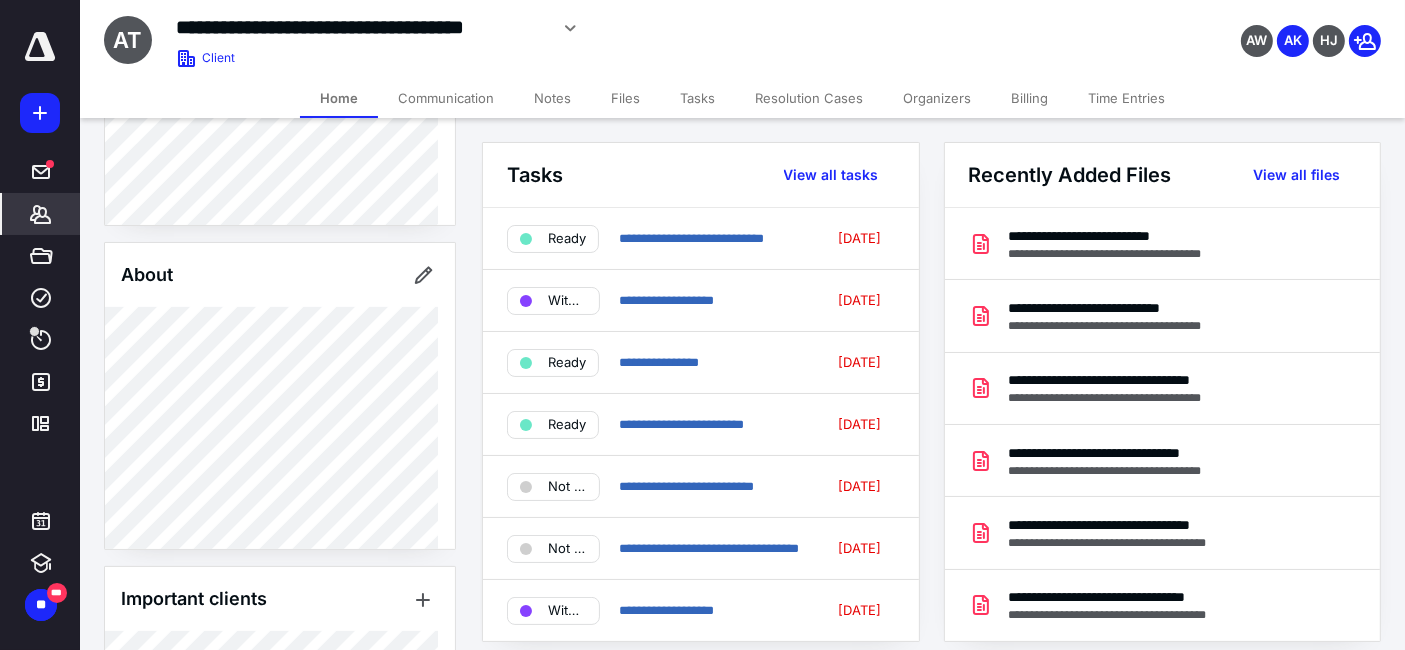 scroll, scrollTop: 0, scrollLeft: 0, axis: both 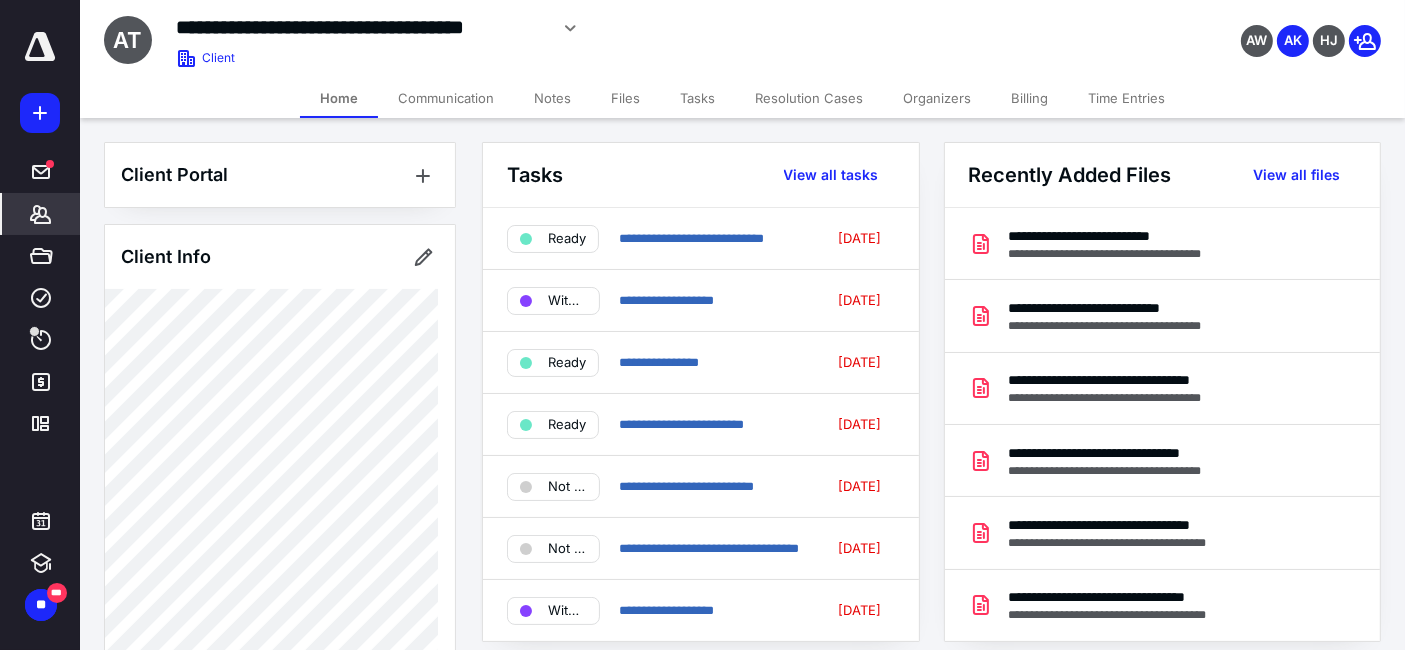 click on "Notes" at bounding box center [552, 98] 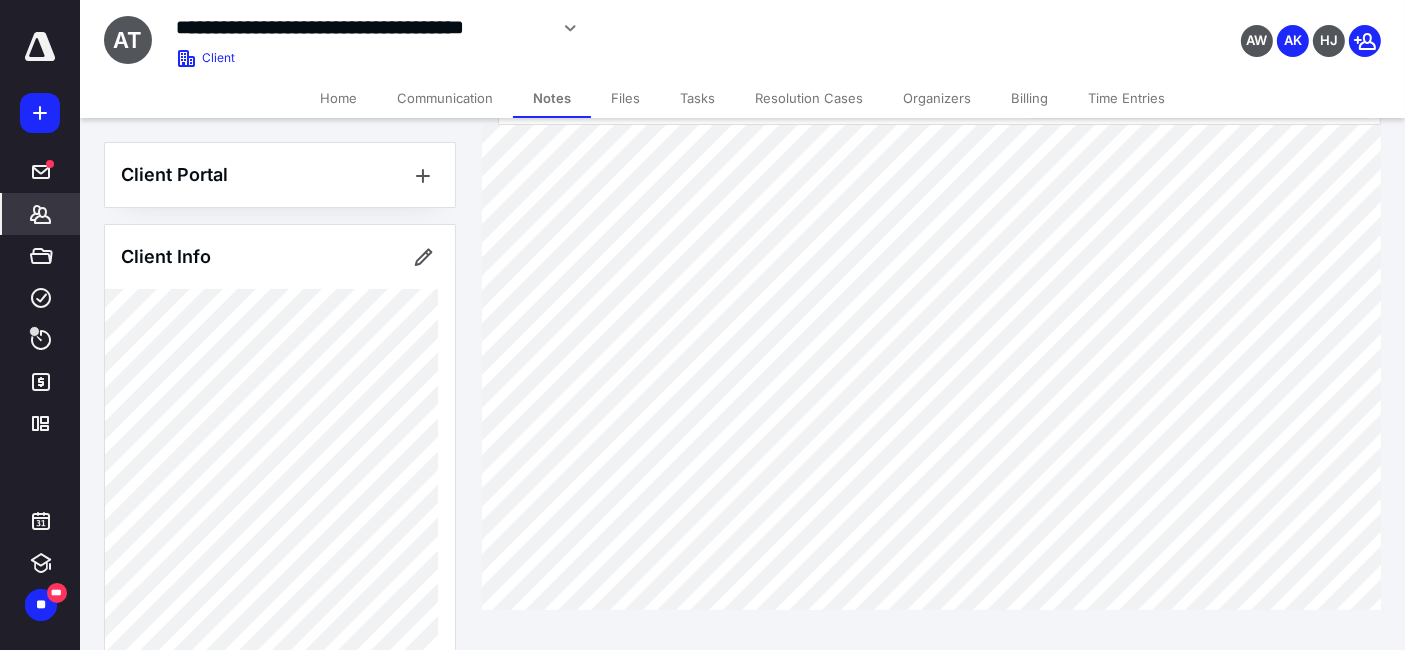 scroll, scrollTop: 0, scrollLeft: 0, axis: both 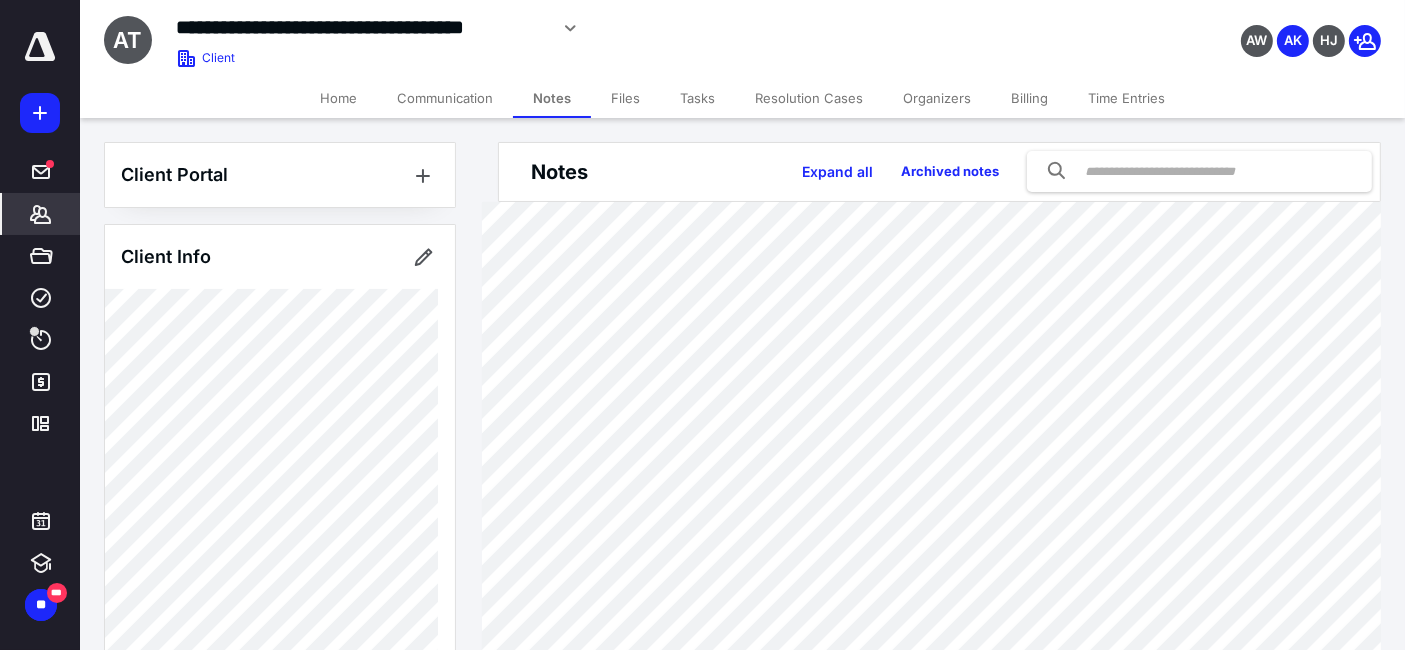 click at bounding box center [40, 47] 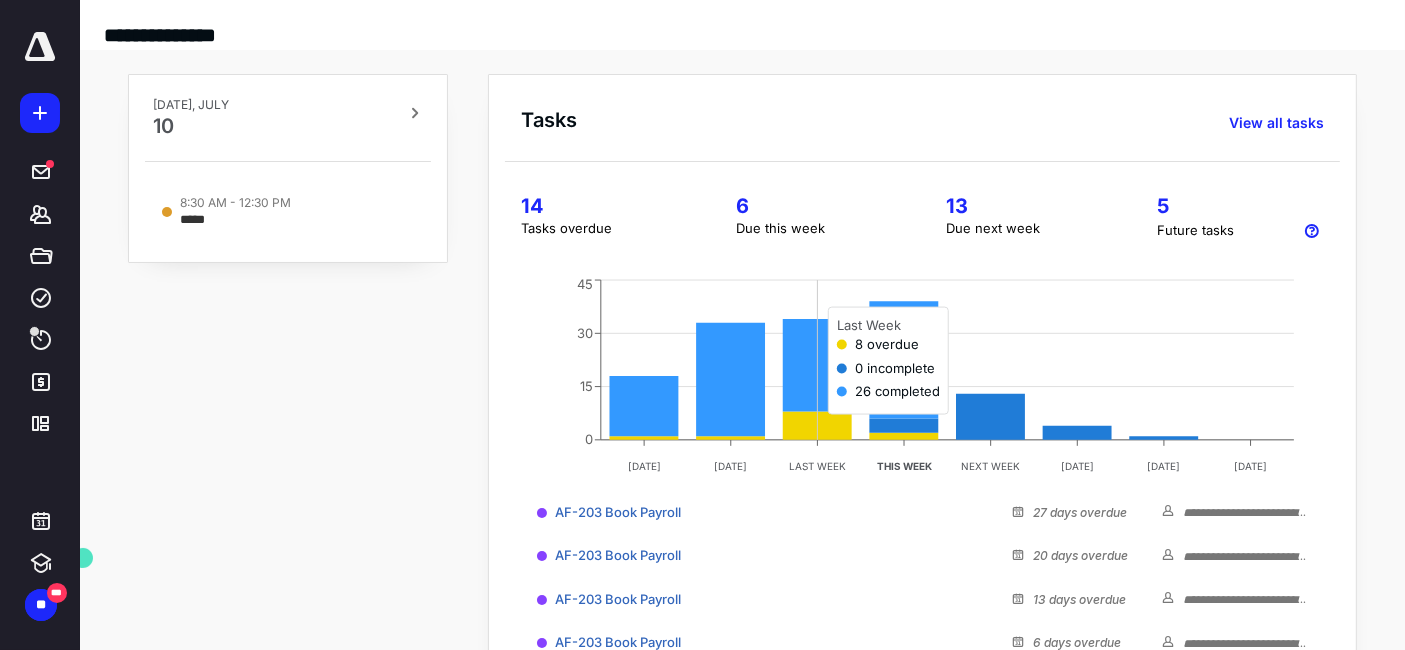 click 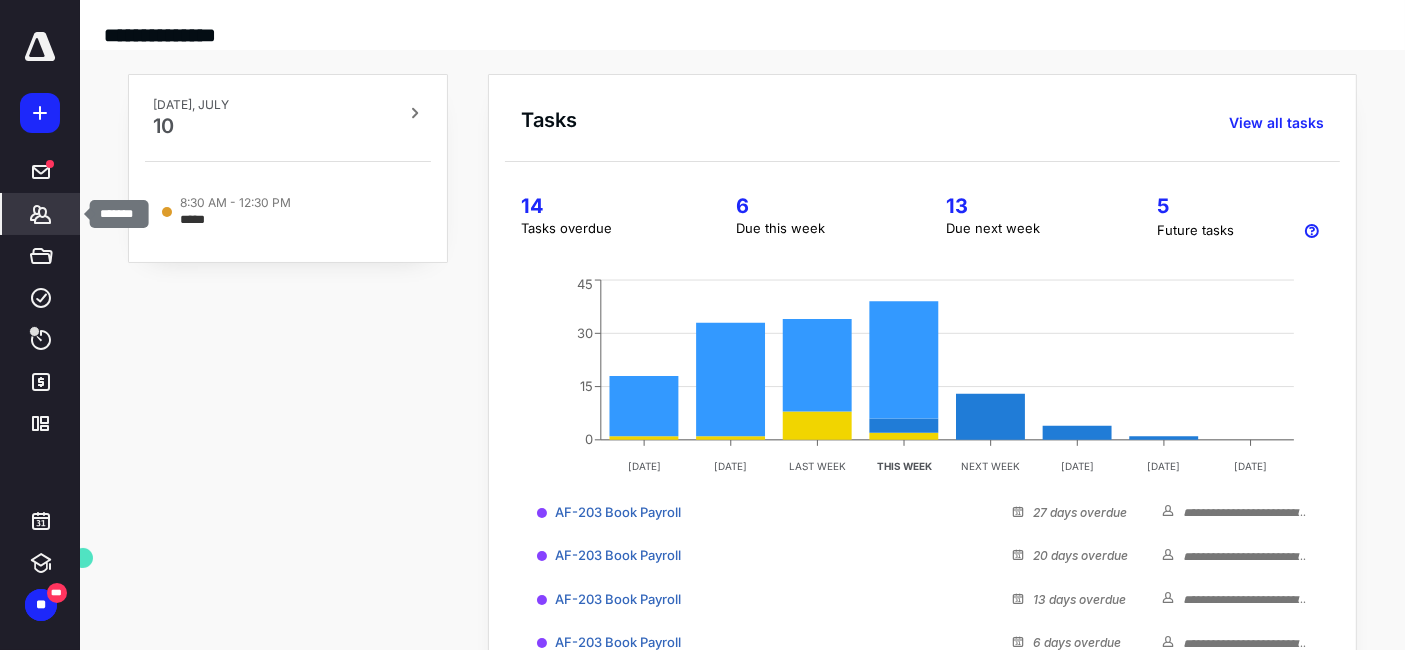 click on "*******" at bounding box center [41, 214] 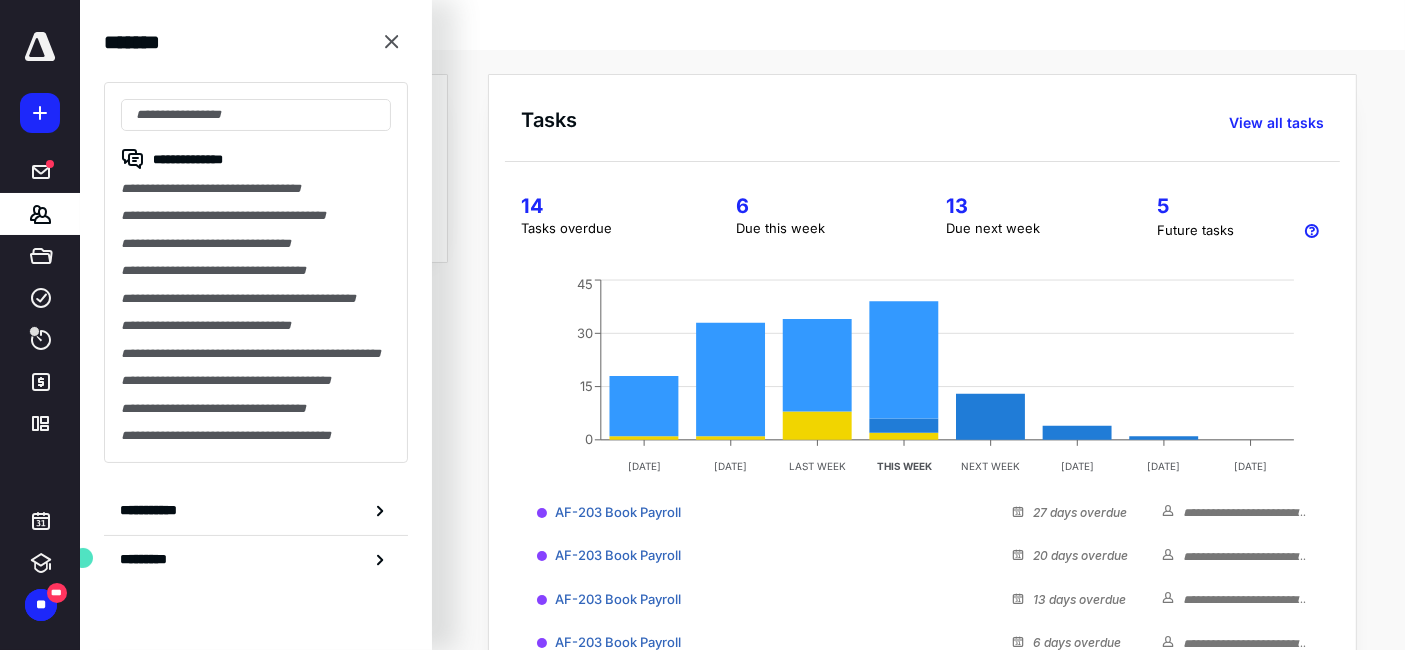 click on "**********" at bounding box center [256, 272] 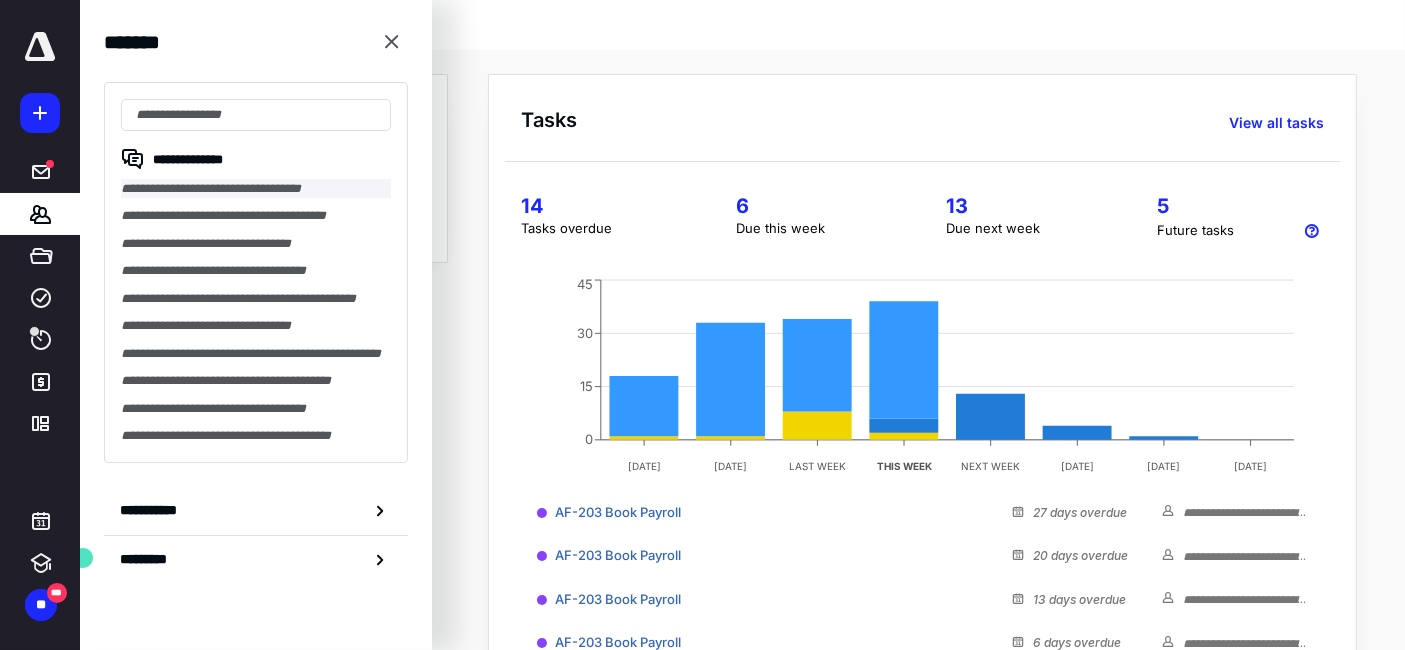 click on "**********" at bounding box center (256, 188) 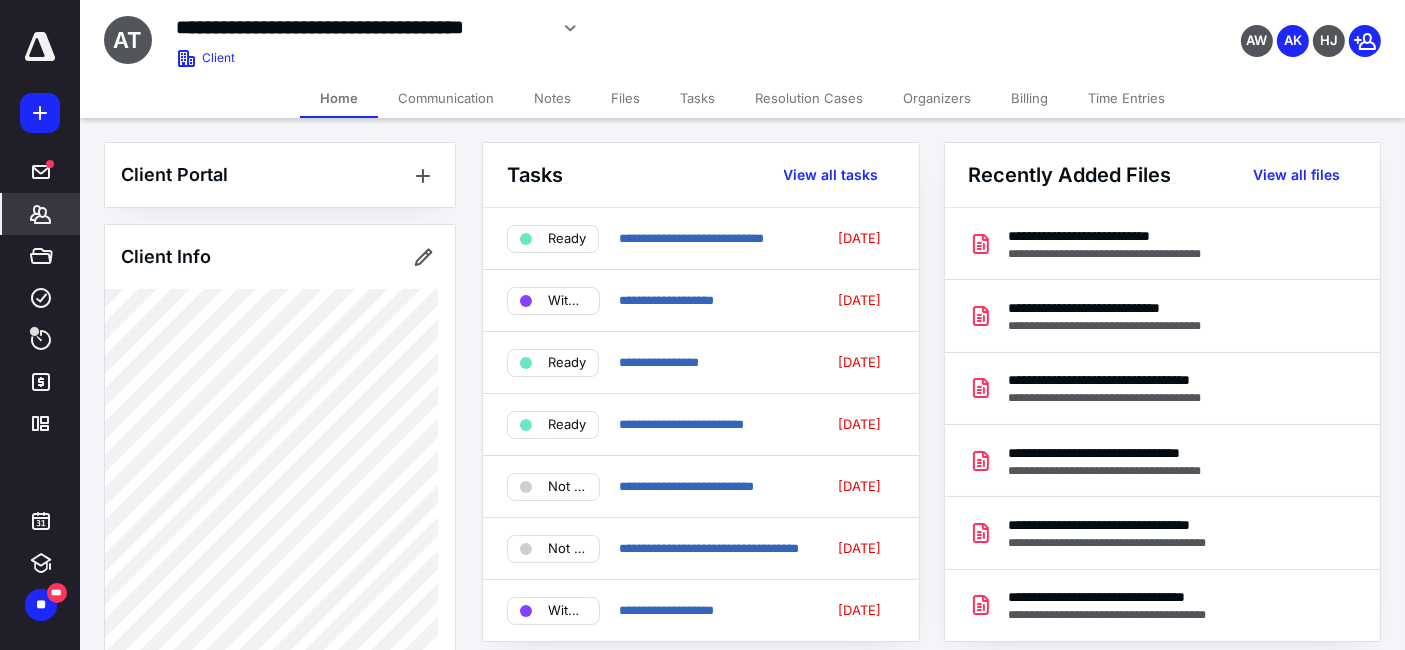 click on "Notes" at bounding box center (552, 98) 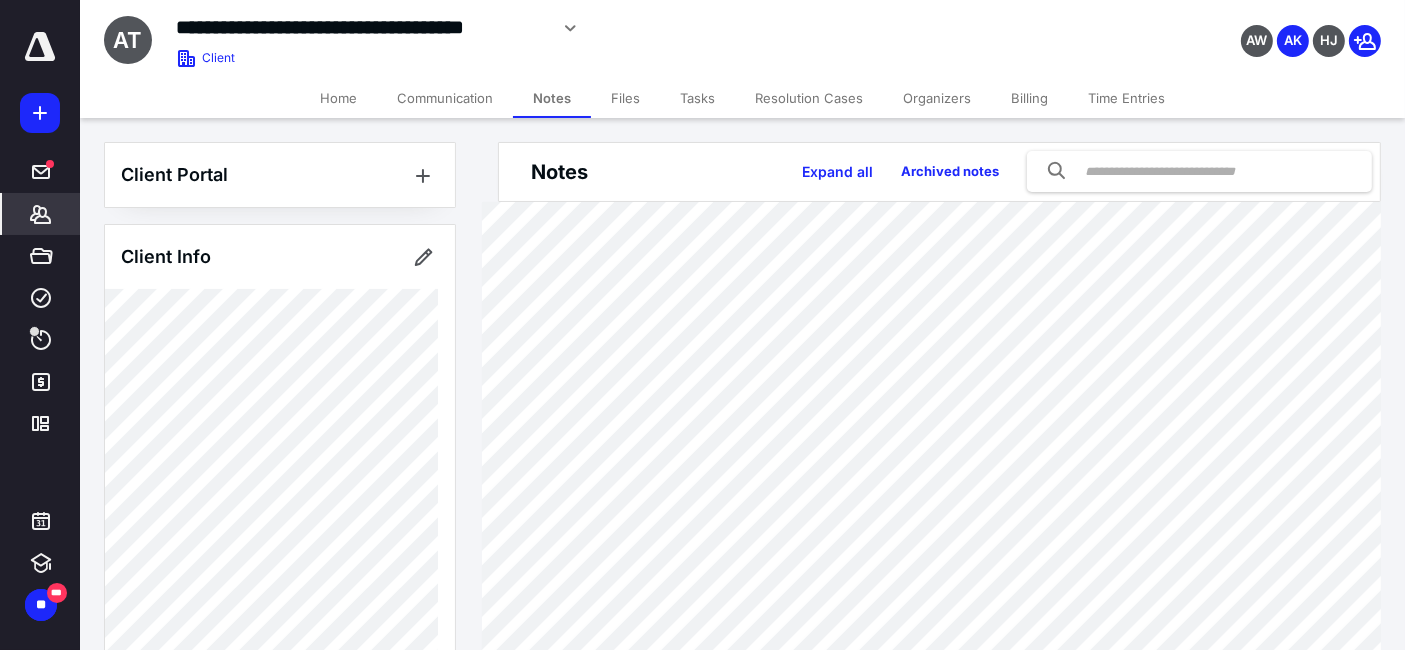 scroll, scrollTop: 111, scrollLeft: 0, axis: vertical 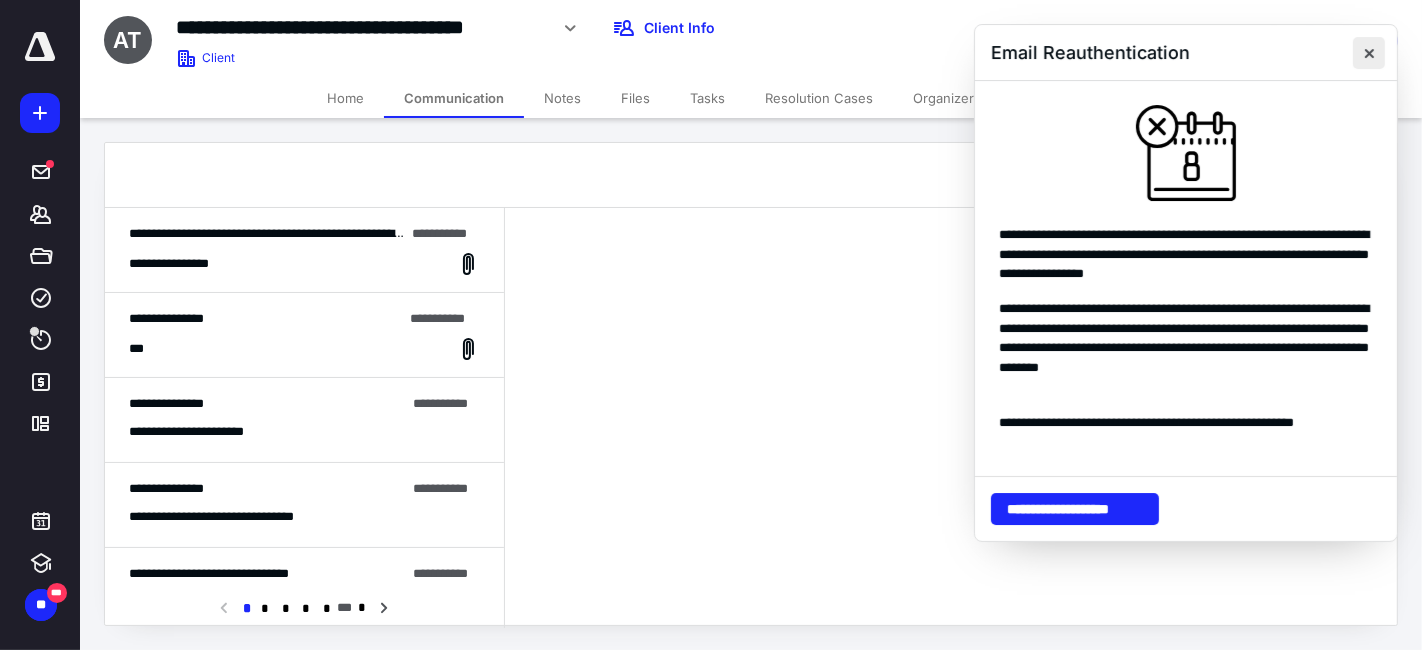 click at bounding box center (1369, 53) 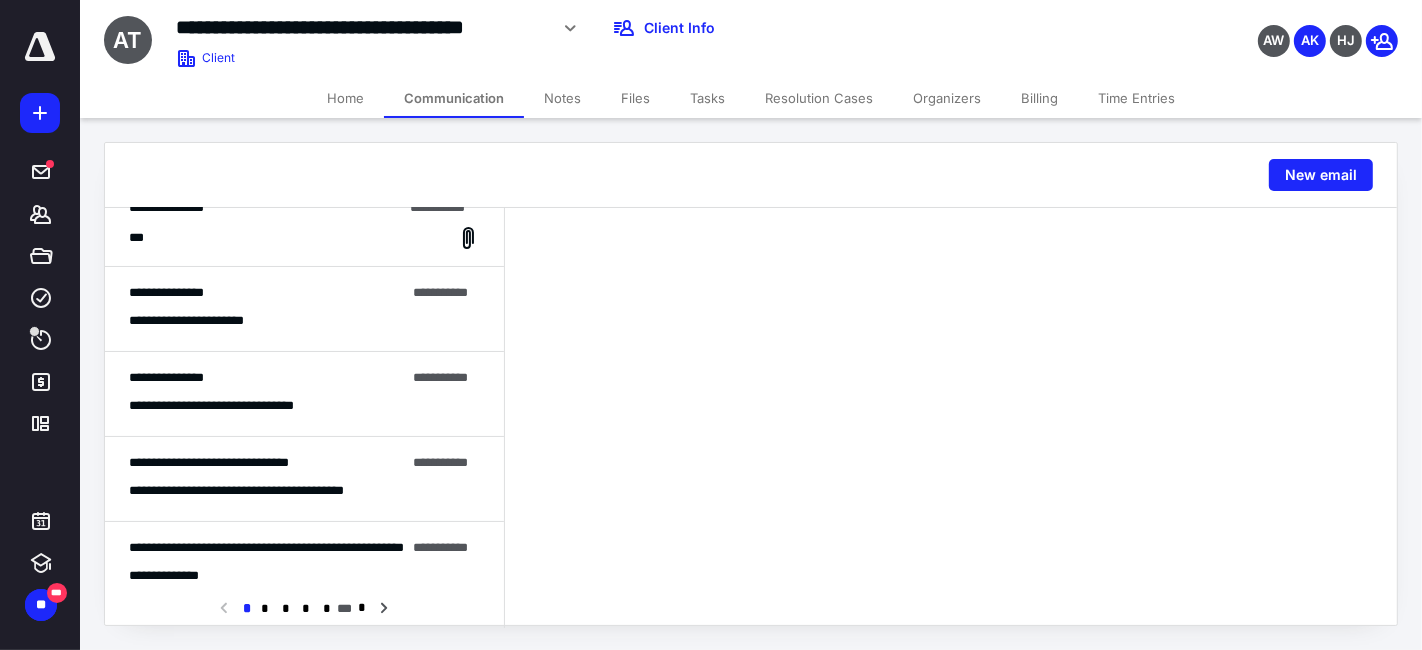 scroll, scrollTop: 222, scrollLeft: 0, axis: vertical 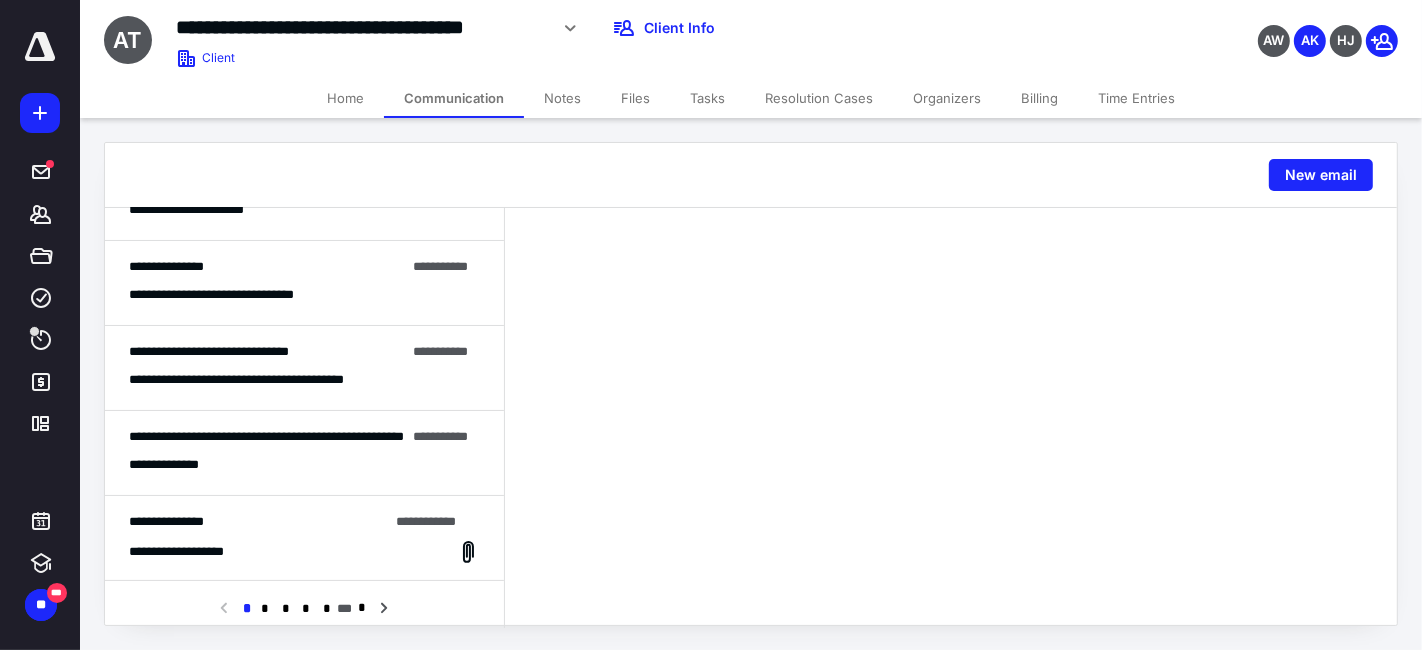 click on "**********" at bounding box center (304, 453) 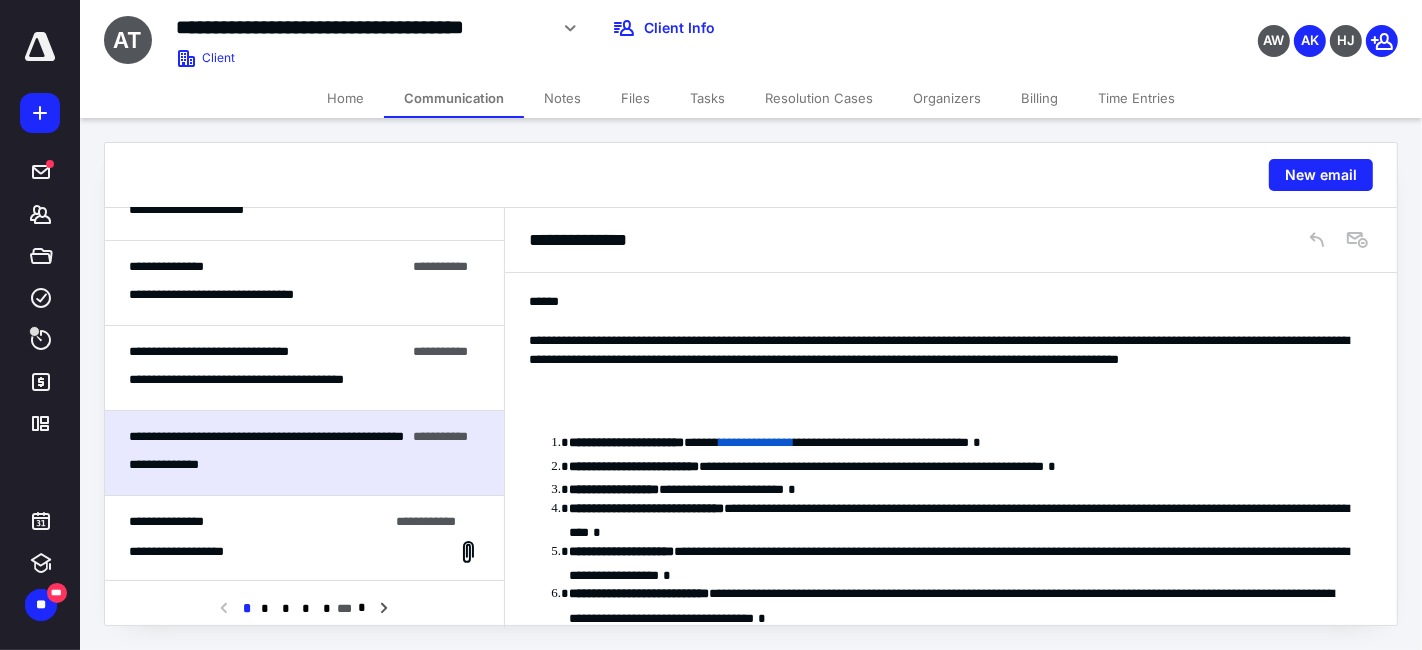 scroll, scrollTop: 0, scrollLeft: 0, axis: both 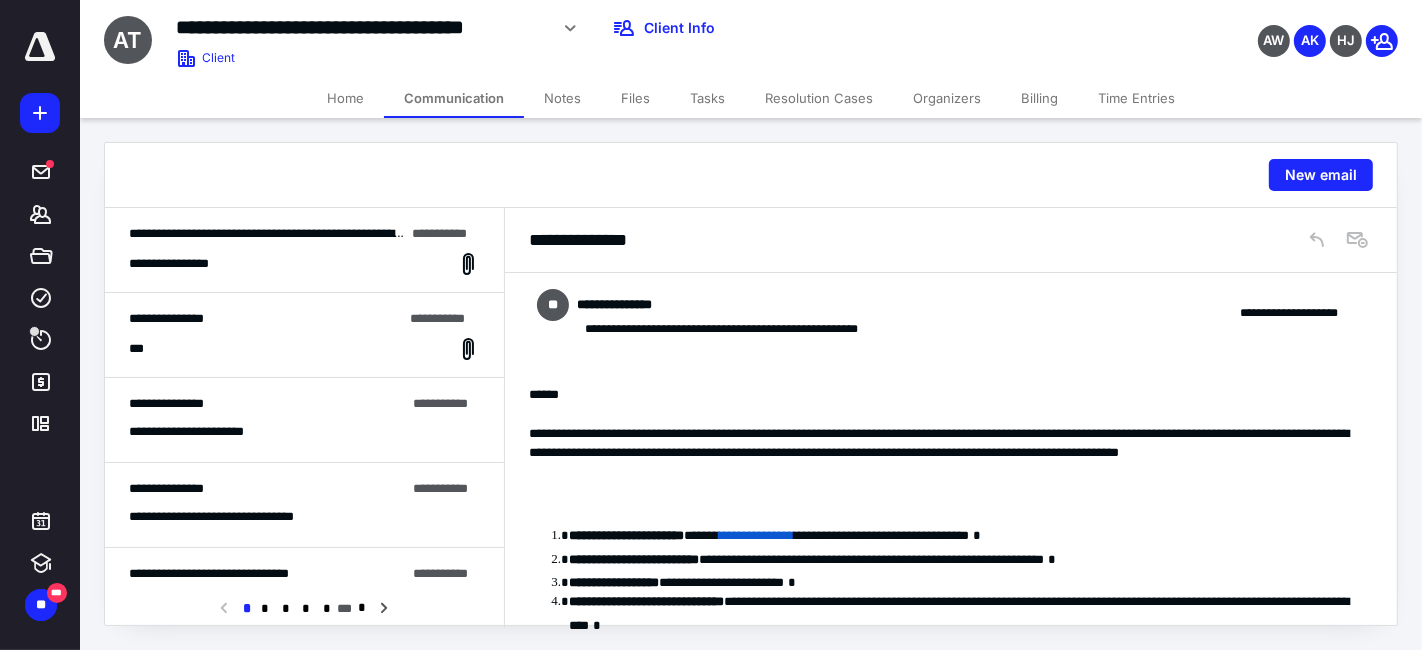click on "**********" at bounding box center (304, 335) 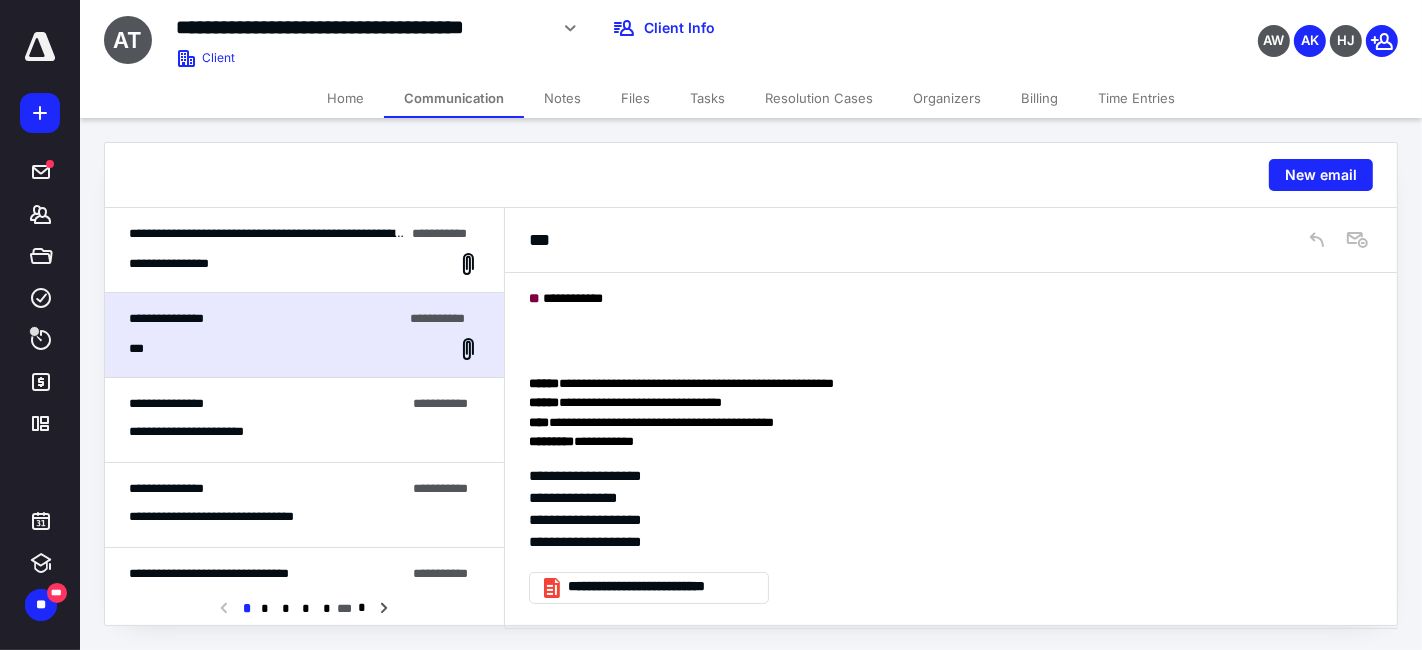 scroll, scrollTop: 0, scrollLeft: 0, axis: both 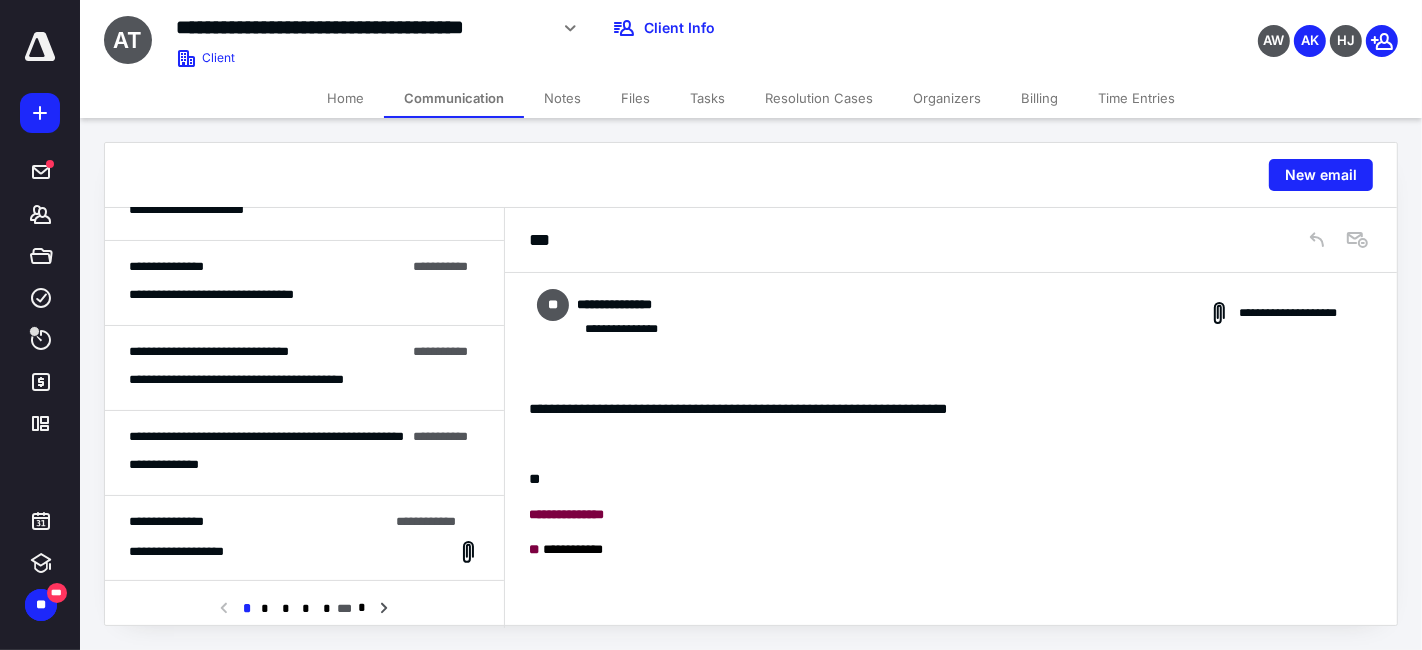 click on "**********" at bounding box center [304, 368] 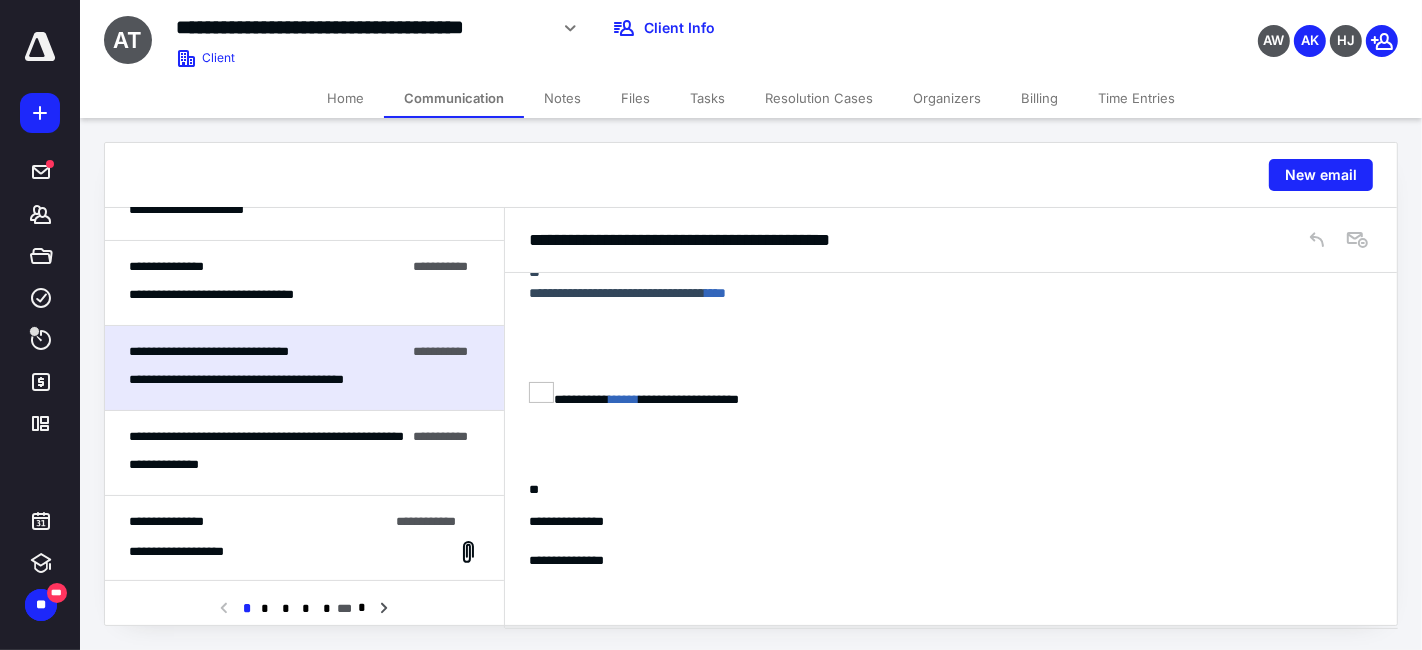 click on "**********" at bounding box center (304, 453) 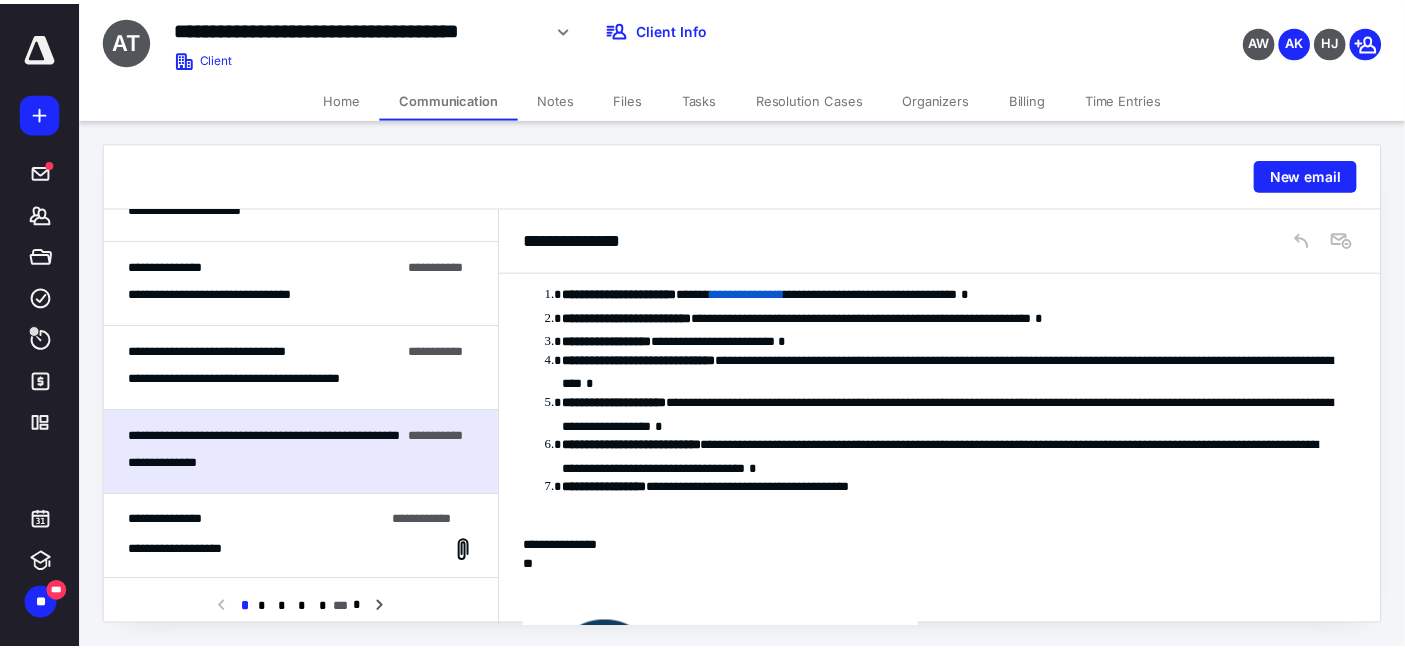 scroll, scrollTop: 426, scrollLeft: 0, axis: vertical 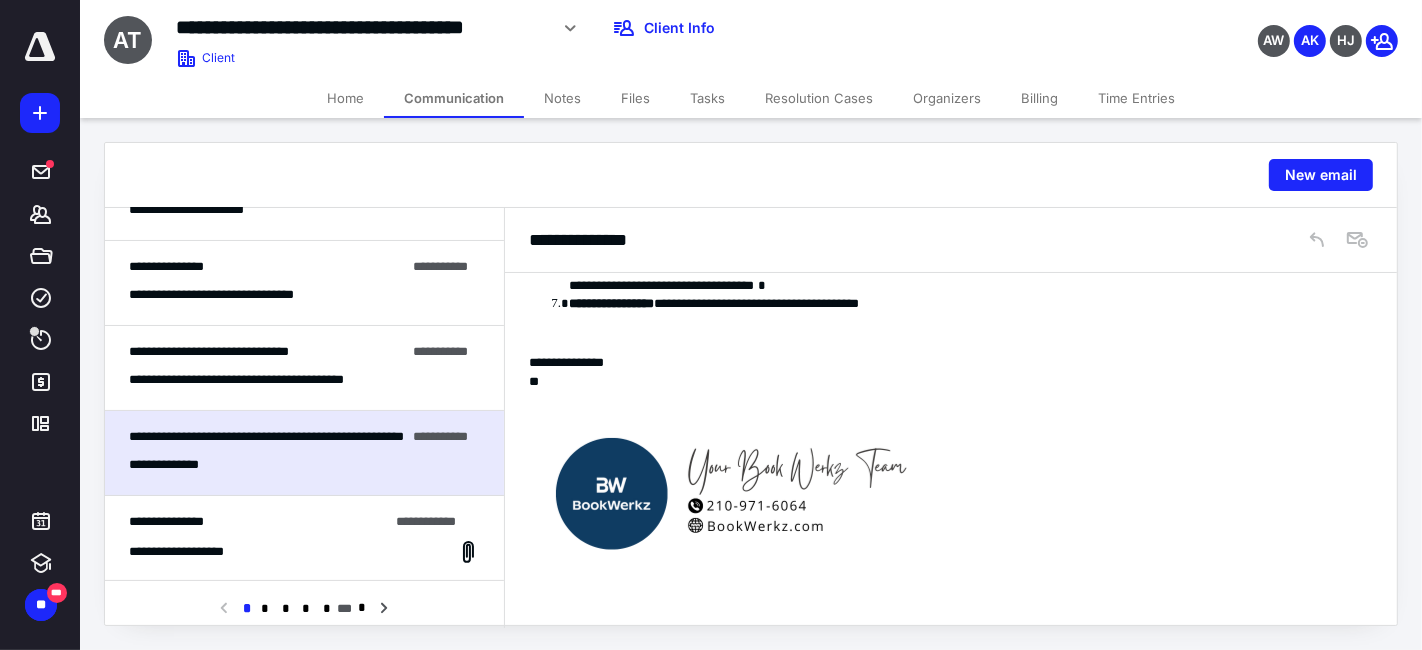 click at bounding box center [40, 47] 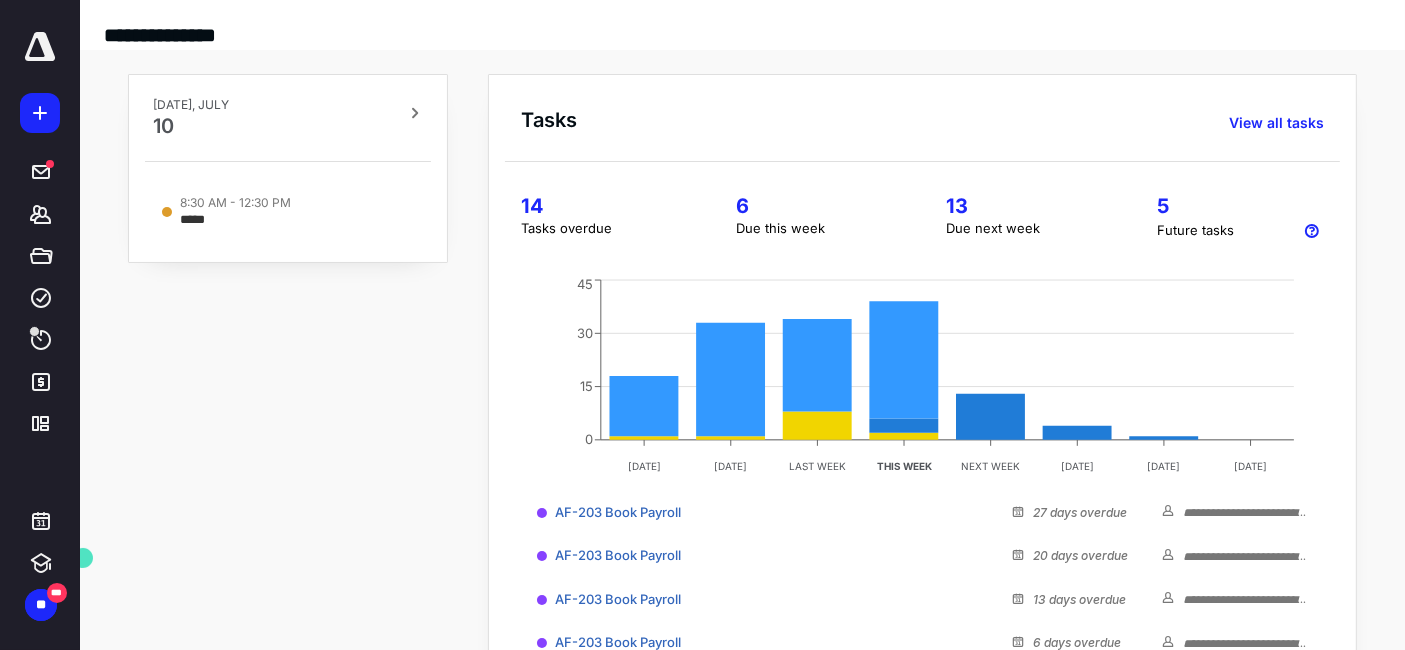 click at bounding box center [40, 47] 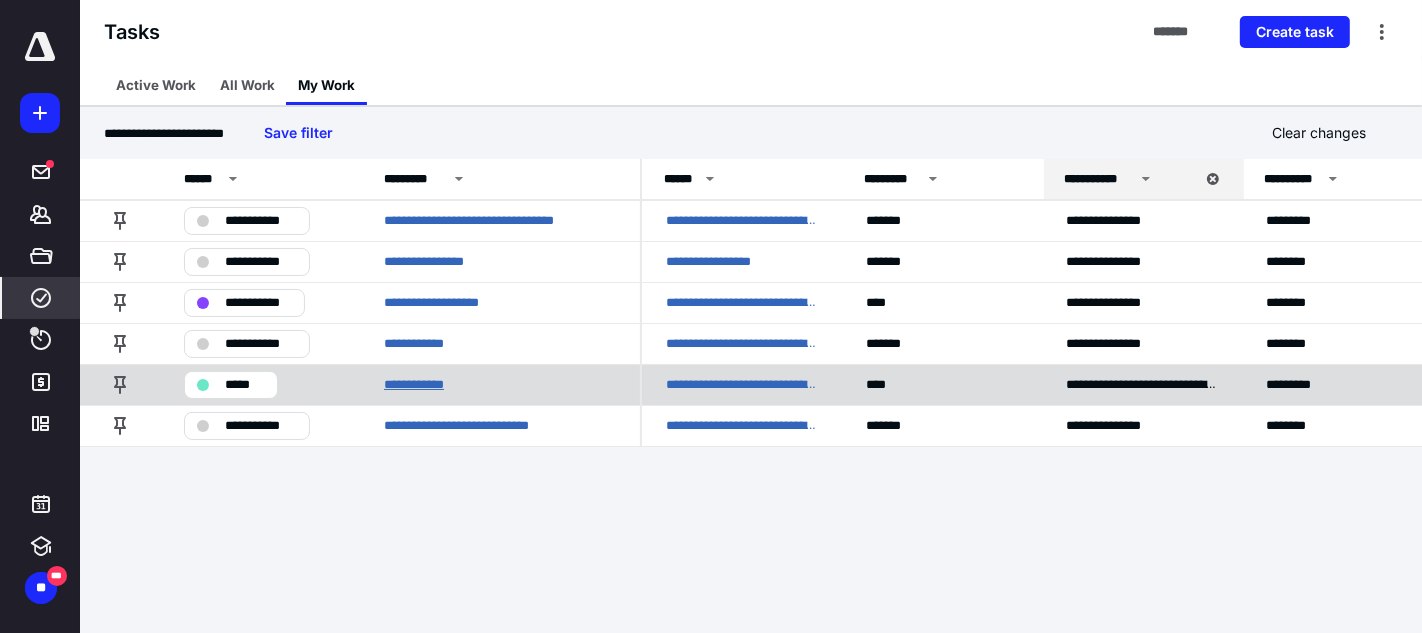 click on "**********" at bounding box center [423, 384] 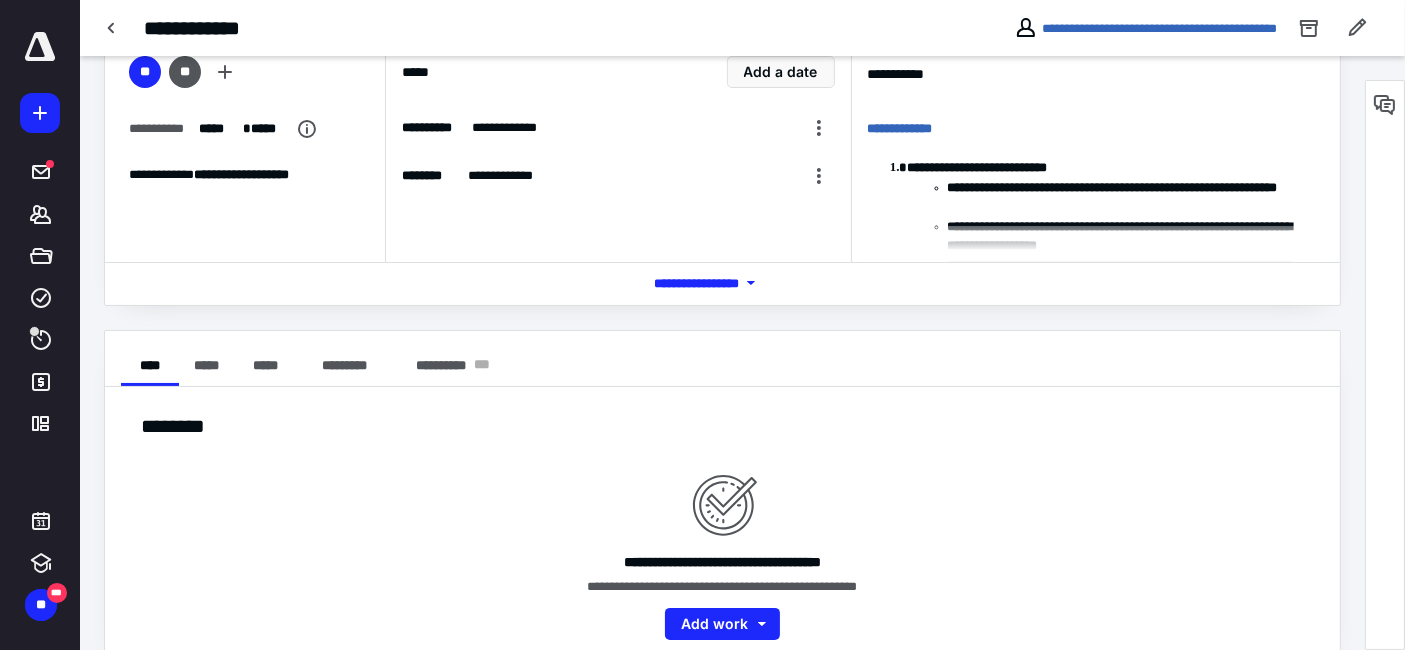 scroll, scrollTop: 0, scrollLeft: 0, axis: both 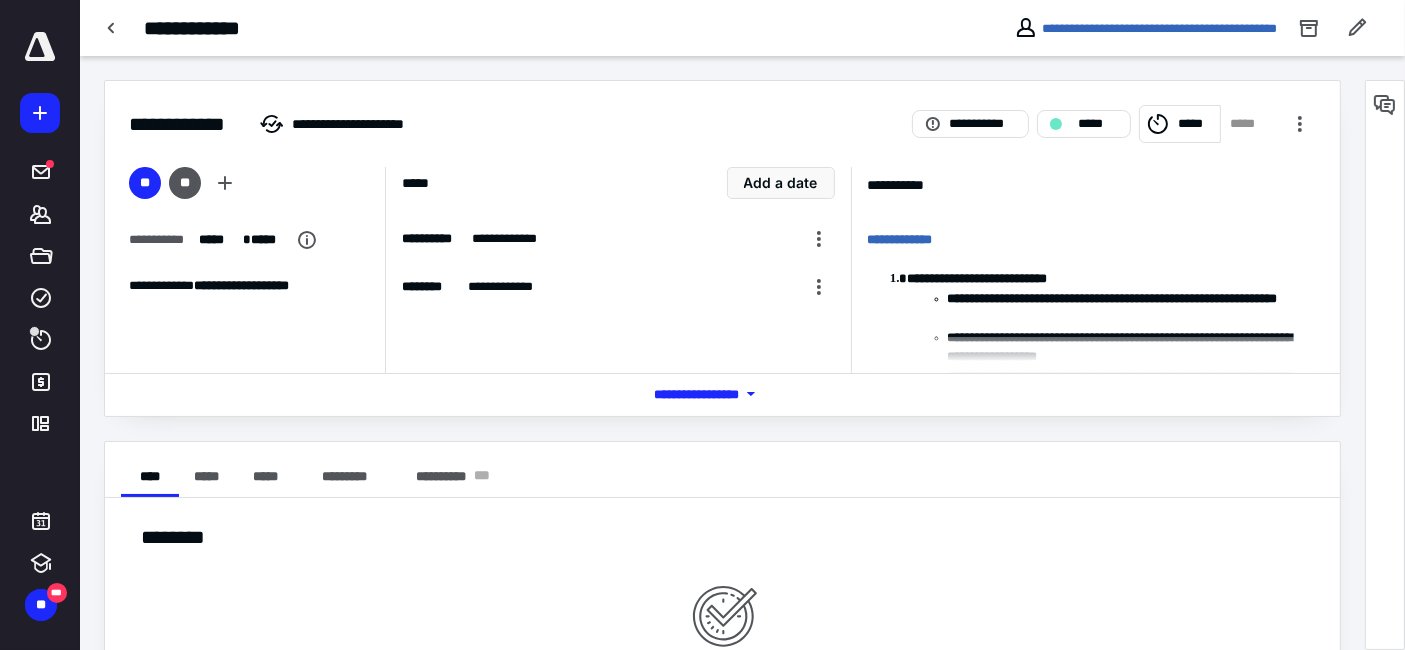 click on "*****" at bounding box center (1196, 123) 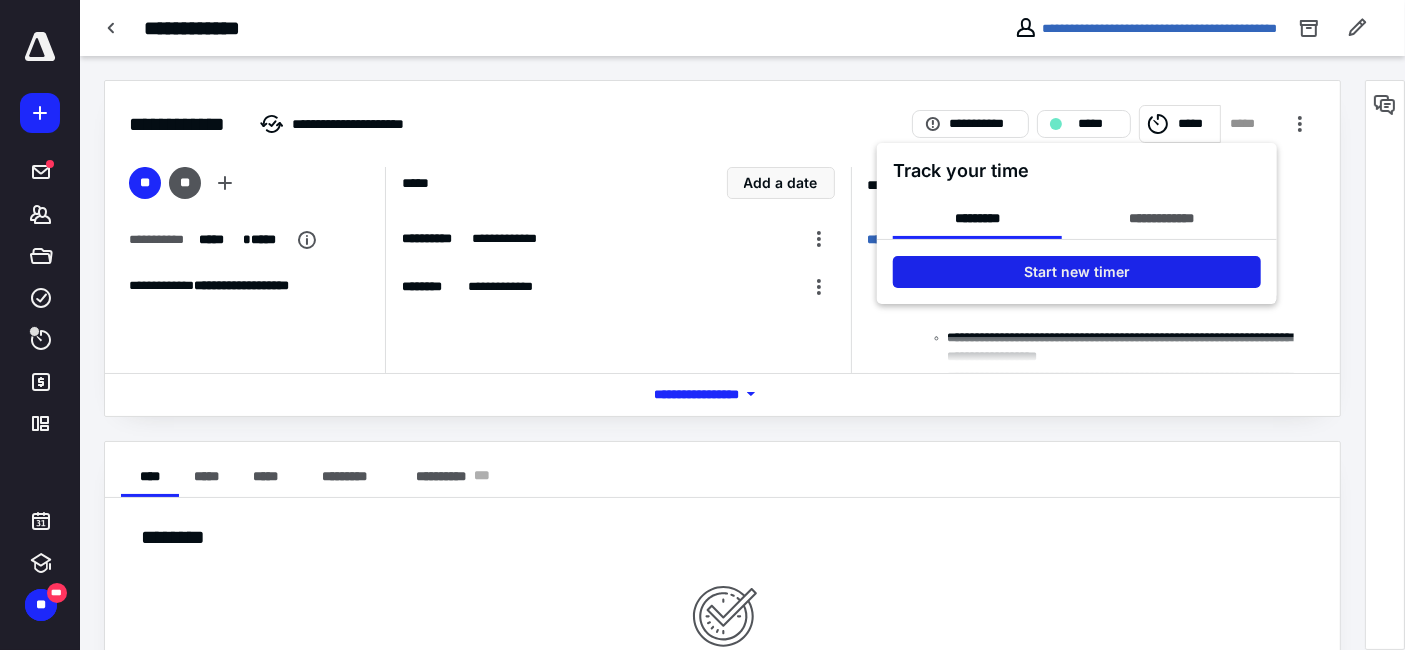click on "Start new timer" at bounding box center (1077, 272) 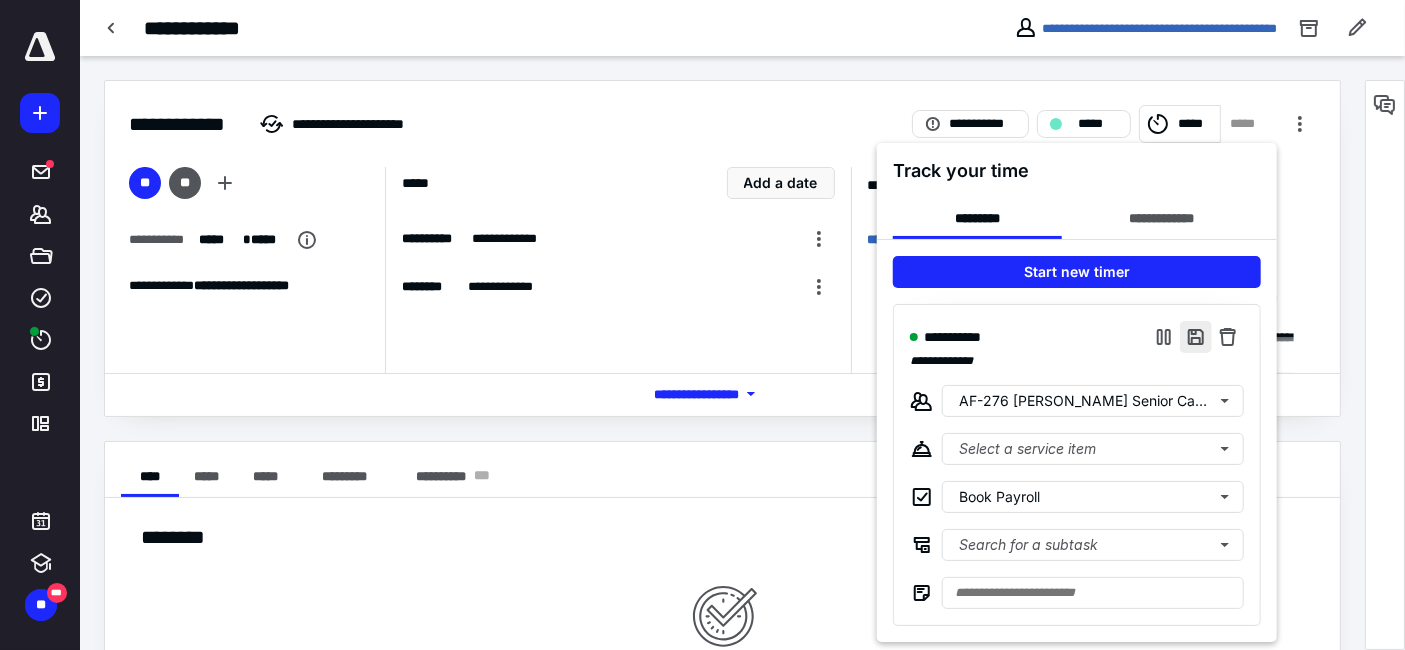 click at bounding box center (1196, 337) 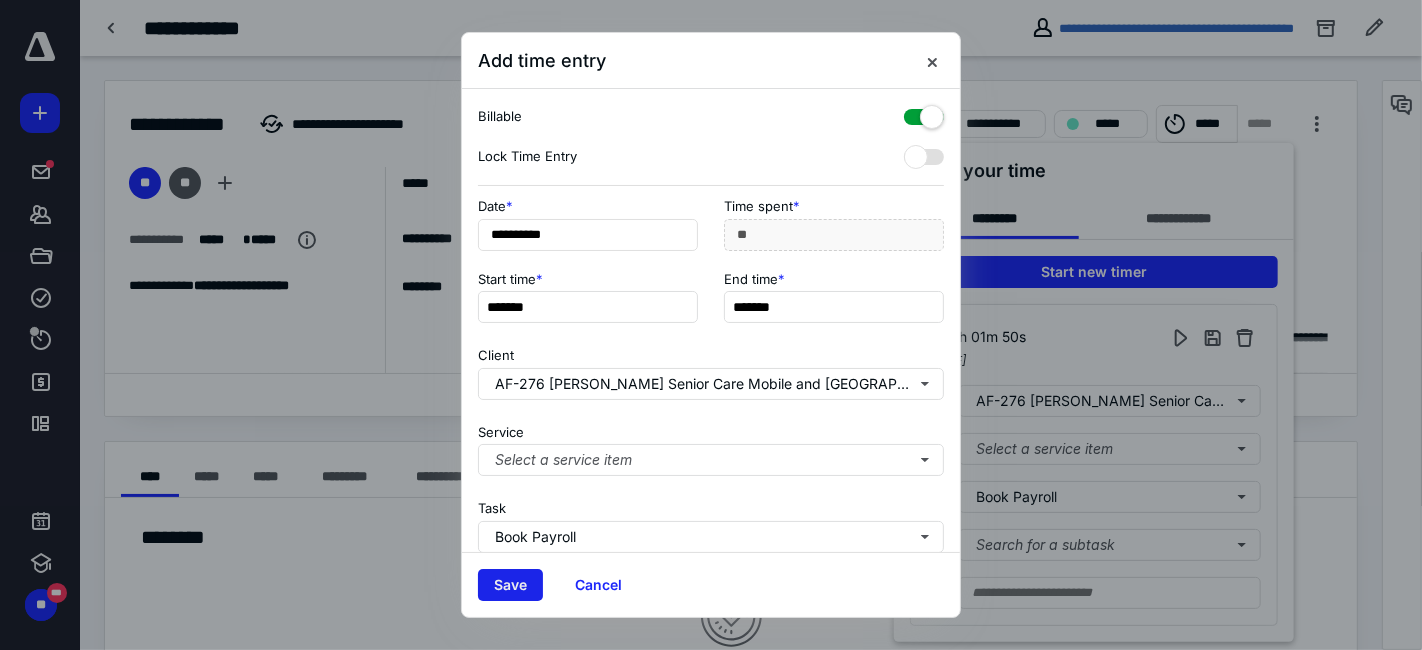 click on "Save" at bounding box center [510, 585] 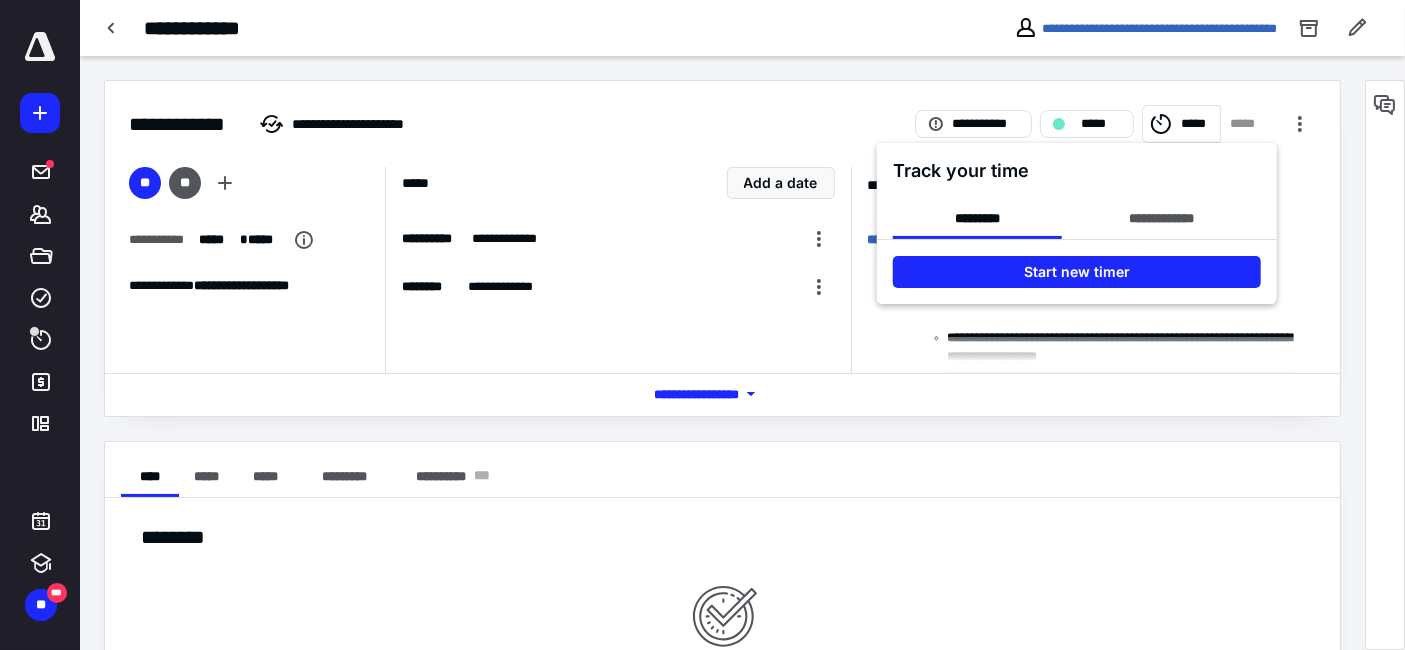 click at bounding box center (702, 325) 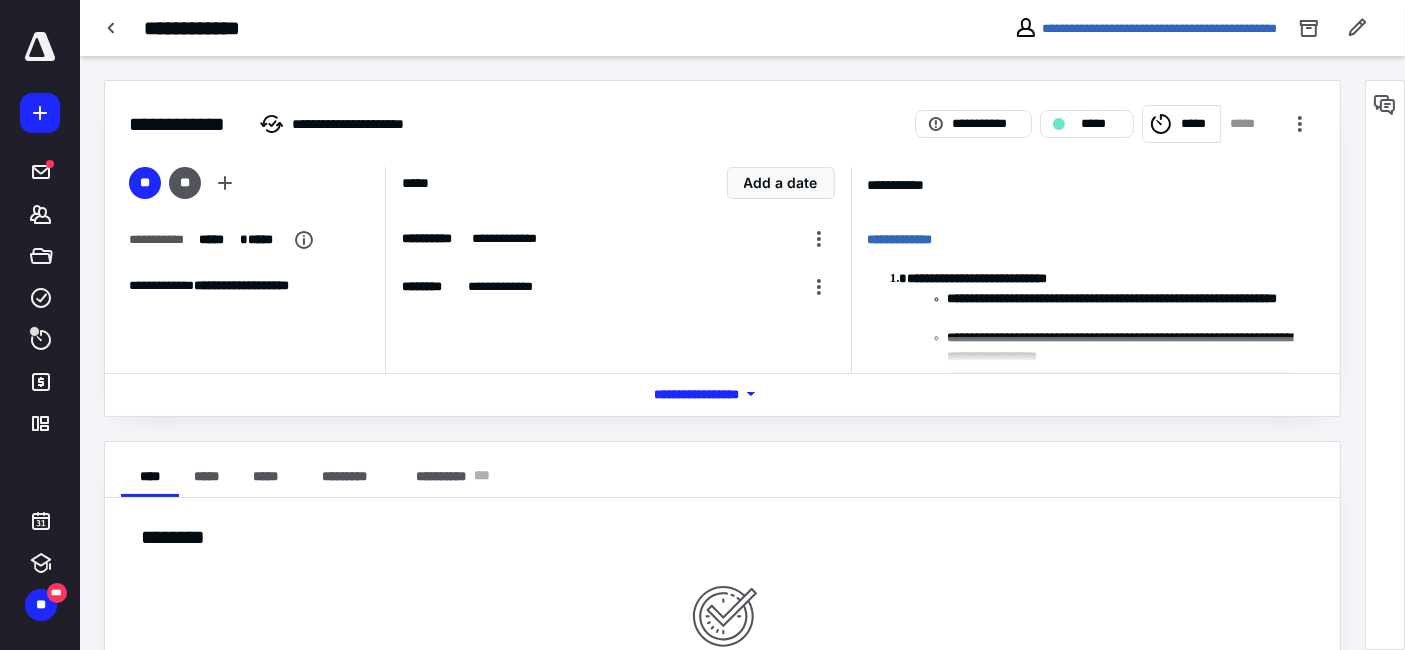 click at bounding box center (40, 47) 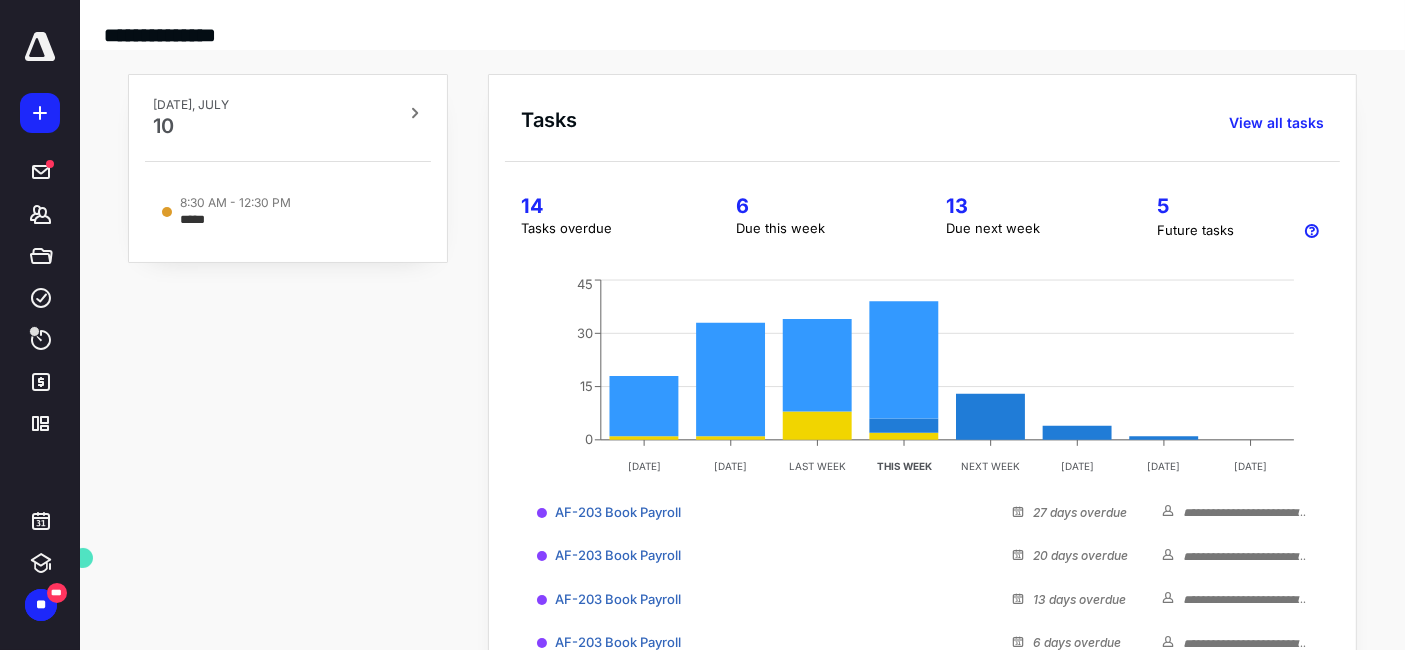 click on "6" at bounding box center [817, 206] 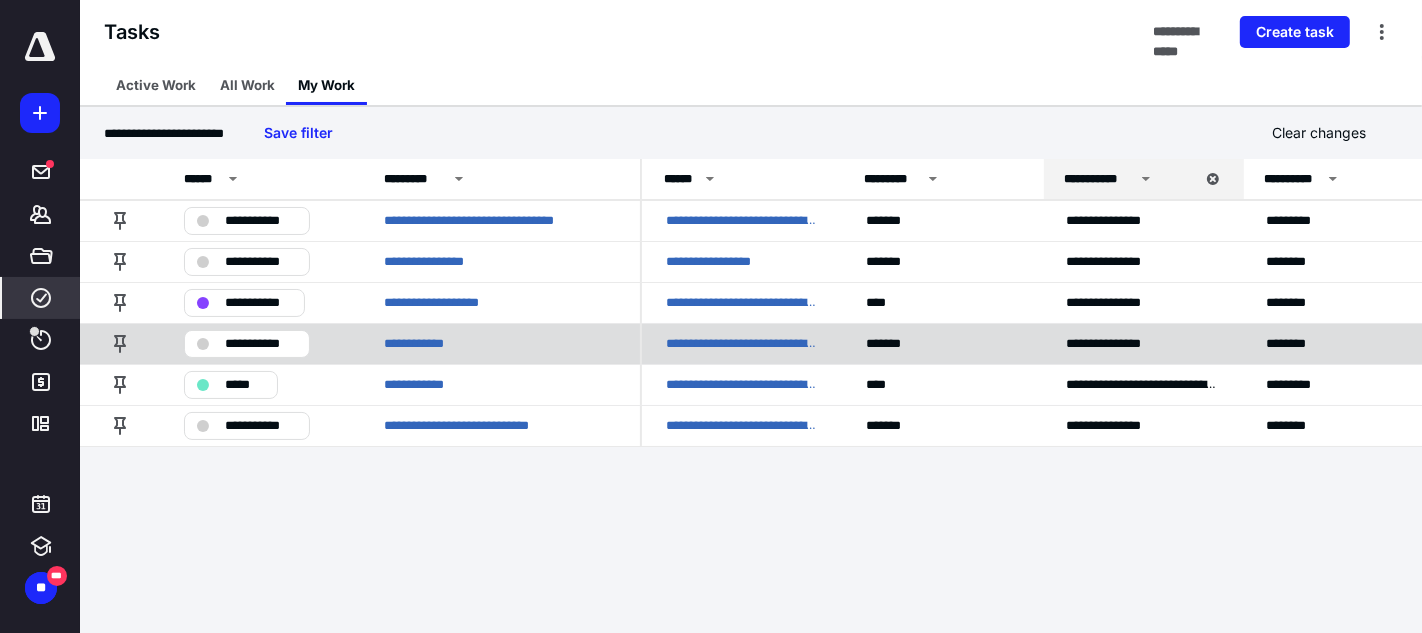 click on "**********" at bounding box center (500, 343) 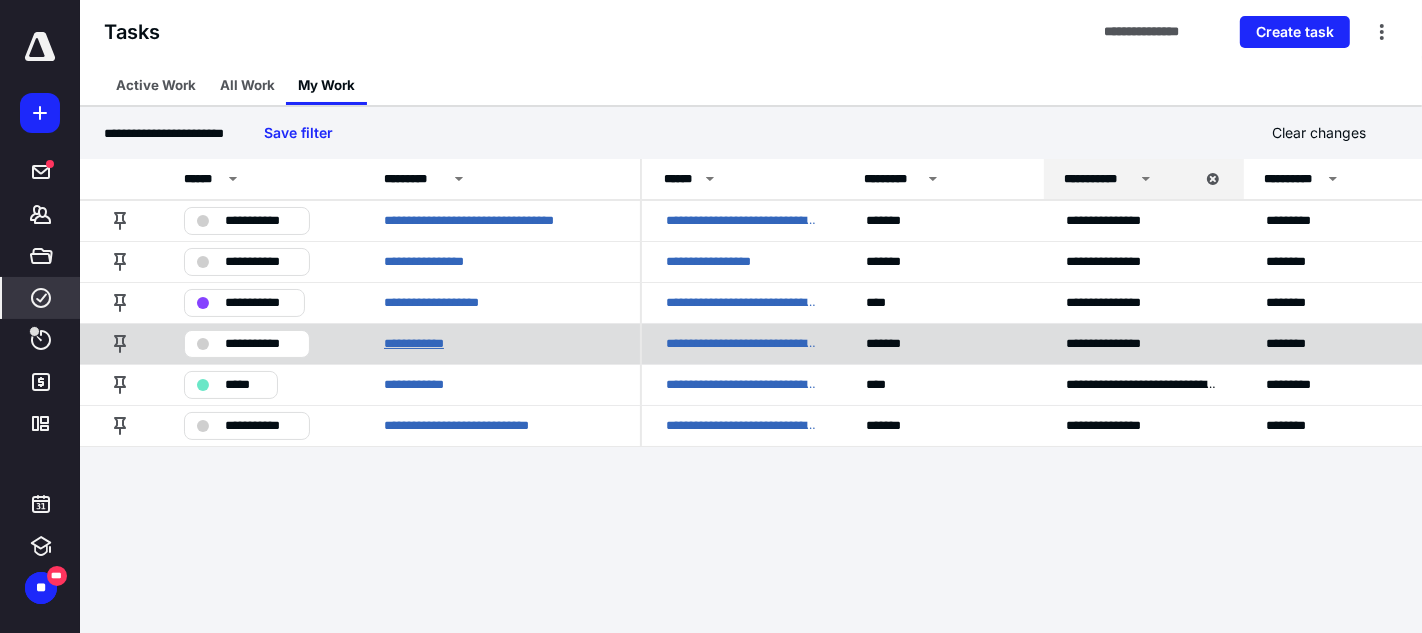 click on "**********" at bounding box center (423, 343) 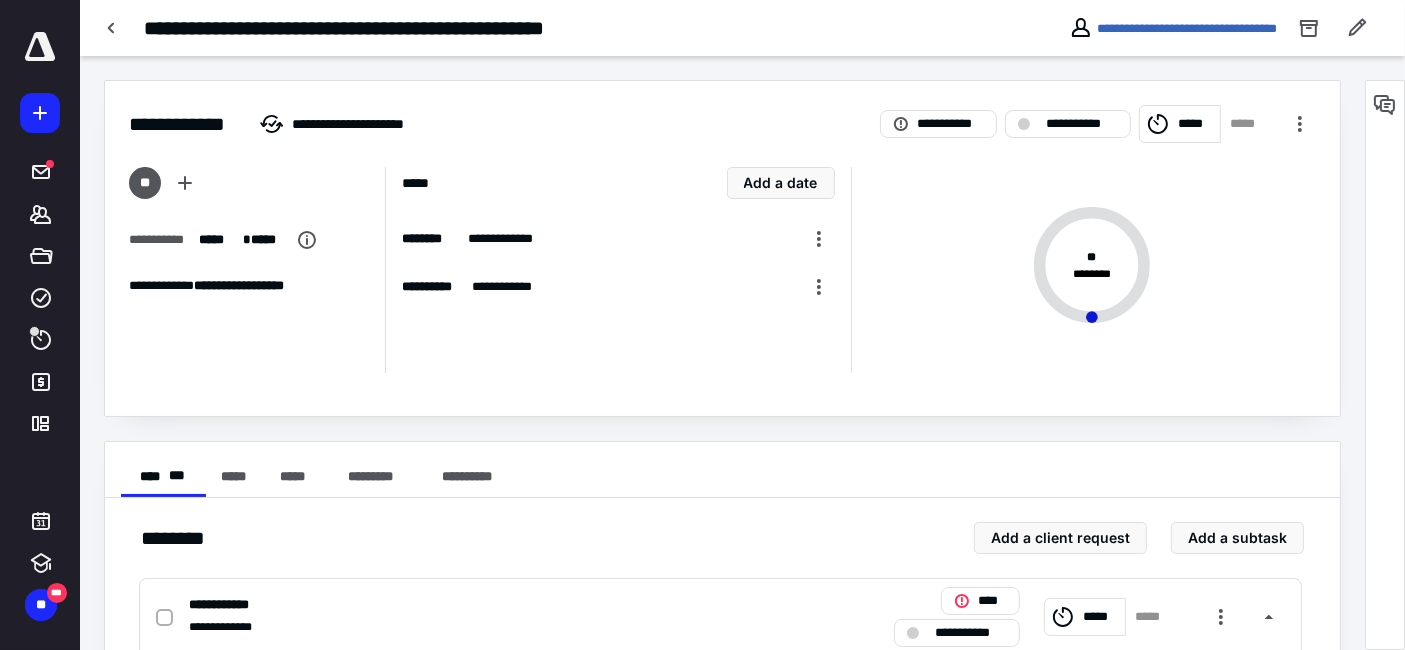 scroll, scrollTop: 333, scrollLeft: 0, axis: vertical 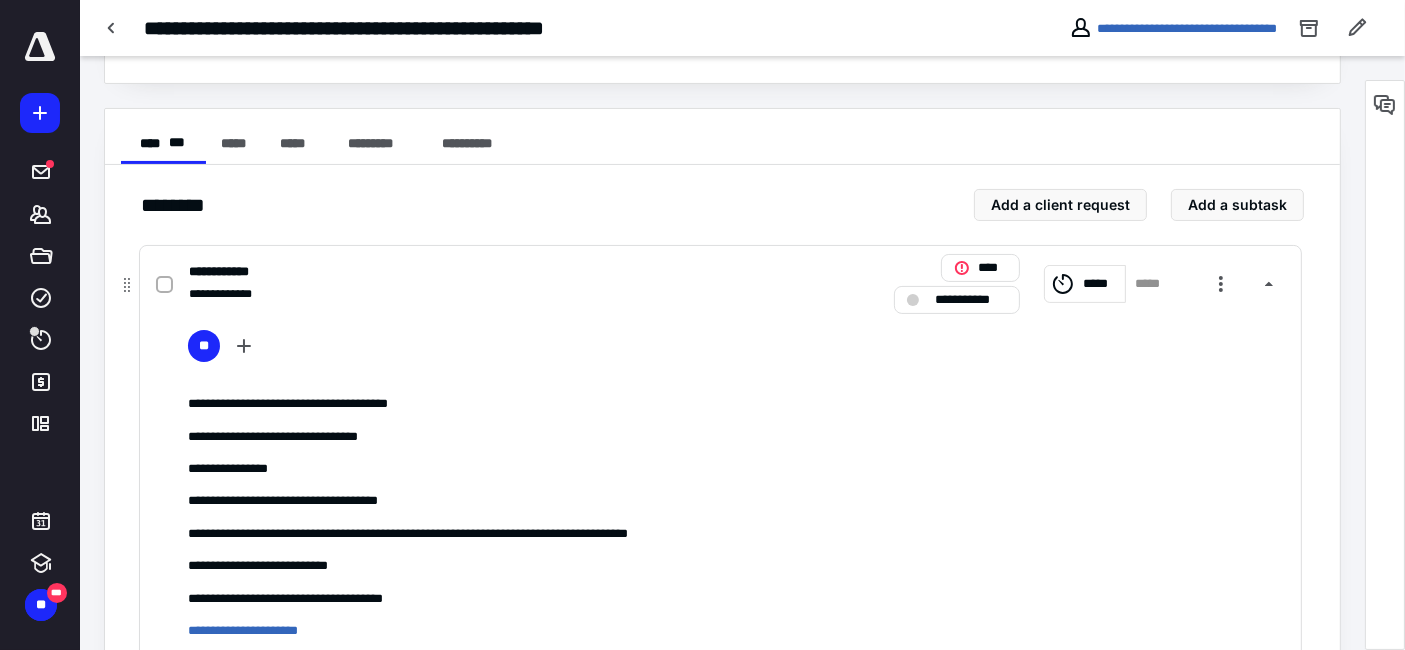click on "*****" at bounding box center (1101, 283) 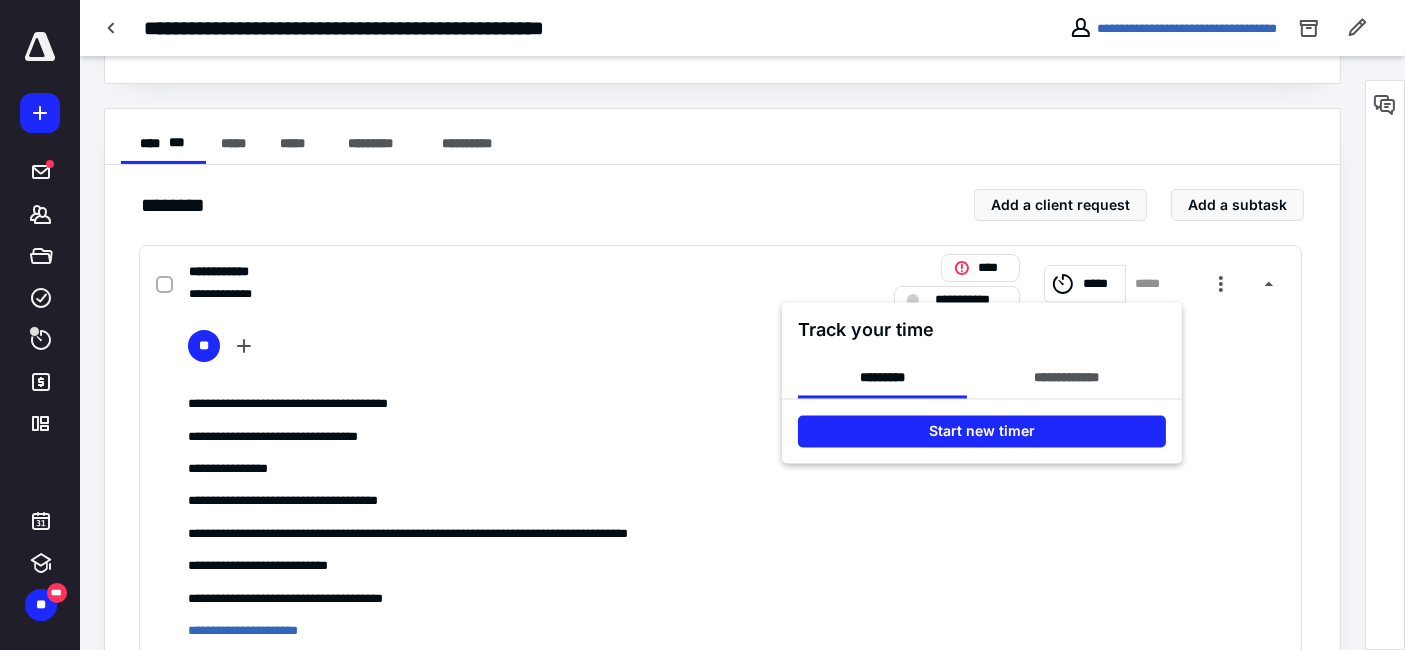 drag, startPoint x: 930, startPoint y: 439, endPoint x: 934, endPoint y: 450, distance: 11.7046995 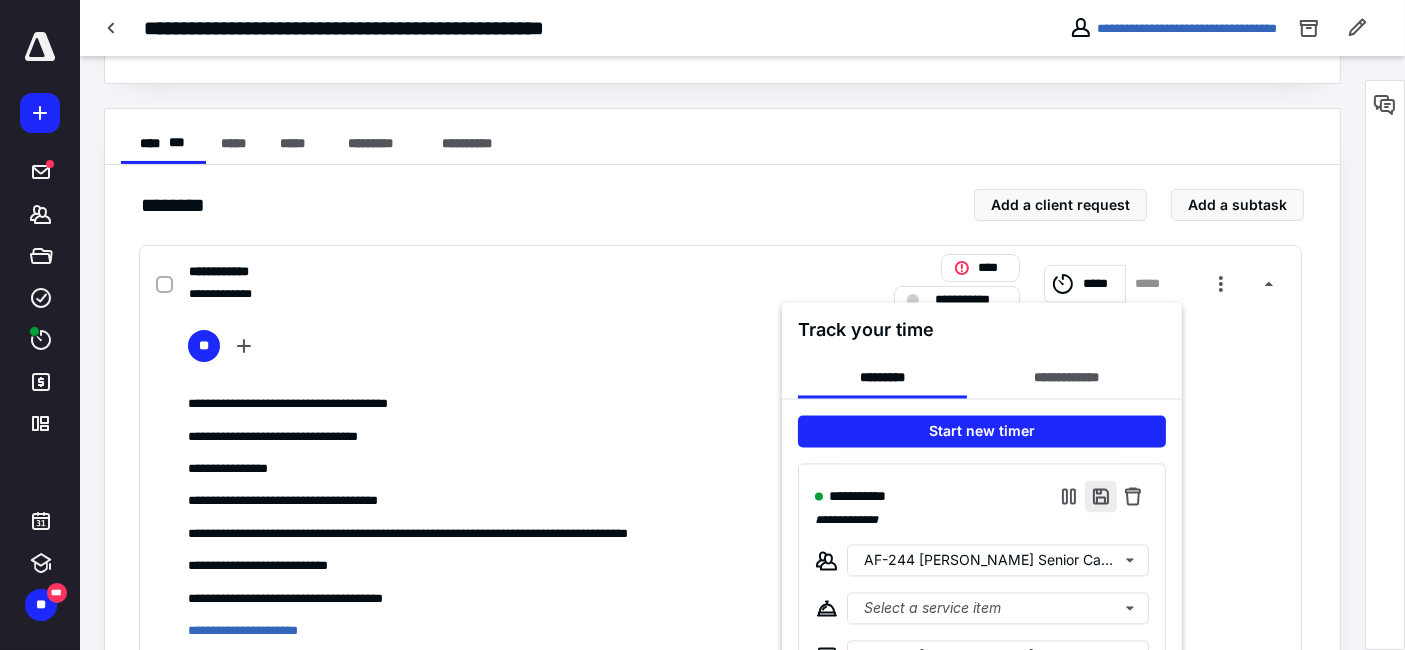 click at bounding box center (1101, 497) 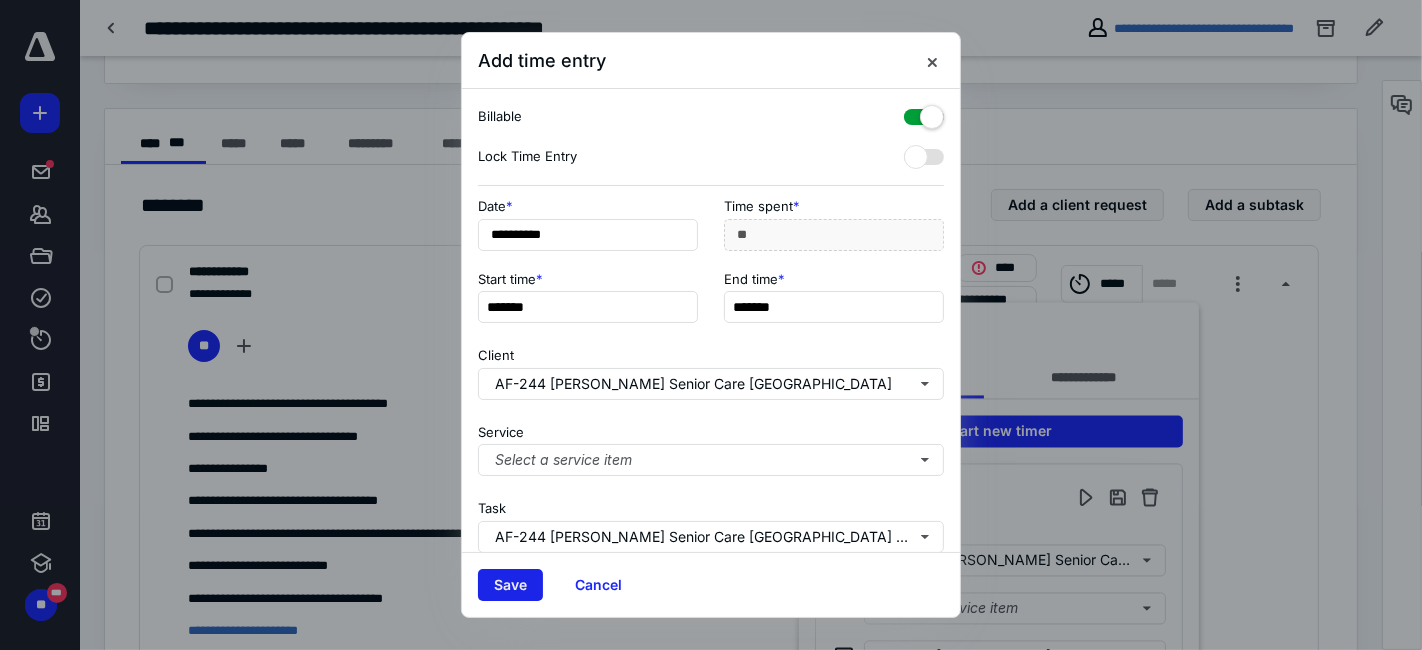 click on "Save" at bounding box center (510, 585) 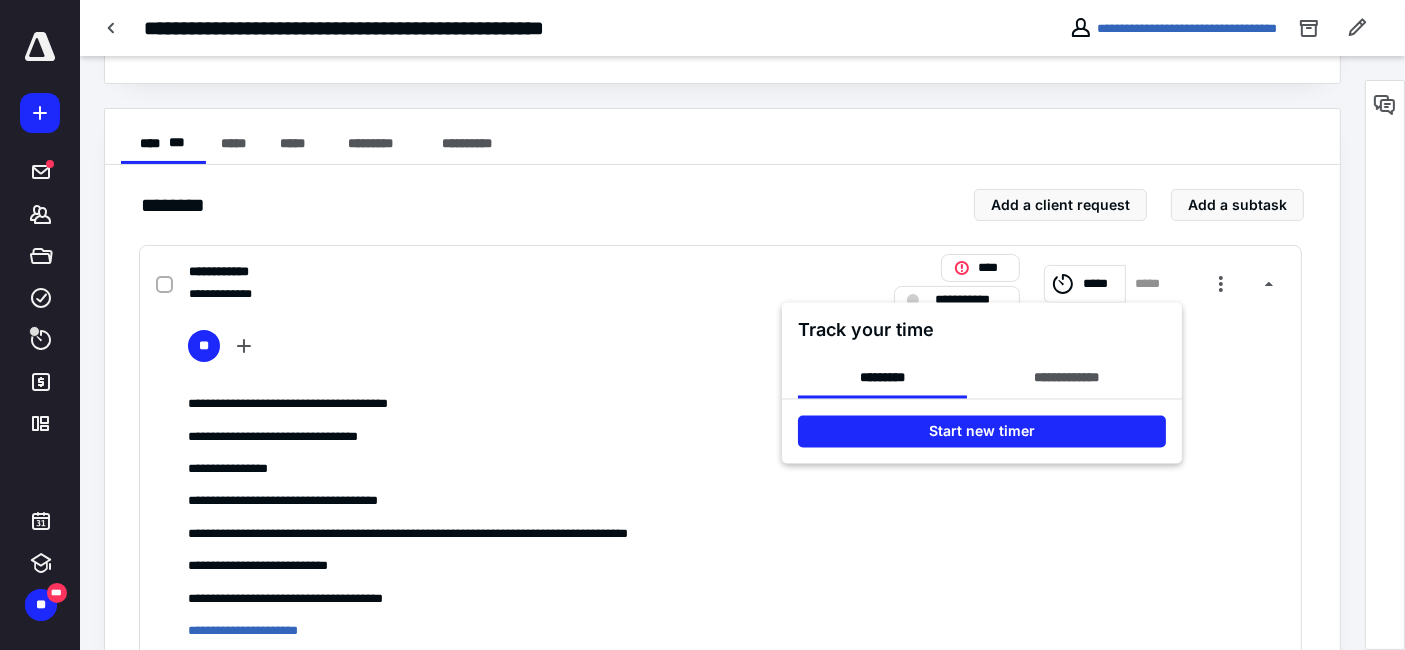click at bounding box center [702, 325] 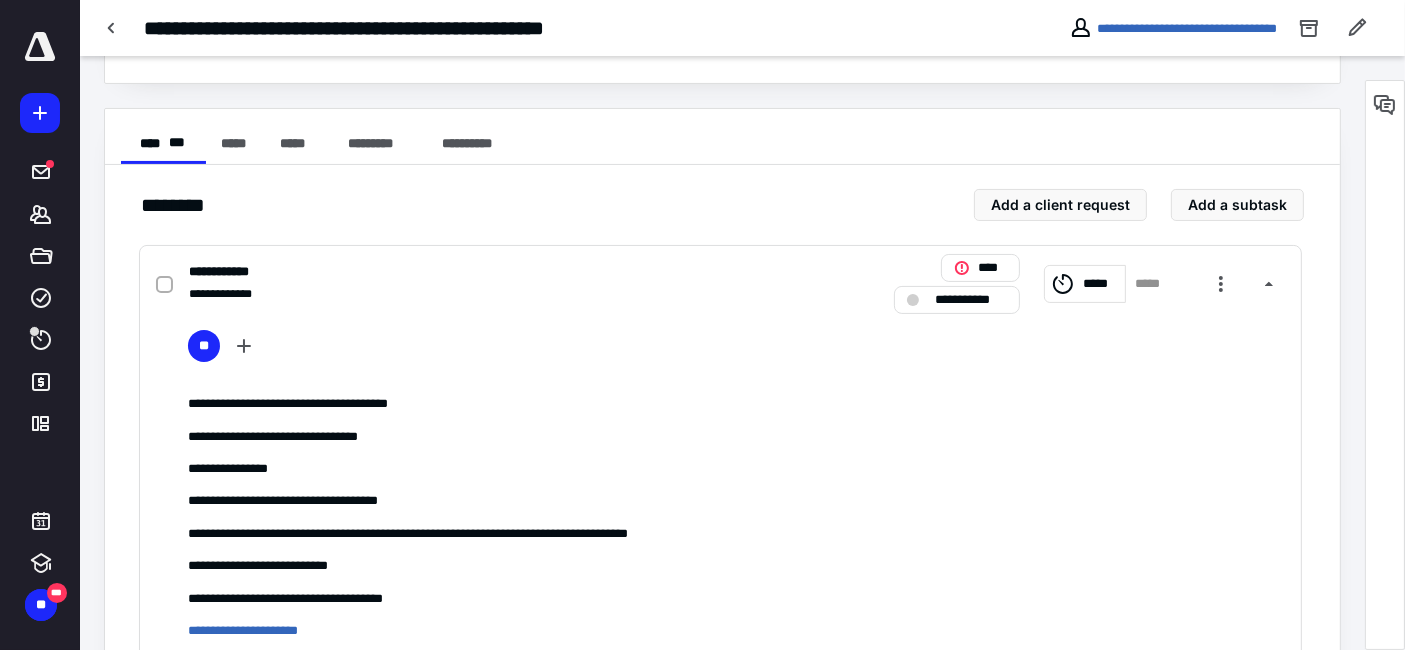 click at bounding box center [40, 47] 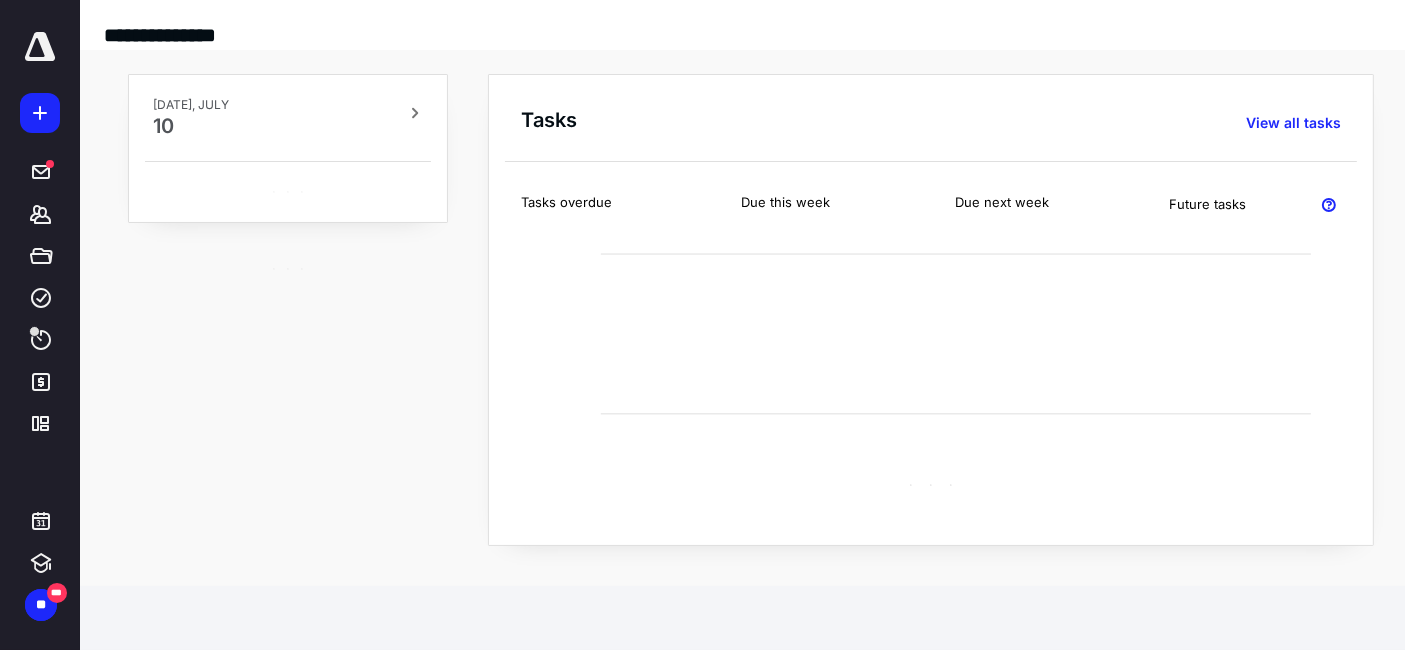 scroll, scrollTop: 0, scrollLeft: 0, axis: both 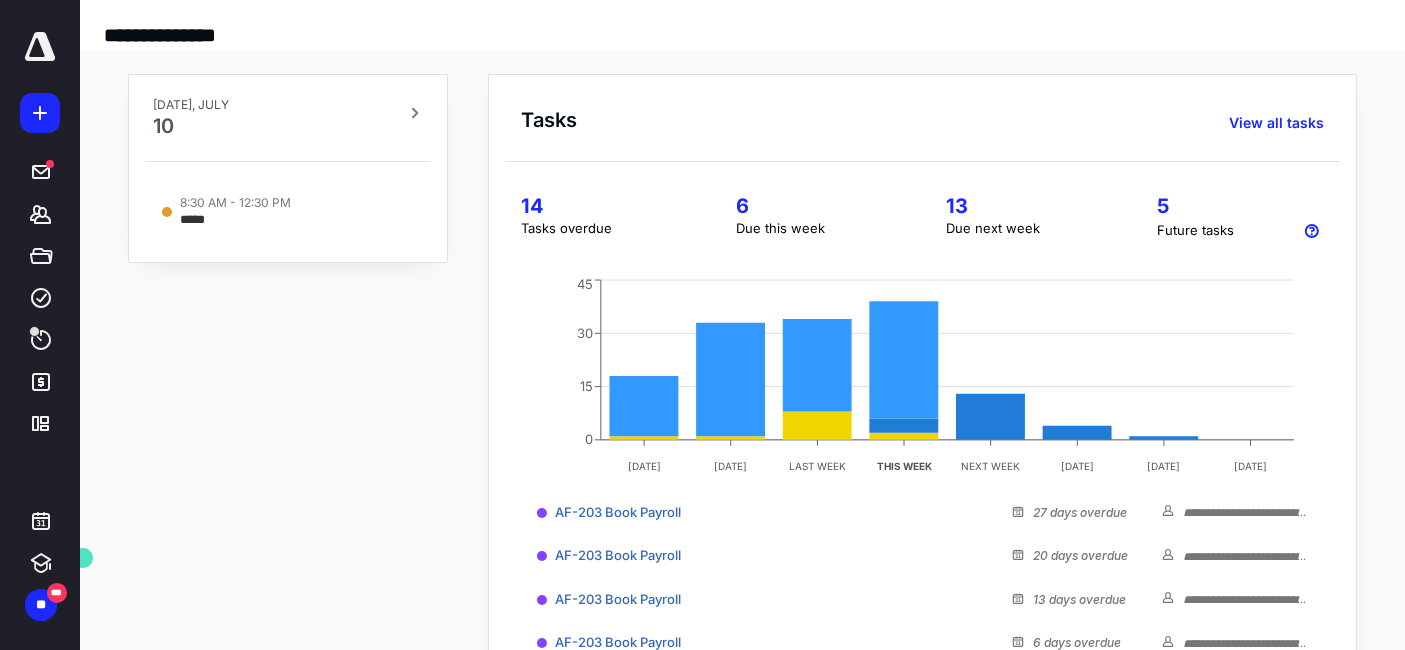 click on "6" at bounding box center [817, 206] 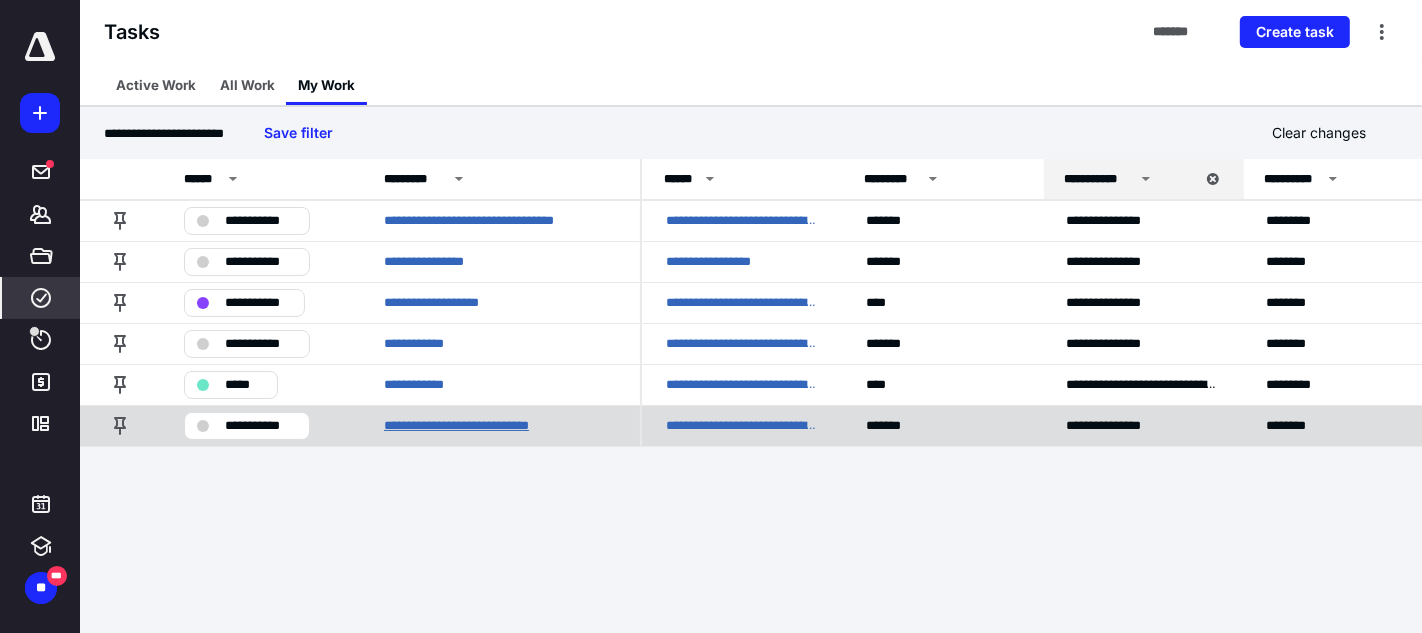 click on "**********" at bounding box center (484, 425) 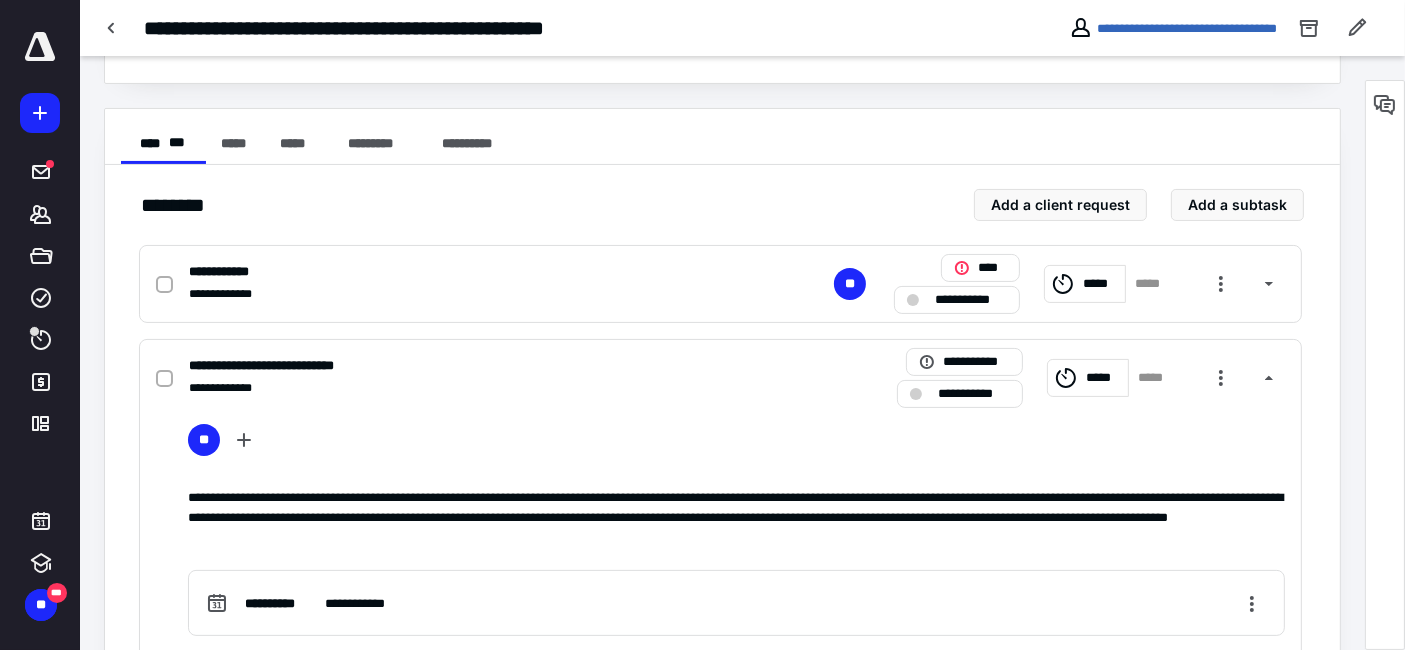 scroll, scrollTop: 444, scrollLeft: 0, axis: vertical 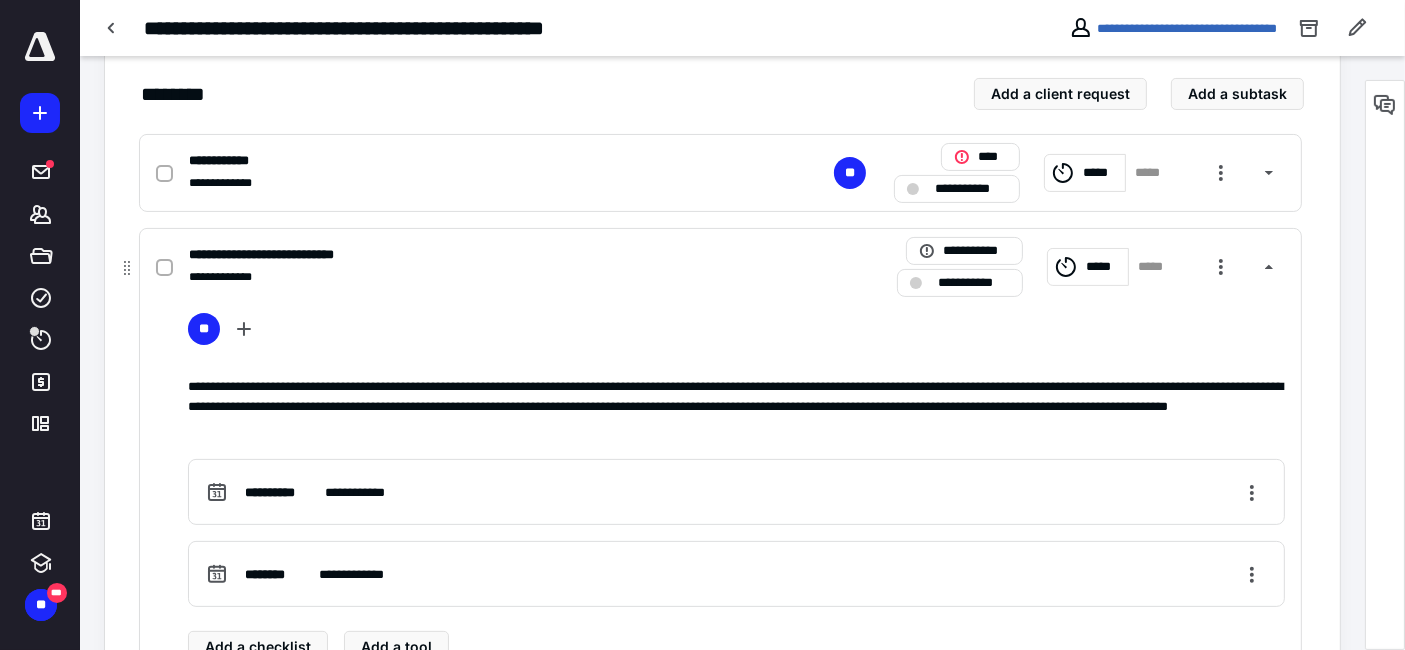 click on "*****" at bounding box center [1104, 266] 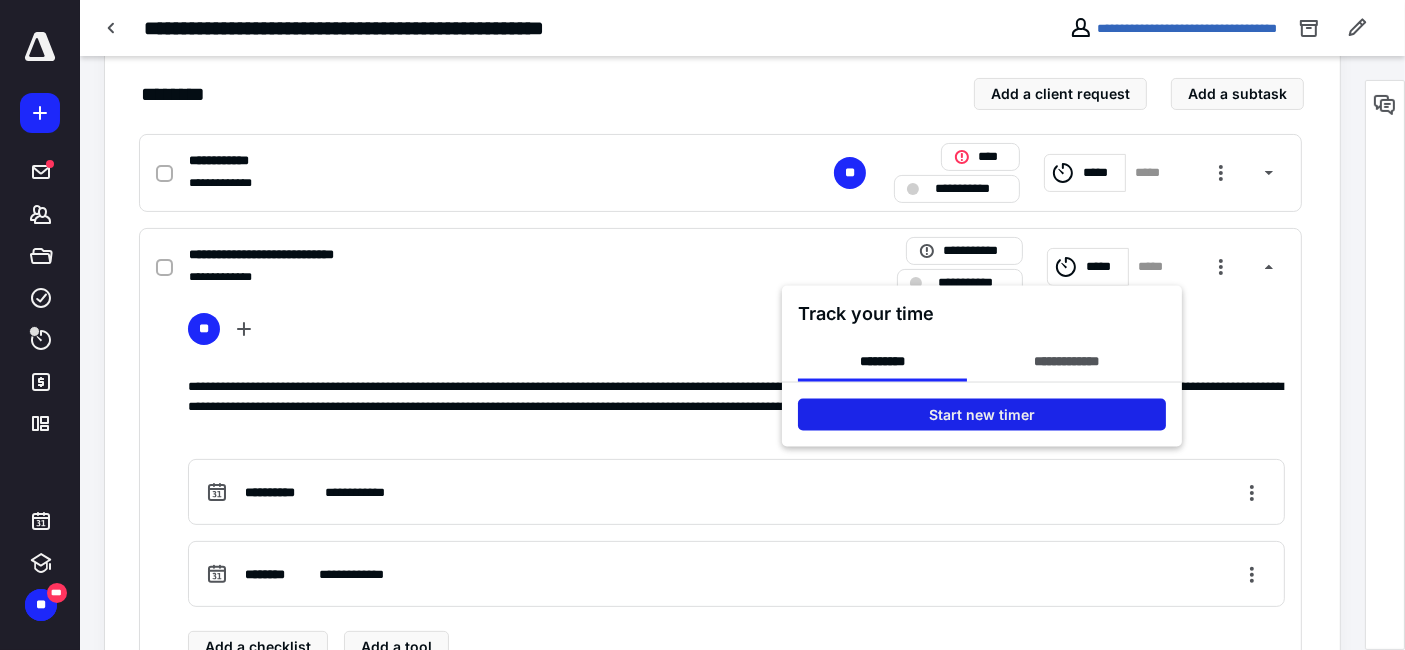 click on "Start new timer" at bounding box center (982, 415) 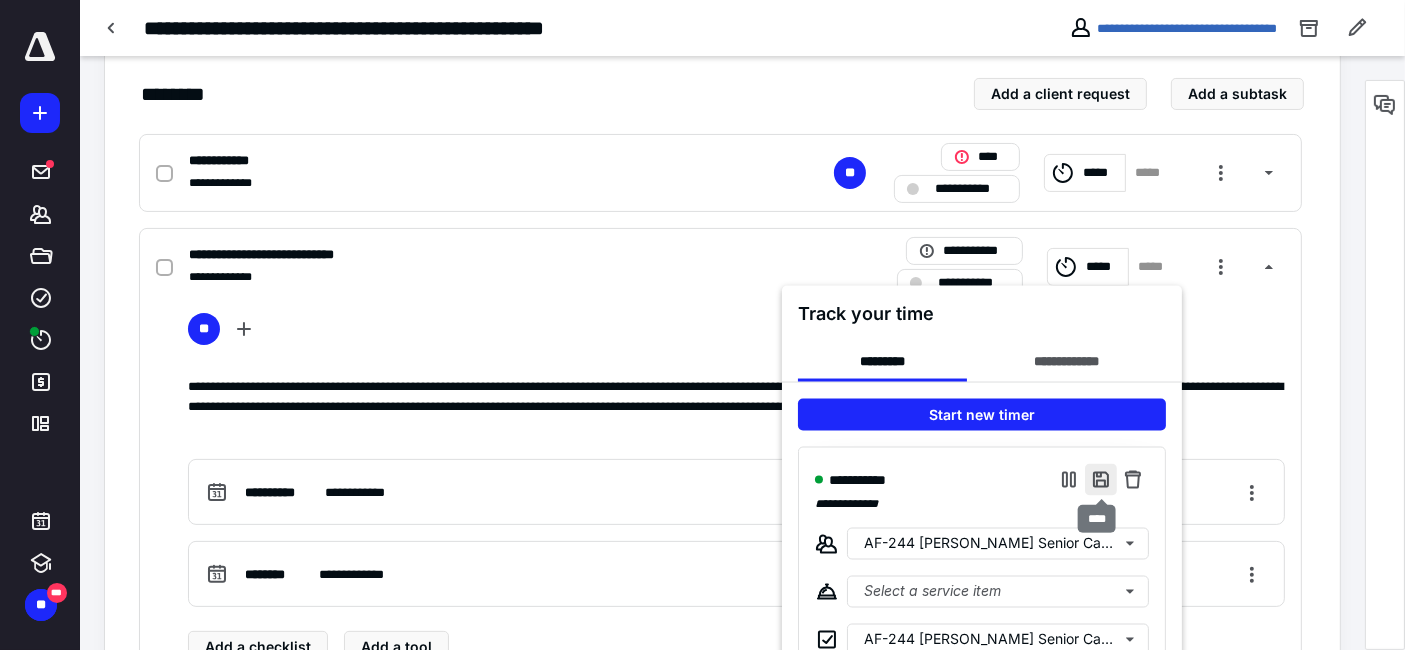 click at bounding box center [1101, 480] 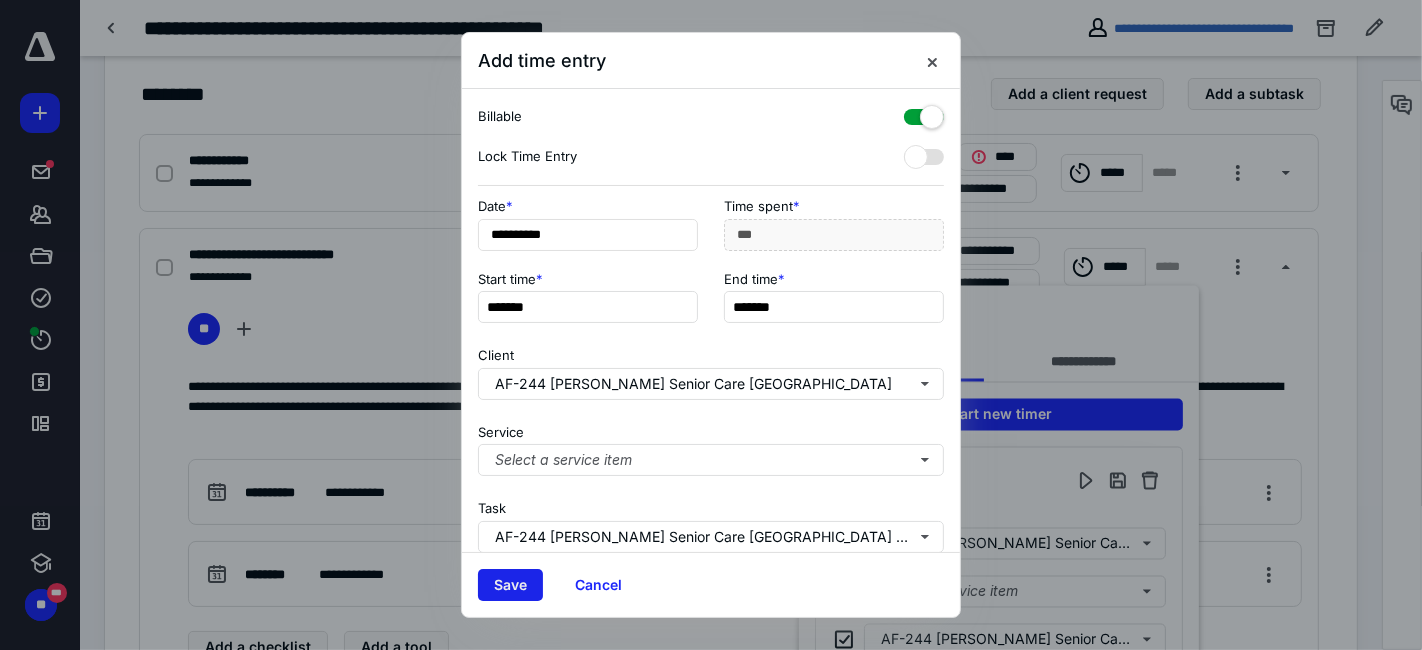 click on "Save" at bounding box center [510, 585] 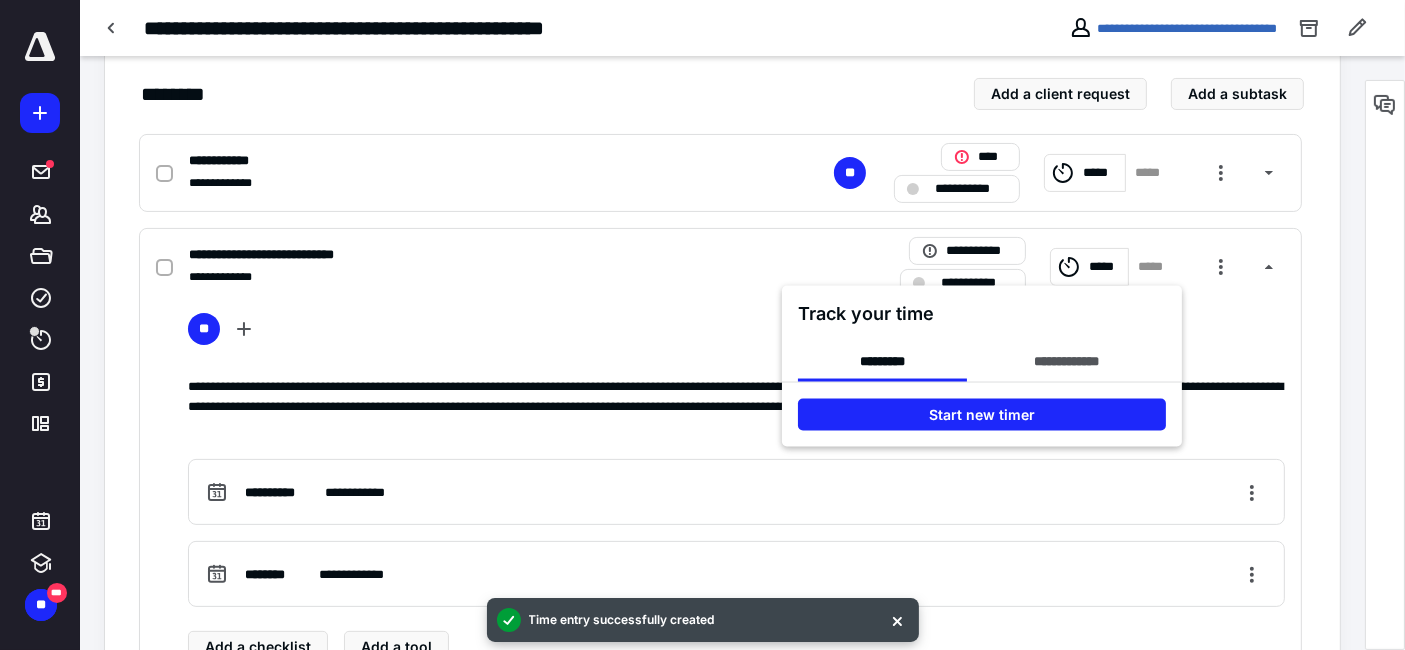 click at bounding box center [702, 325] 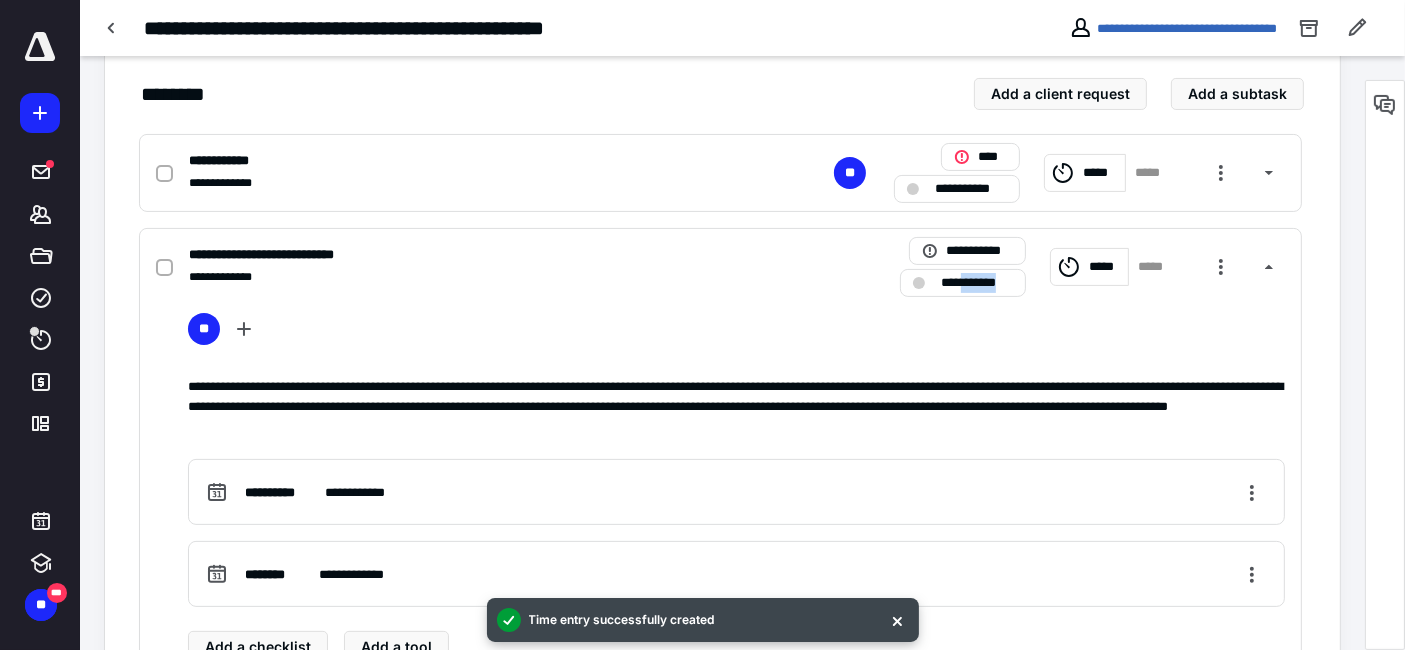 click on "**********" at bounding box center (977, 282) 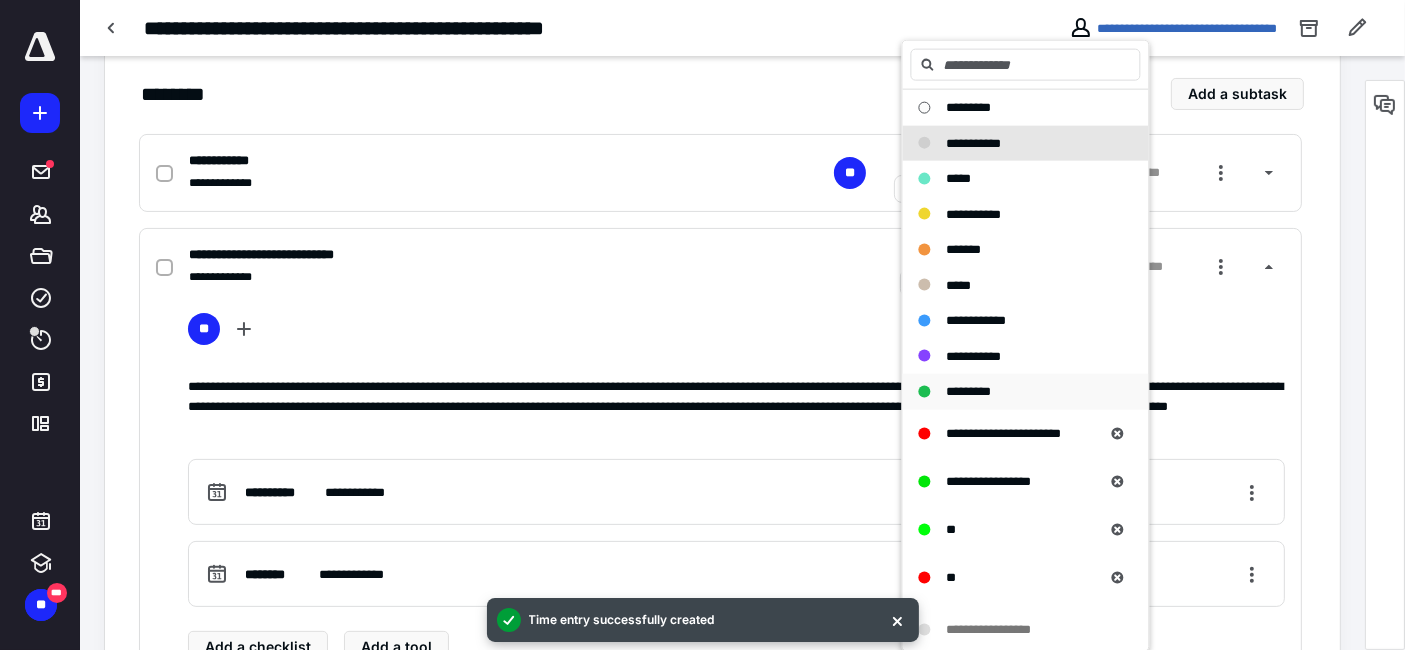 click on "*********" at bounding box center (968, 391) 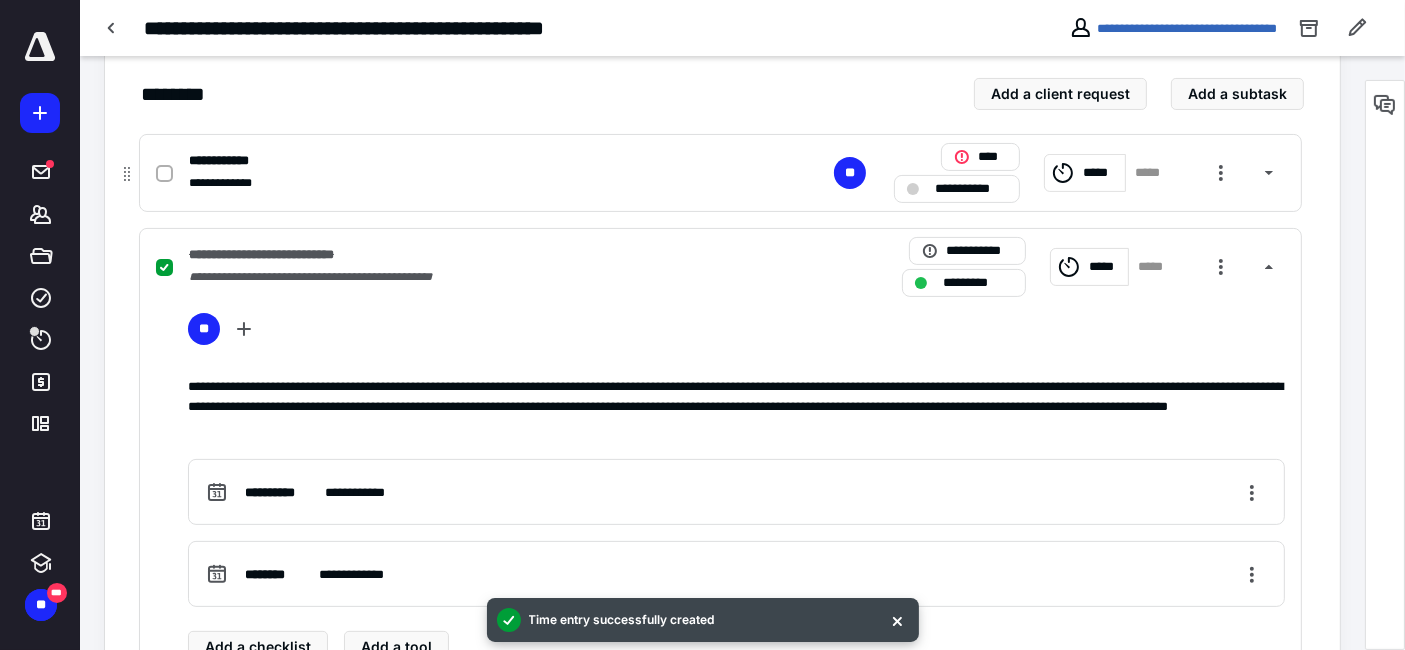 click on "*****" at bounding box center [1101, 172] 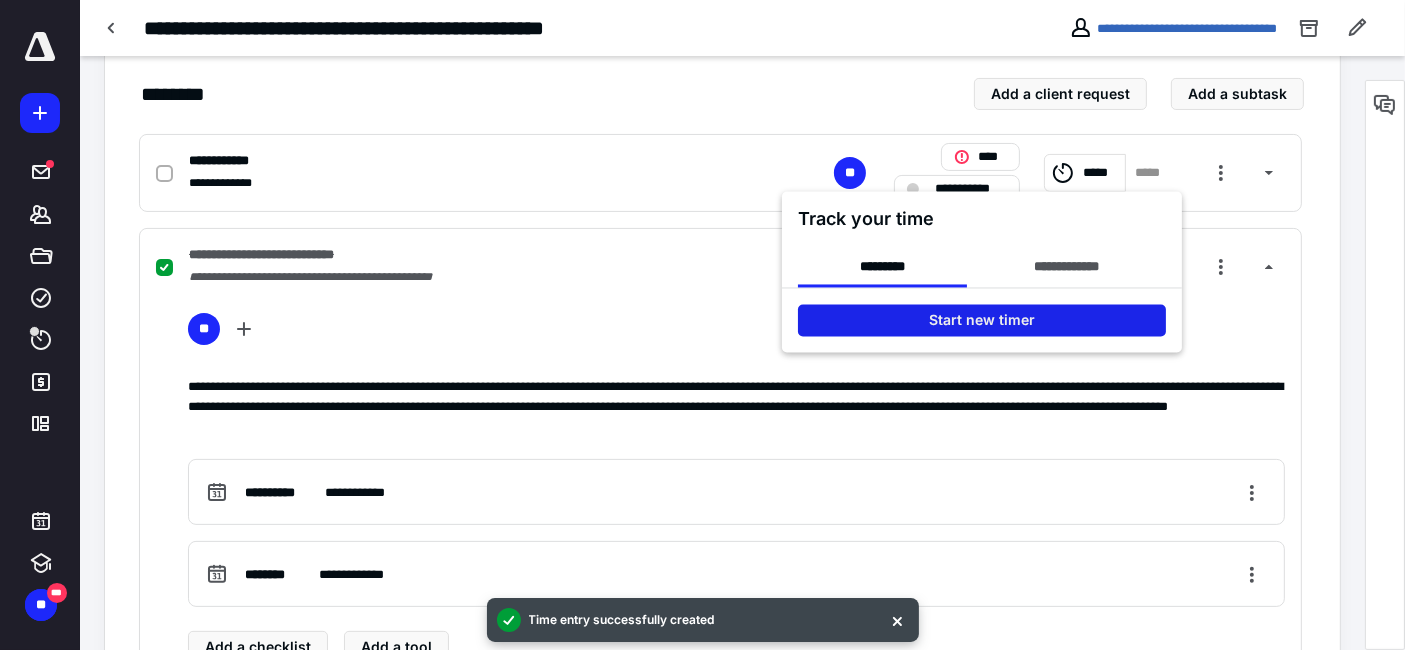 click on "Start new timer" at bounding box center [982, 321] 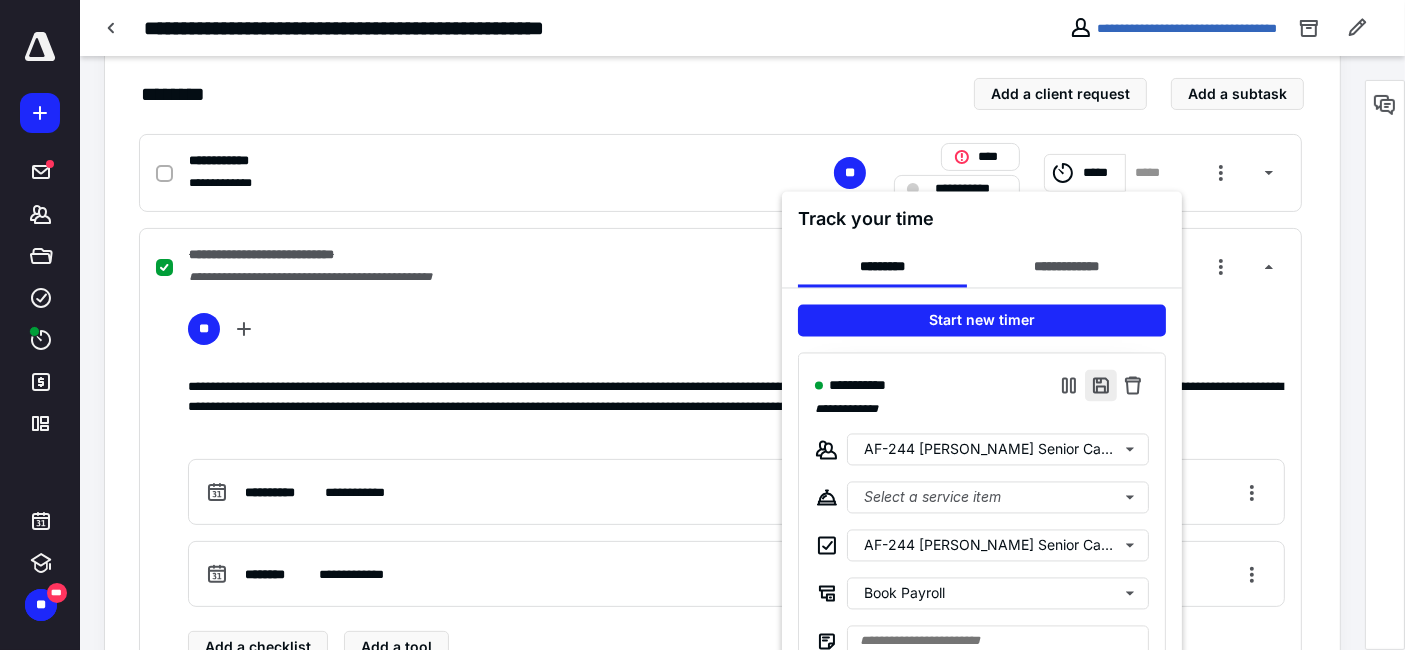 click at bounding box center [1101, 386] 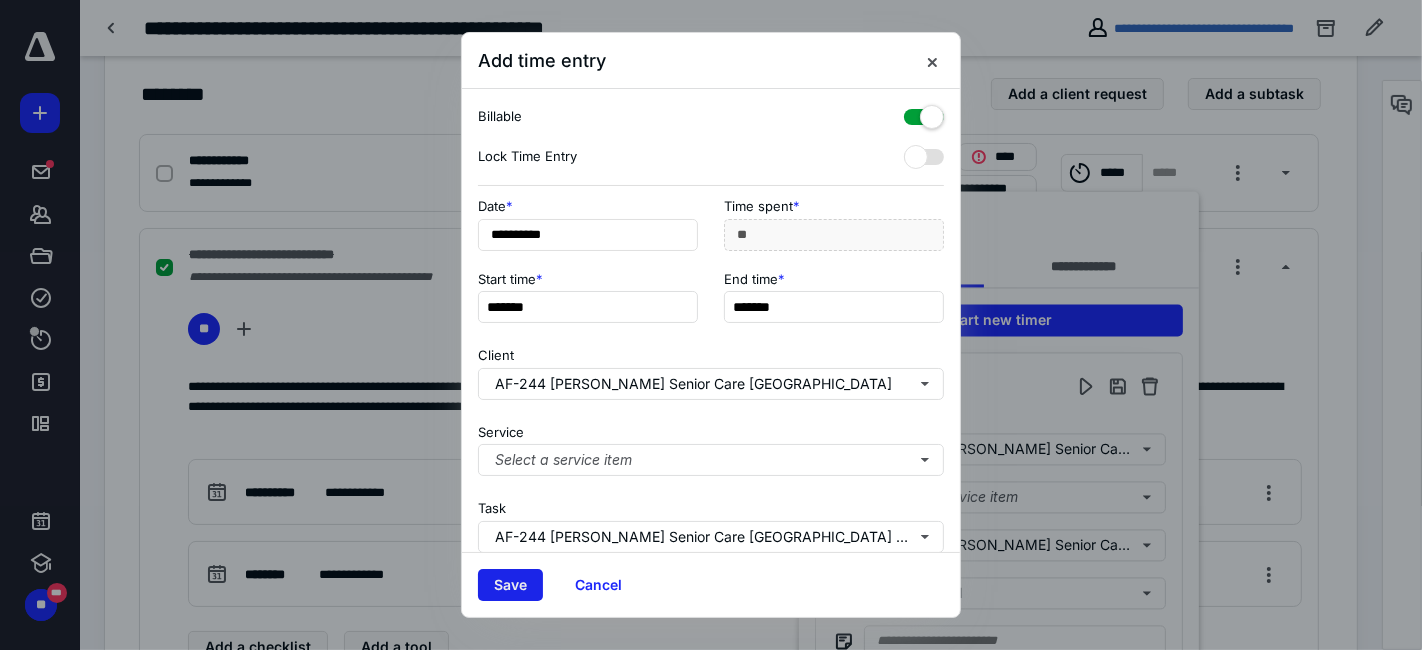 click on "Save" at bounding box center [510, 585] 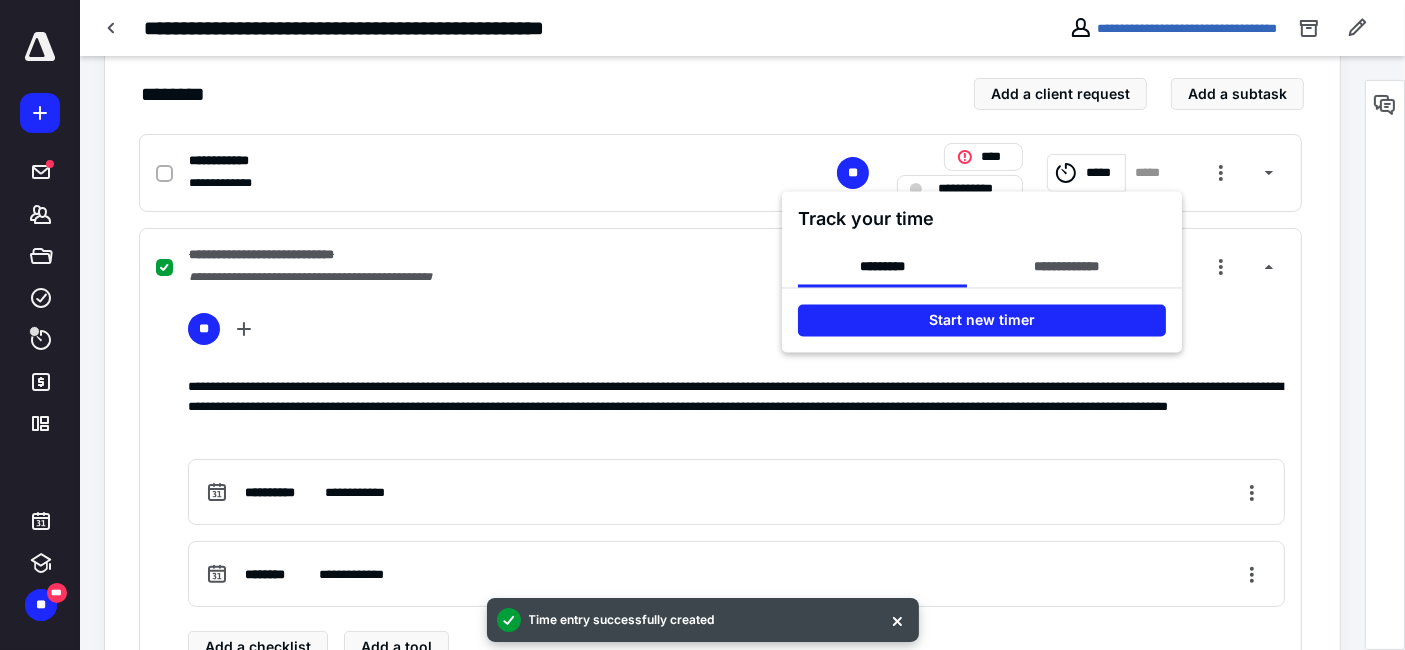 click at bounding box center (702, 325) 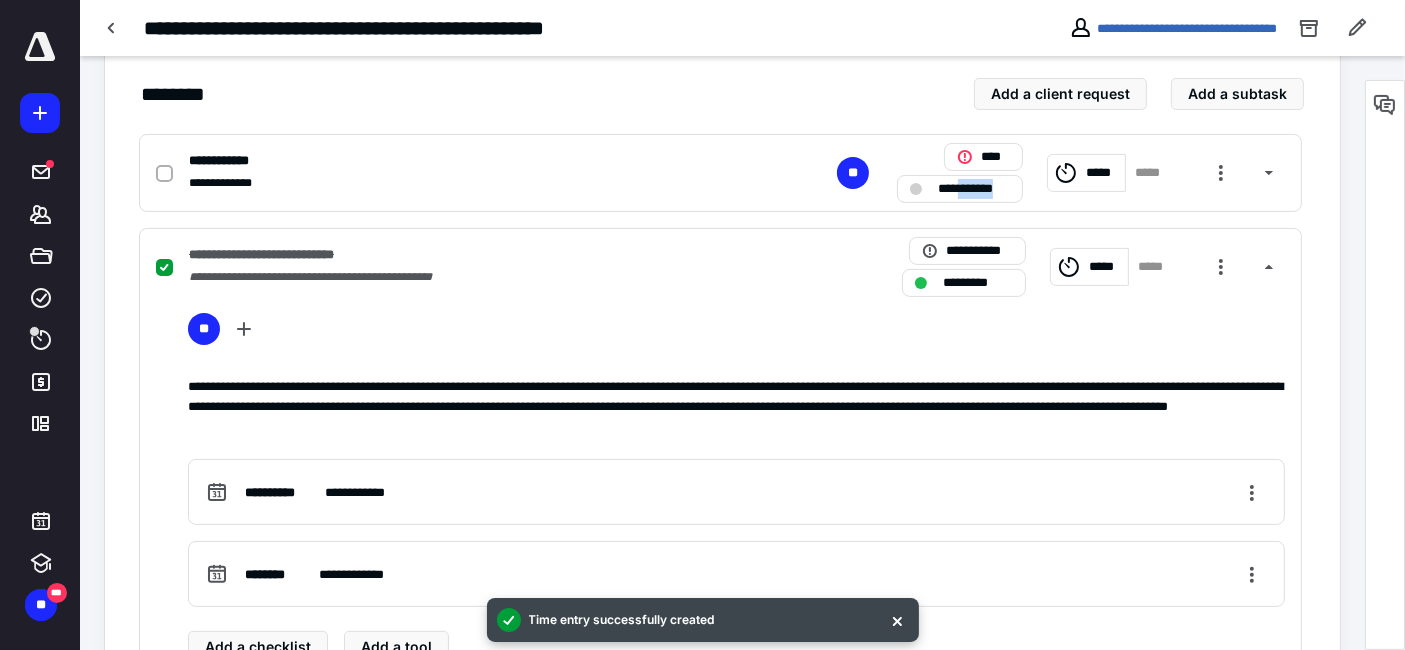 click on "**********" at bounding box center (974, 188) 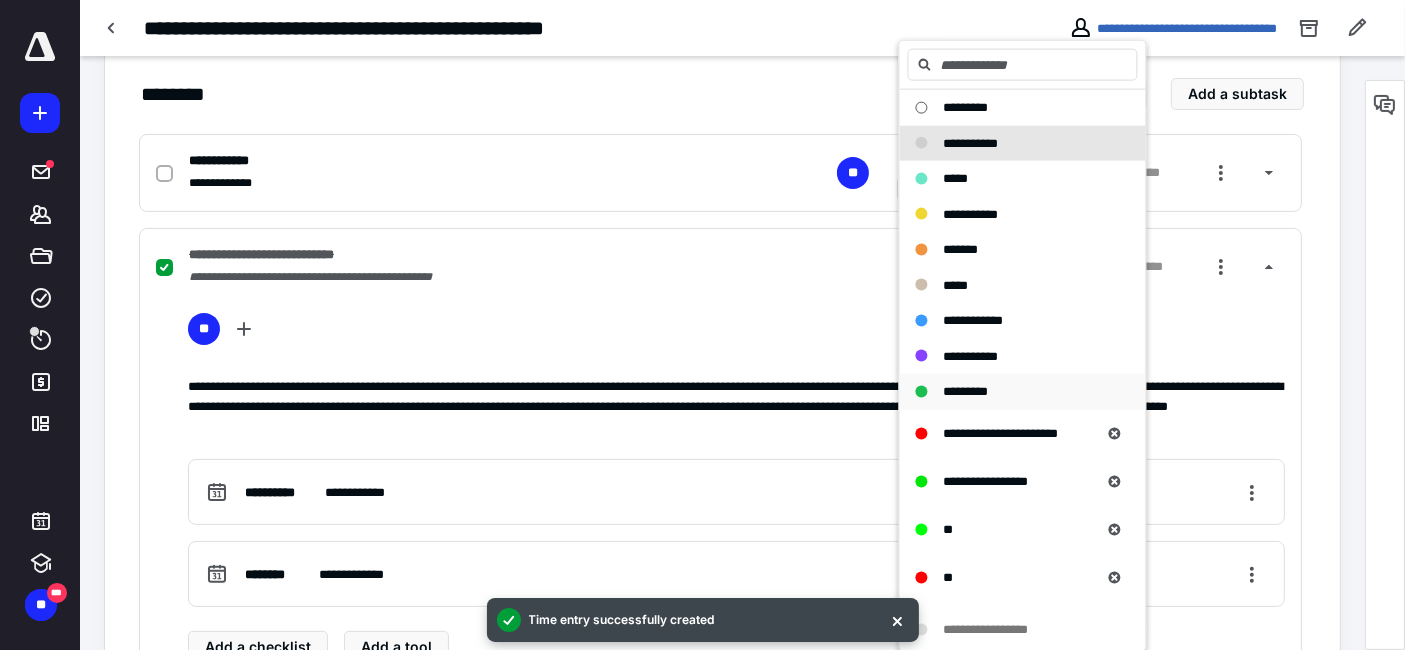 click on "*********" at bounding box center [966, 391] 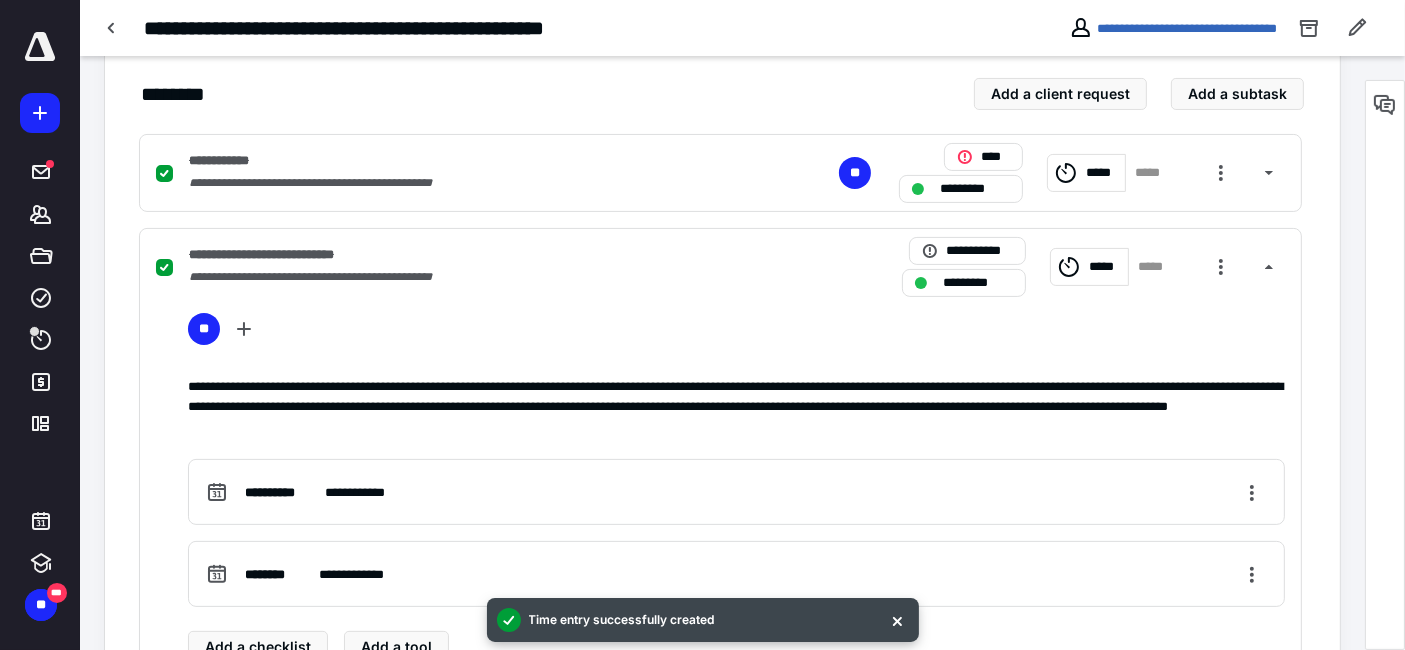 click at bounding box center [40, 47] 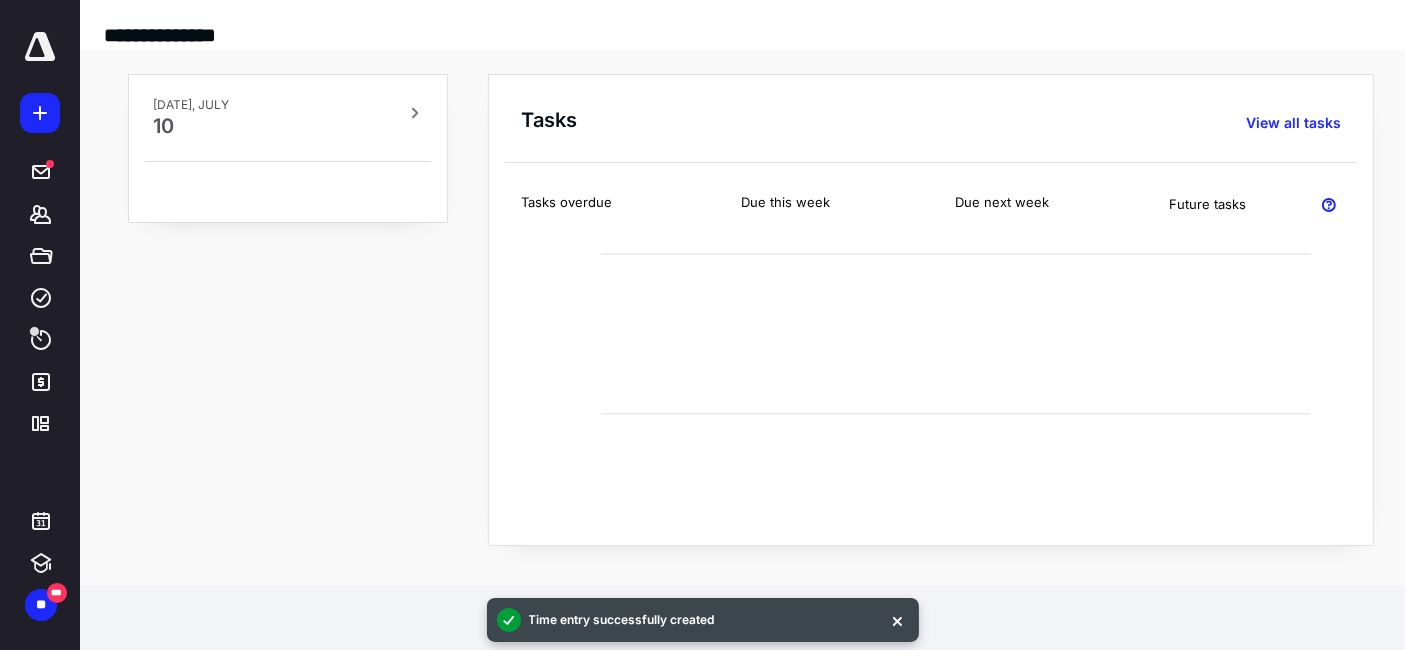 scroll, scrollTop: 0, scrollLeft: 0, axis: both 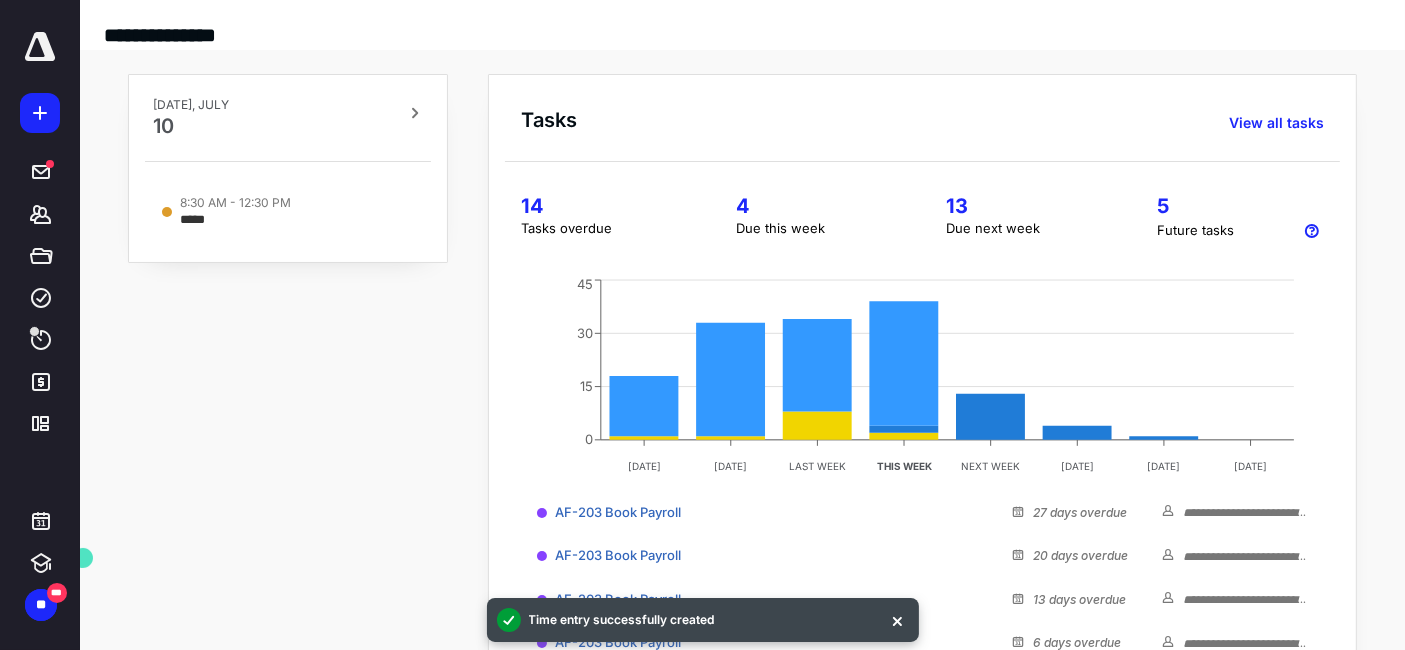 click on "4" at bounding box center (817, 206) 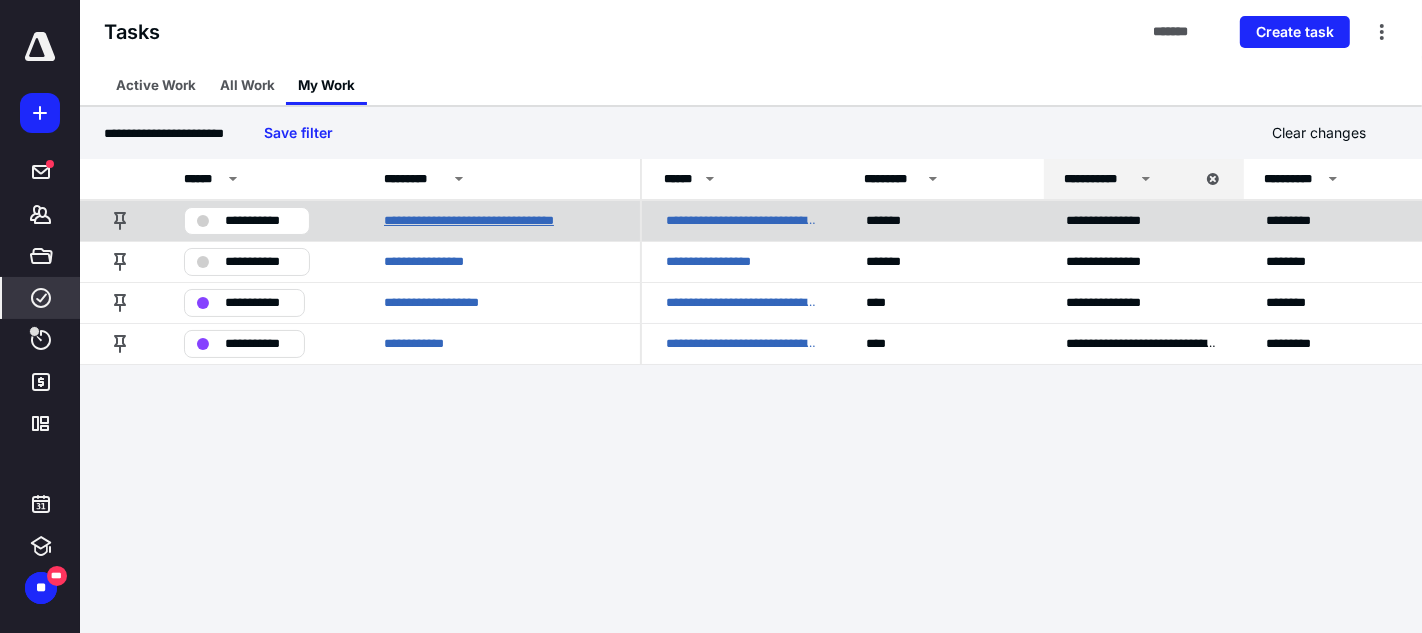 click on "**********" at bounding box center (500, 220) 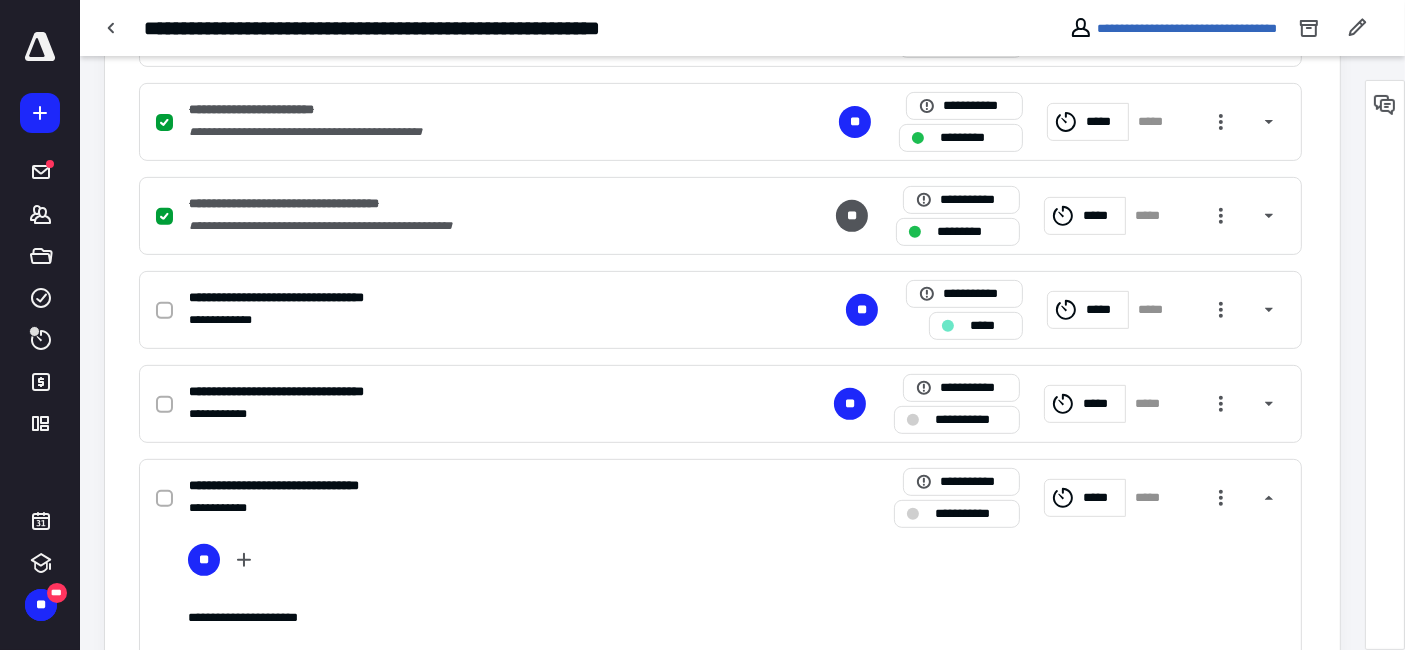 scroll, scrollTop: 888, scrollLeft: 0, axis: vertical 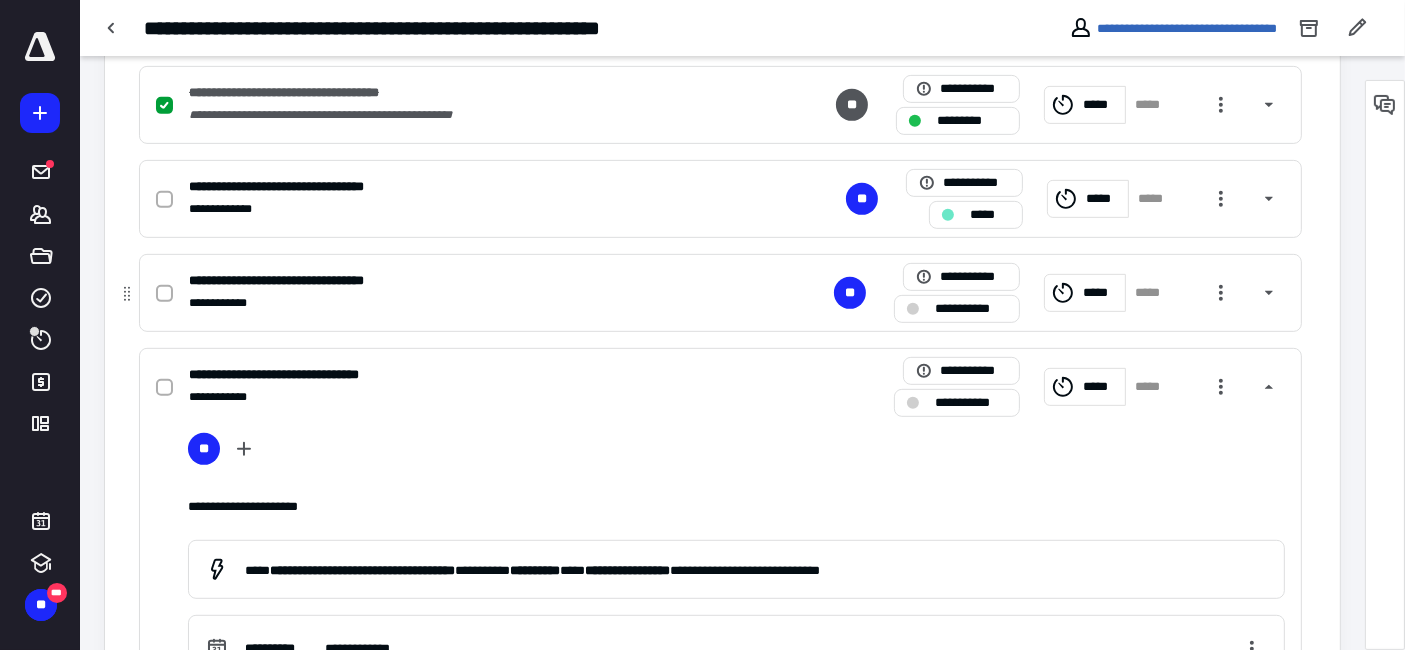 click on "**********" at bounding box center [458, 303] 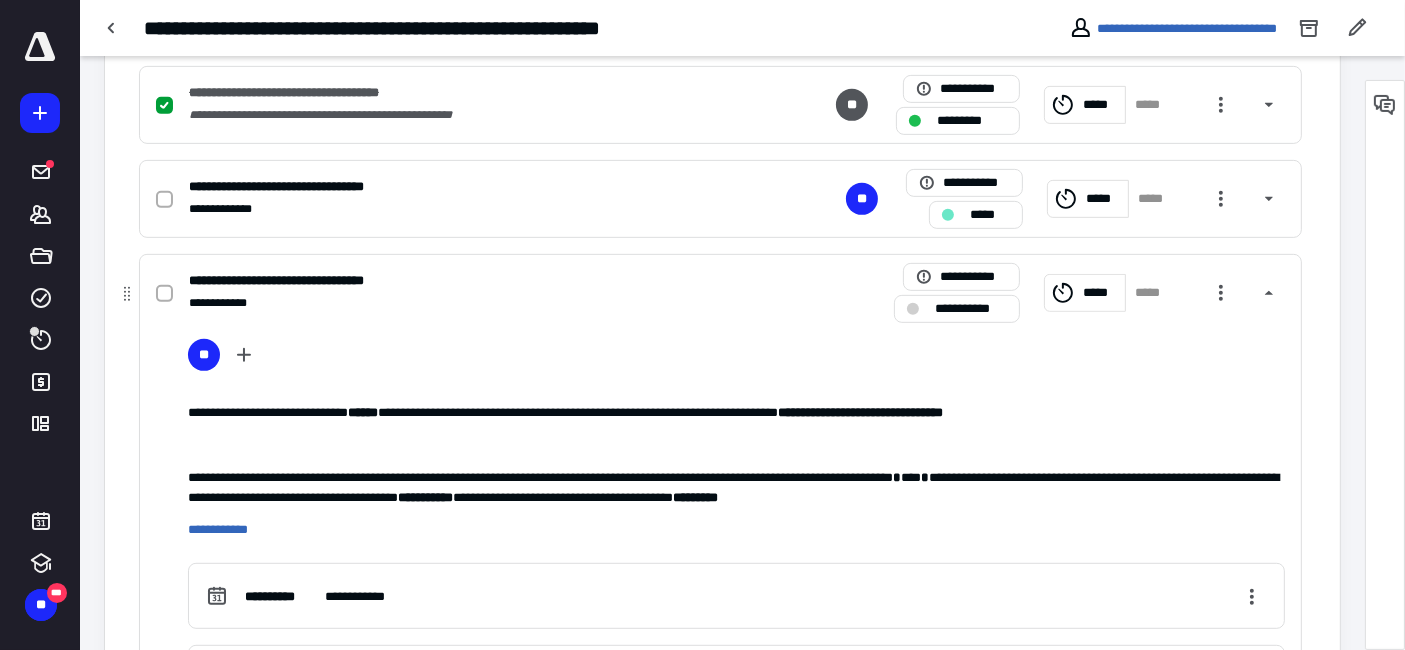 click on "*****" at bounding box center [1101, 292] 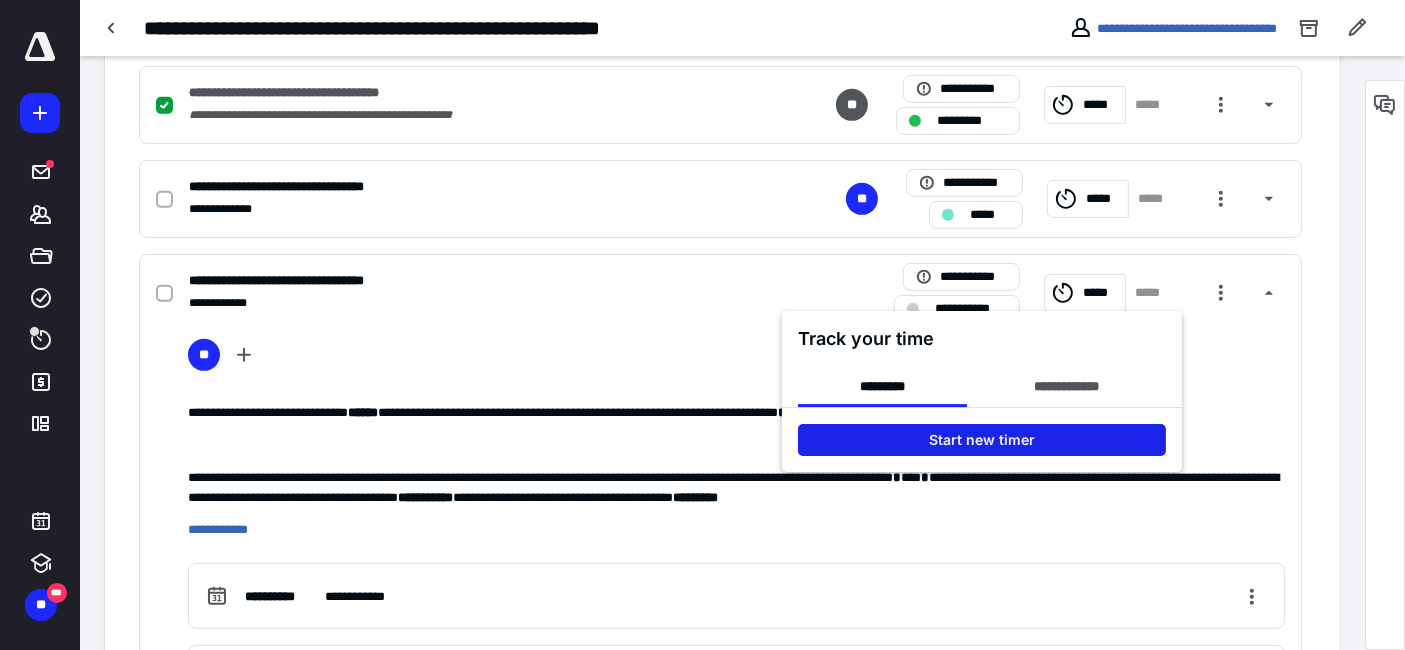 click on "Start new timer" at bounding box center (982, 440) 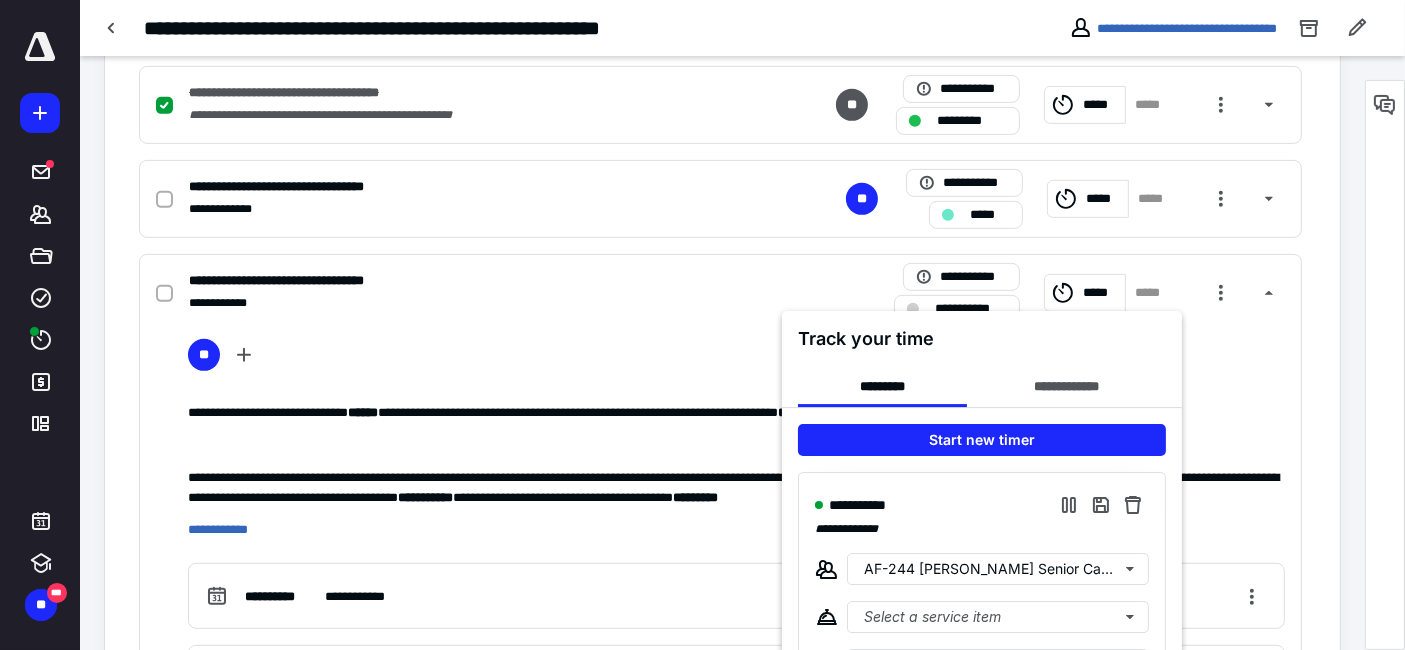 click at bounding box center (702, 325) 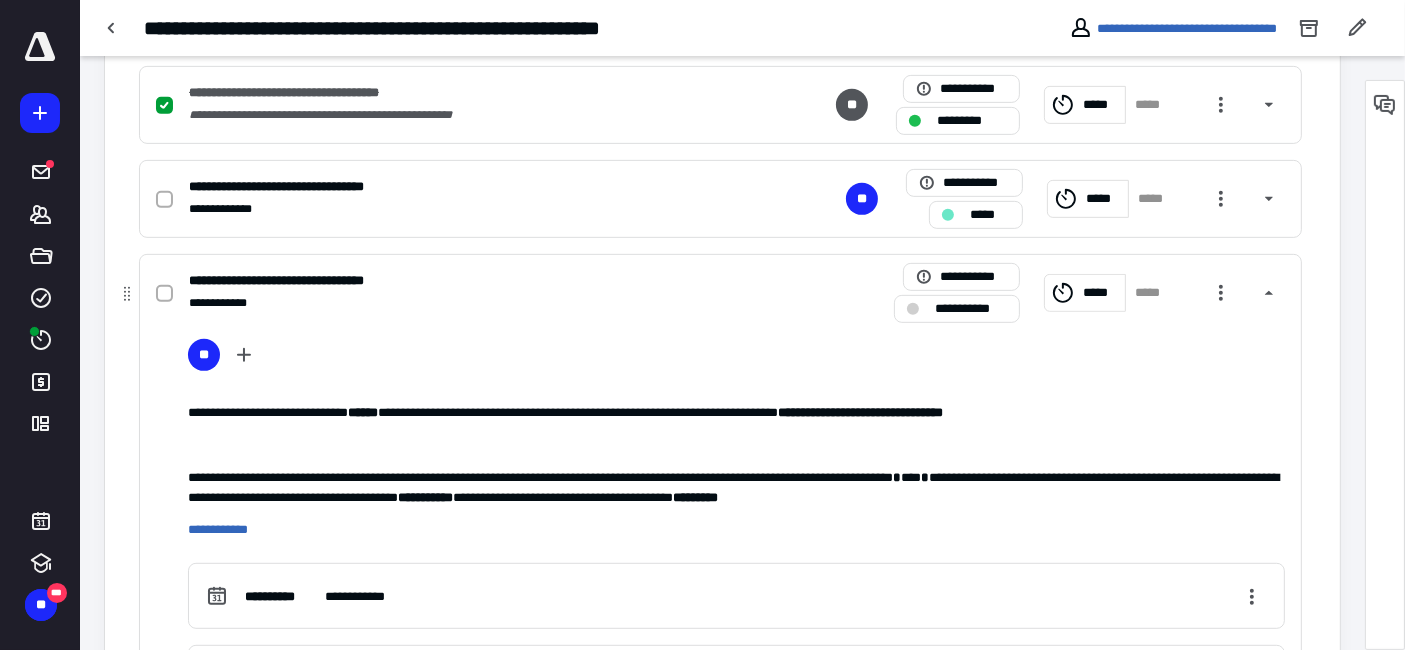 click on "*****" at bounding box center (1101, 292) 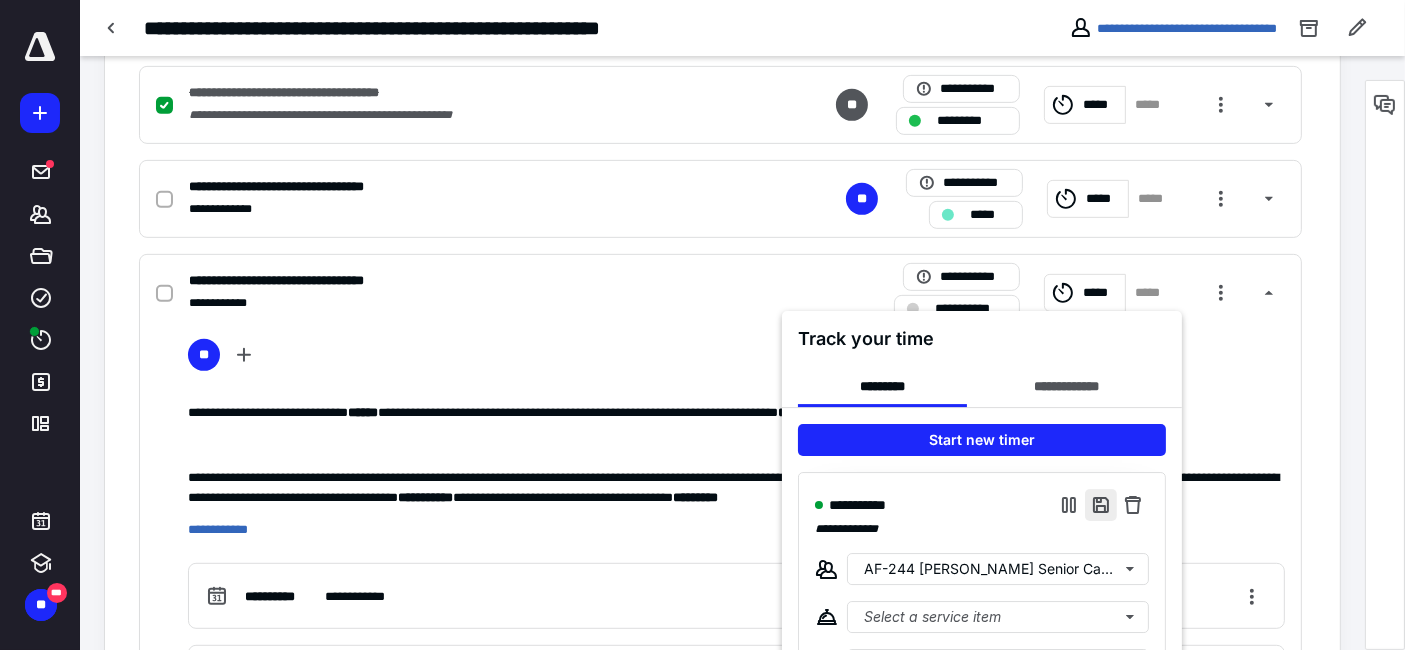 click at bounding box center [1101, 505] 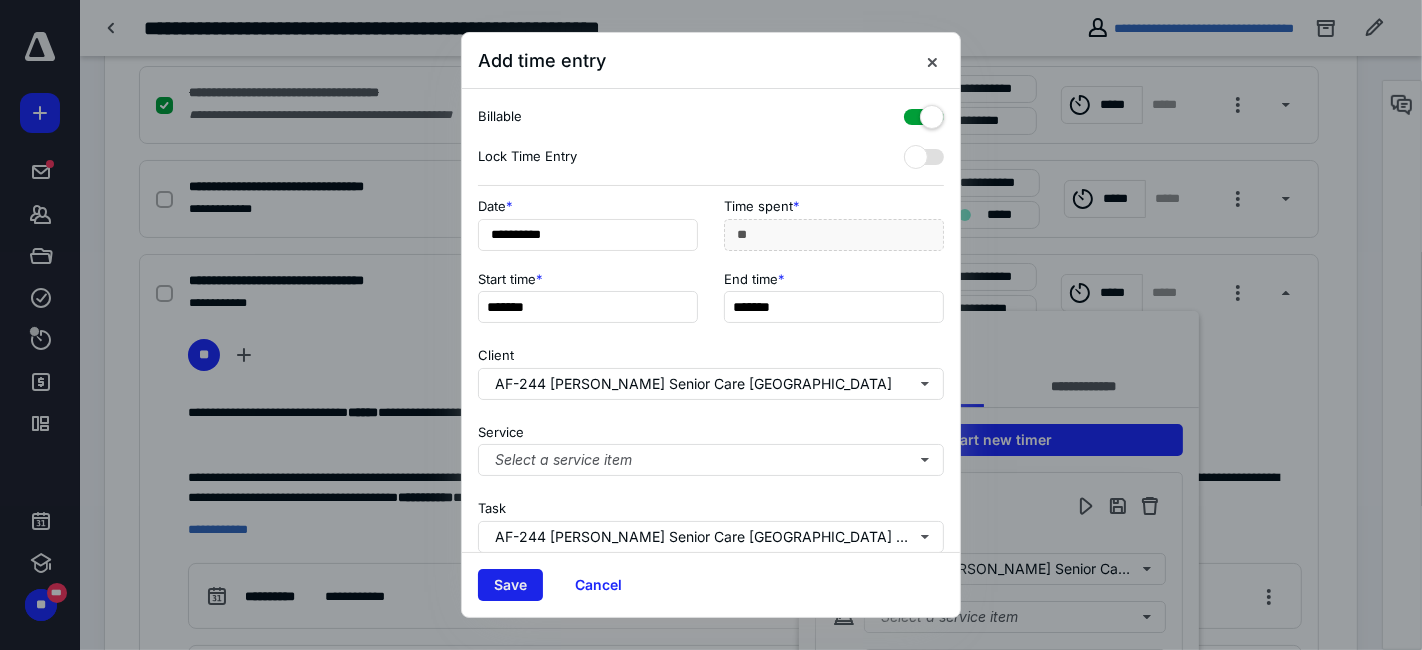 click on "Save" at bounding box center (510, 585) 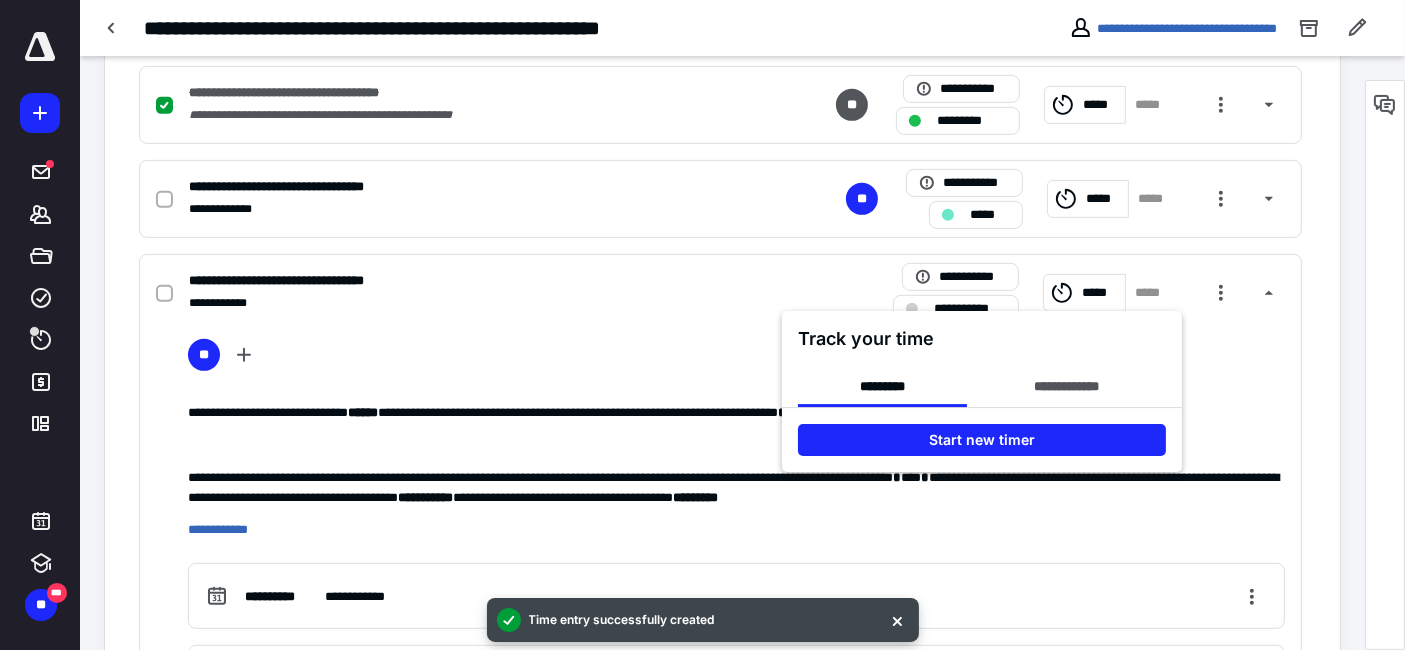 click at bounding box center (702, 325) 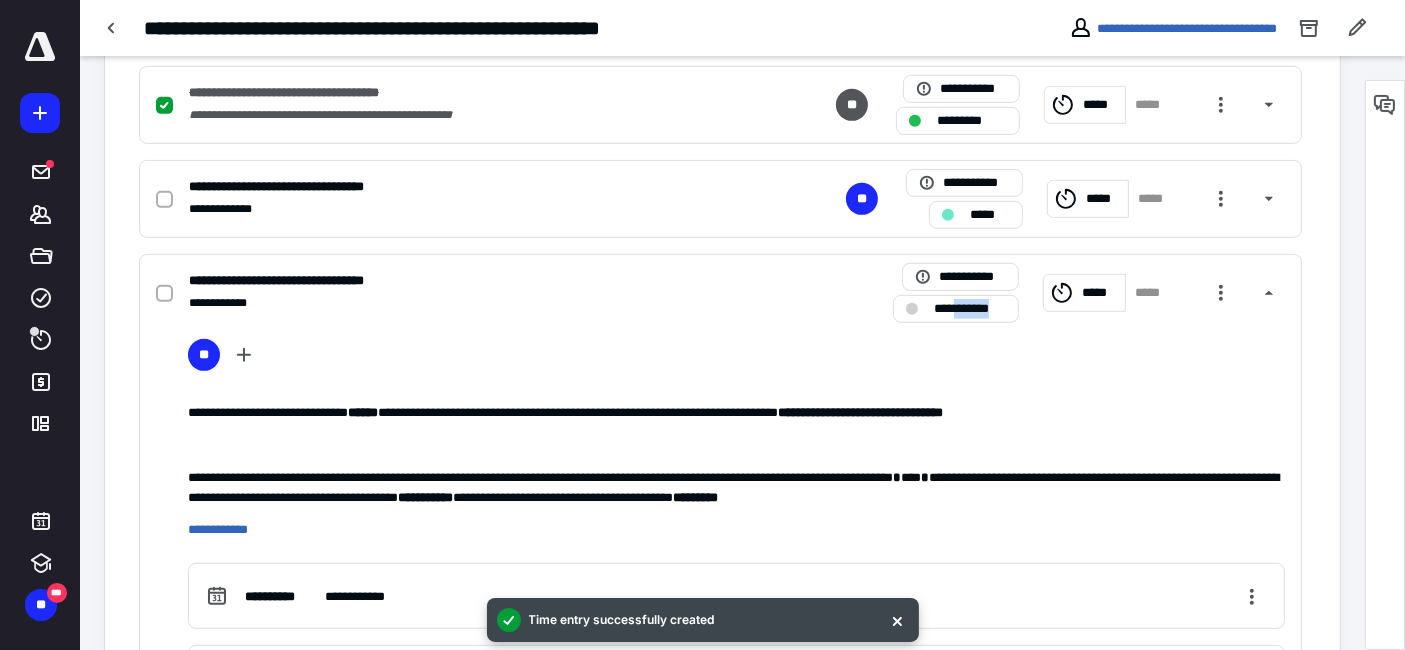 click on "**********" at bounding box center [970, 308] 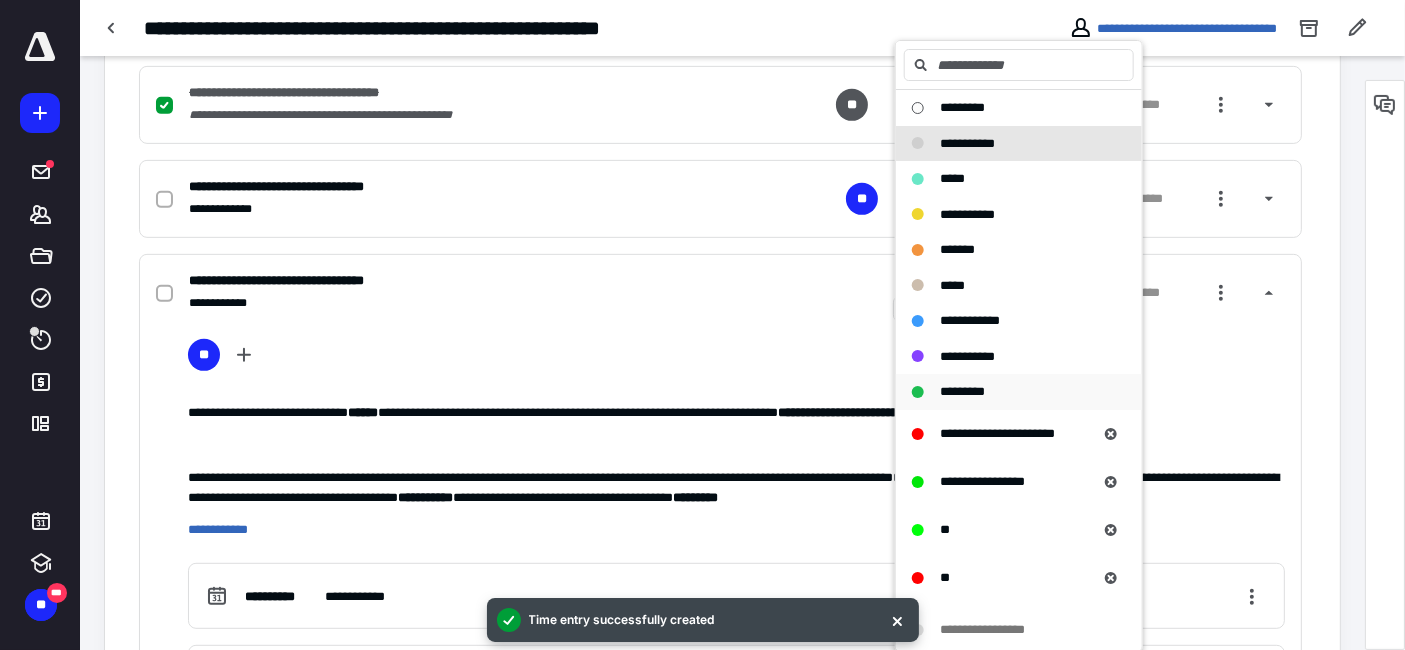 click on "*********" at bounding box center [962, 391] 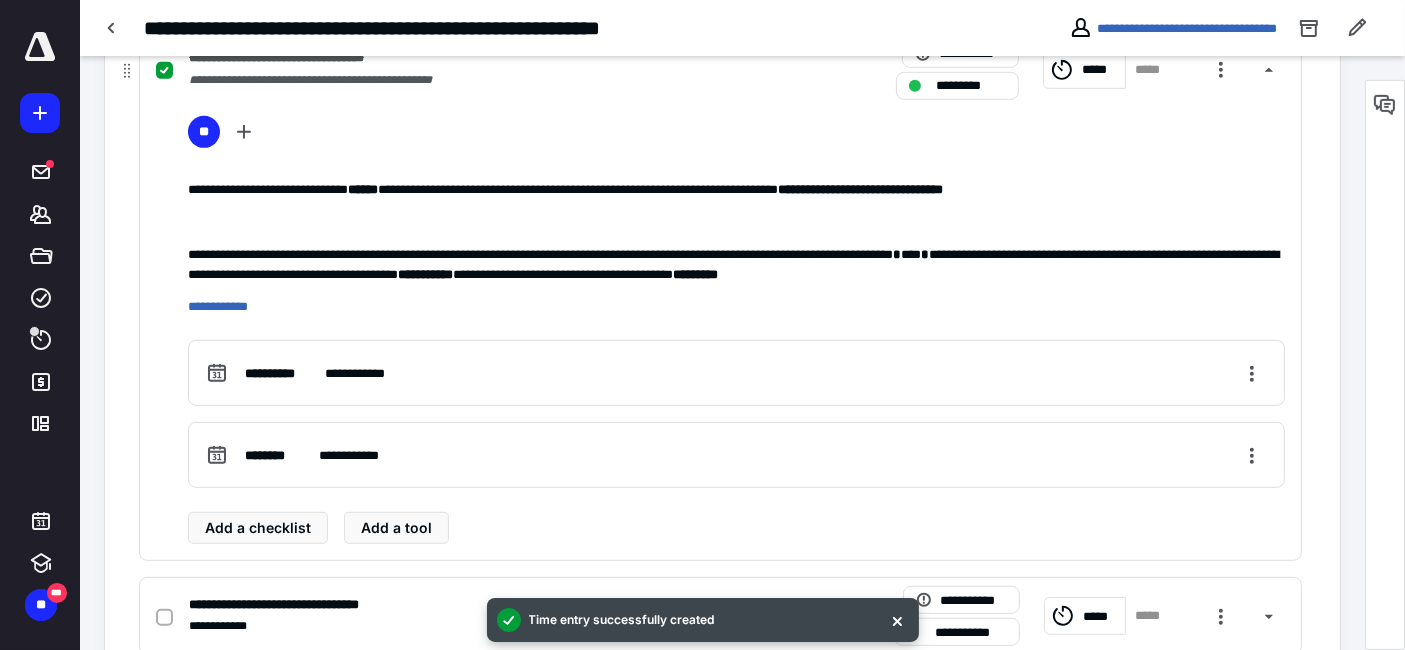 scroll, scrollTop: 1333, scrollLeft: 0, axis: vertical 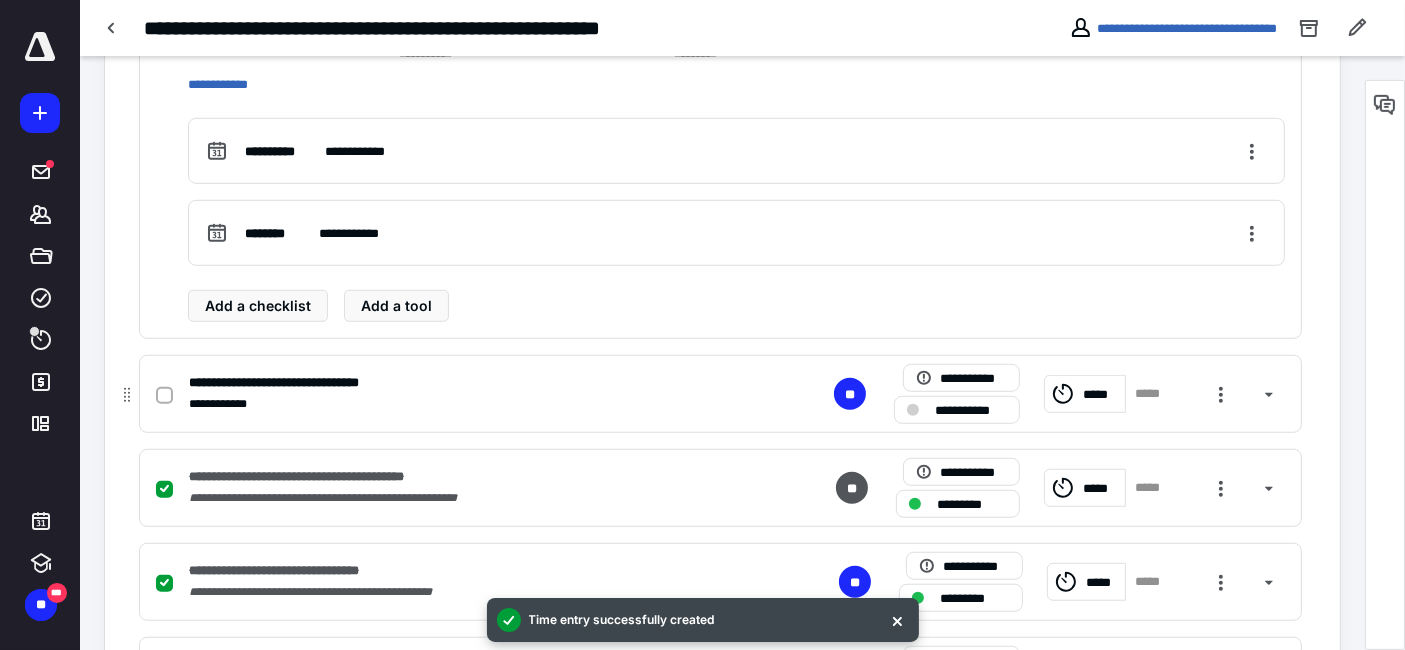 click on "*****" at bounding box center (1101, 394) 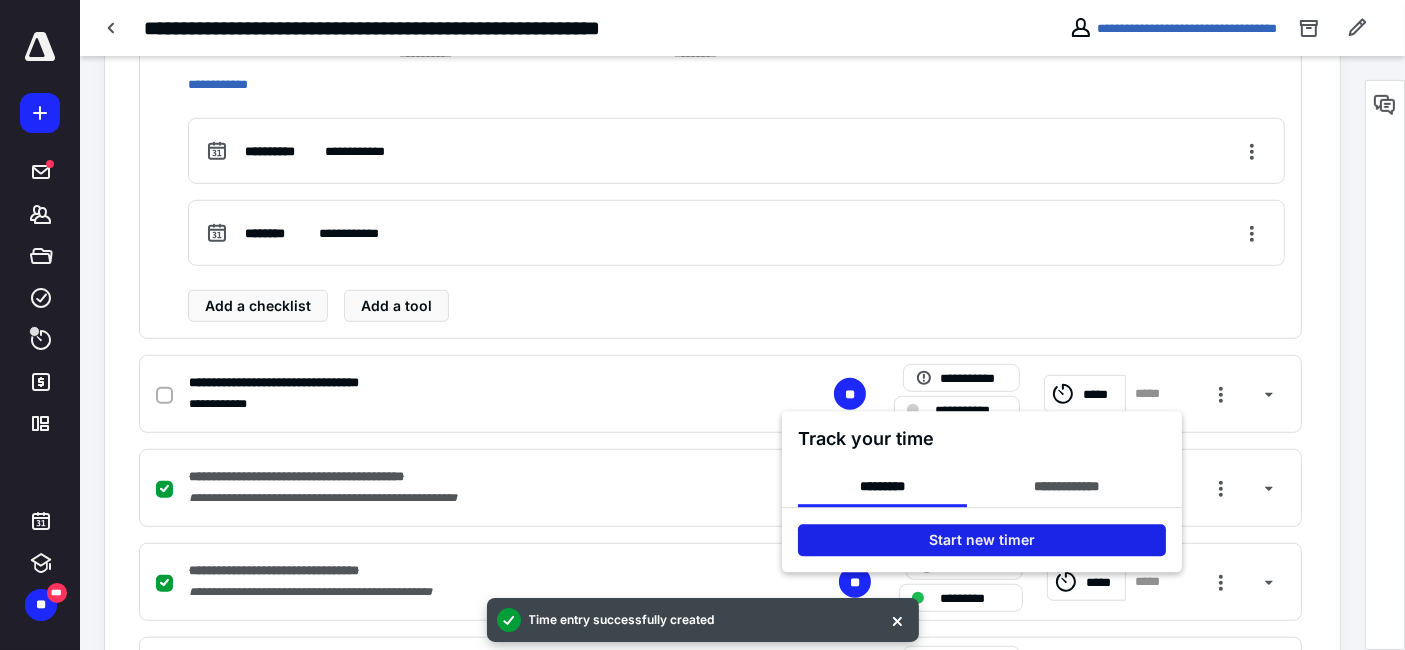 click on "Start new timer" at bounding box center [982, 540] 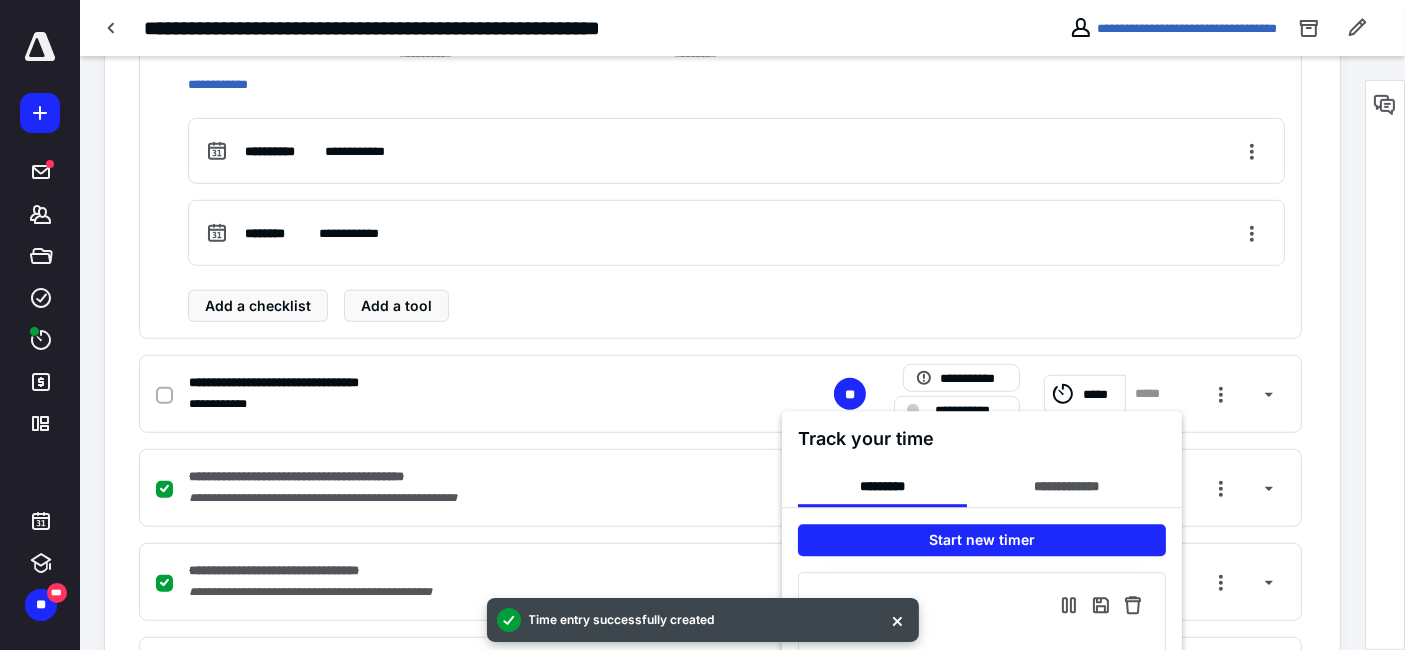 scroll, scrollTop: 1444, scrollLeft: 0, axis: vertical 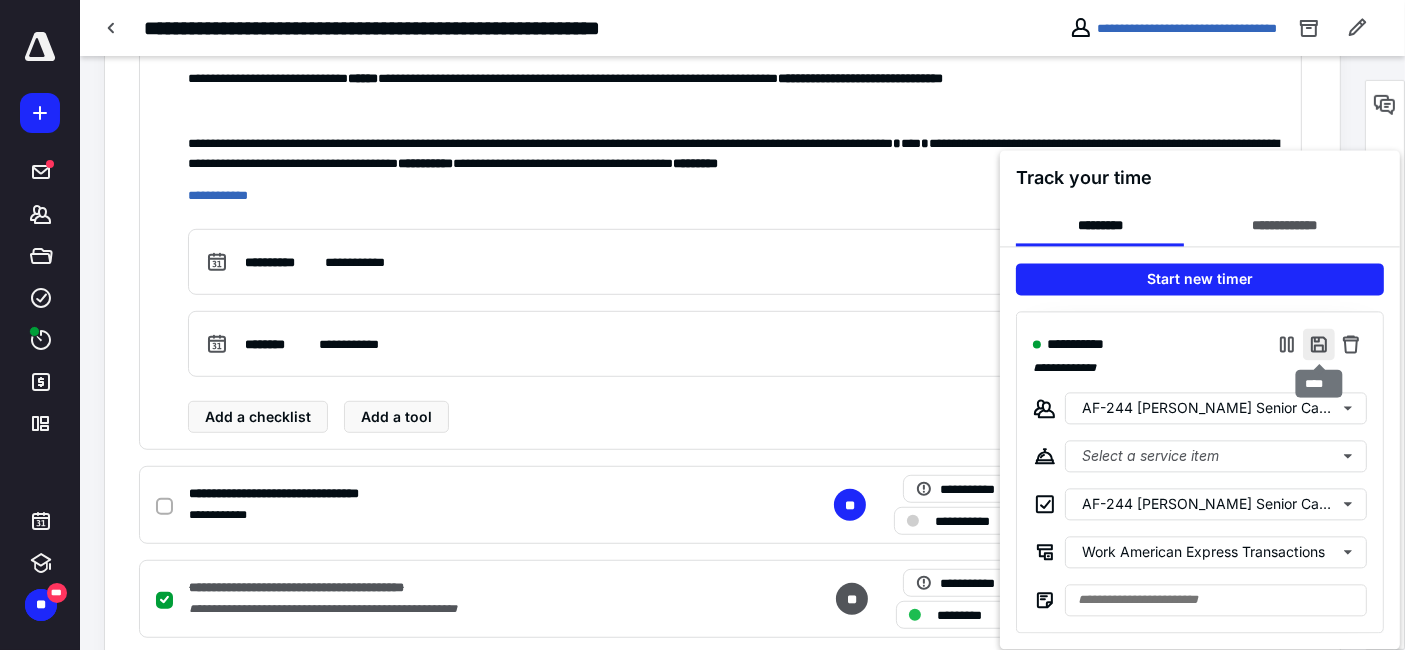 click at bounding box center (1319, 345) 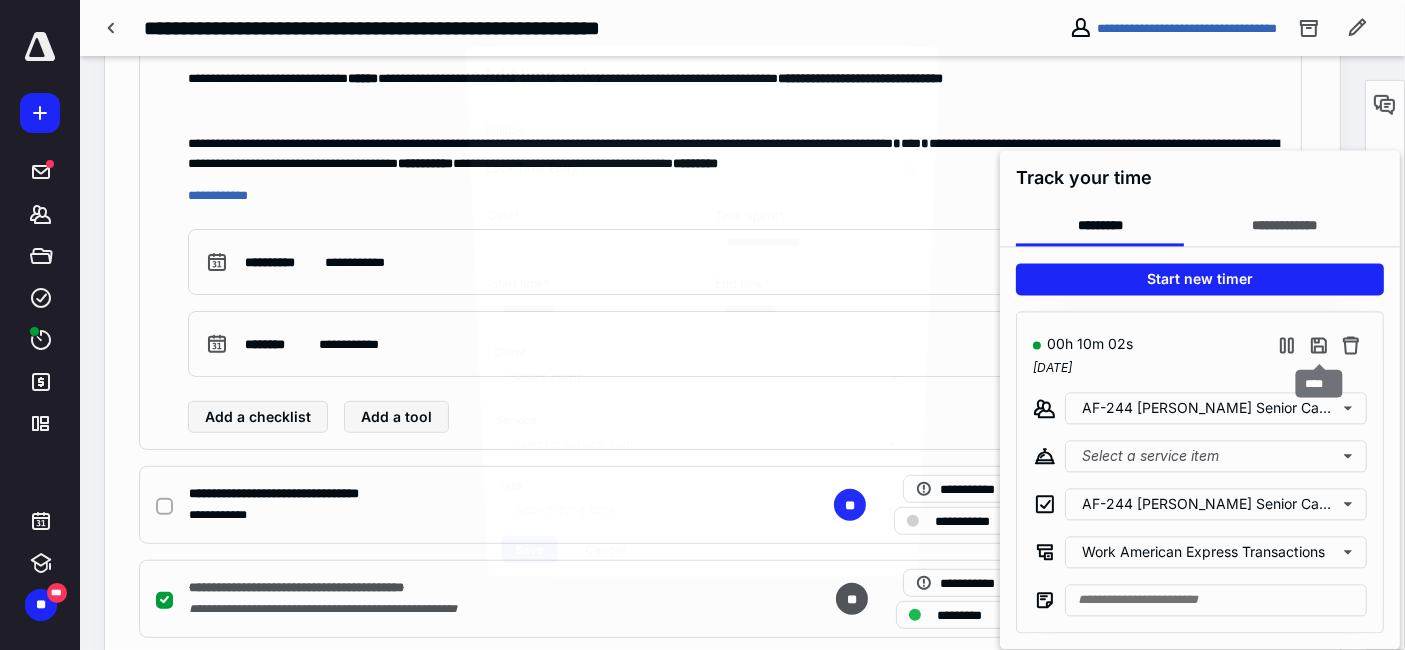 type on "**********" 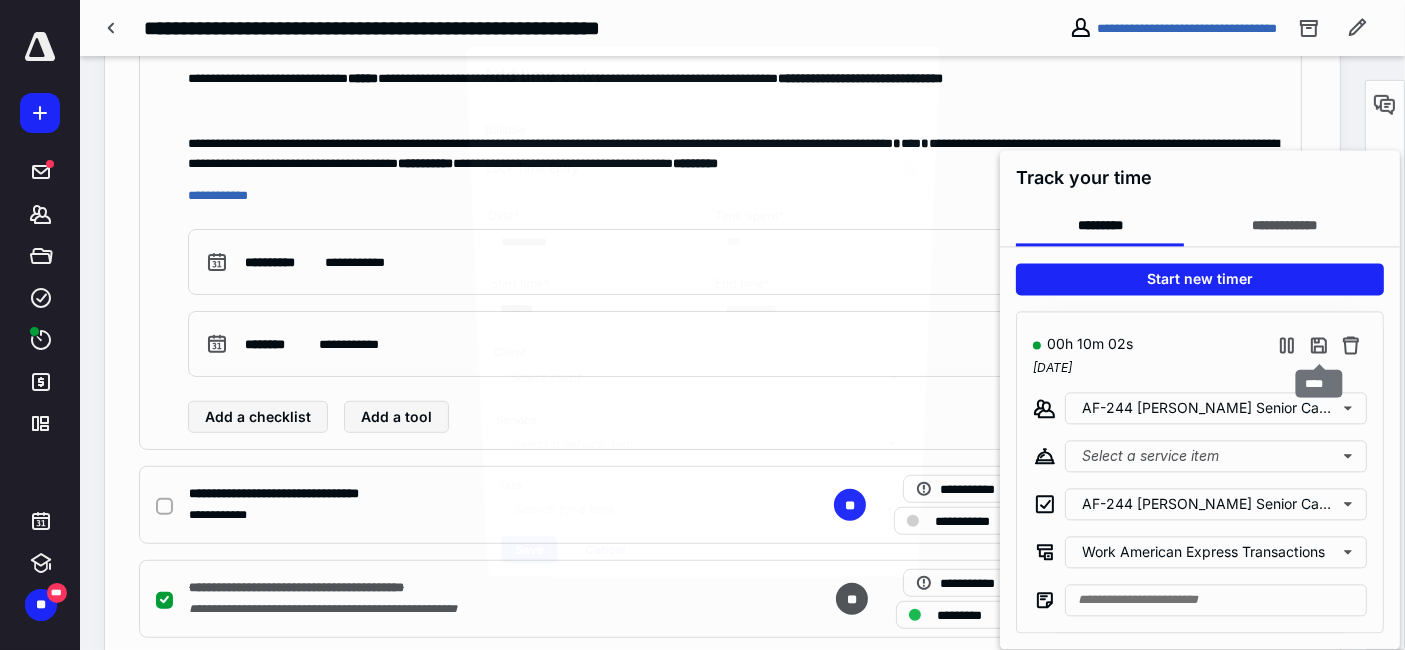 type on "*******" 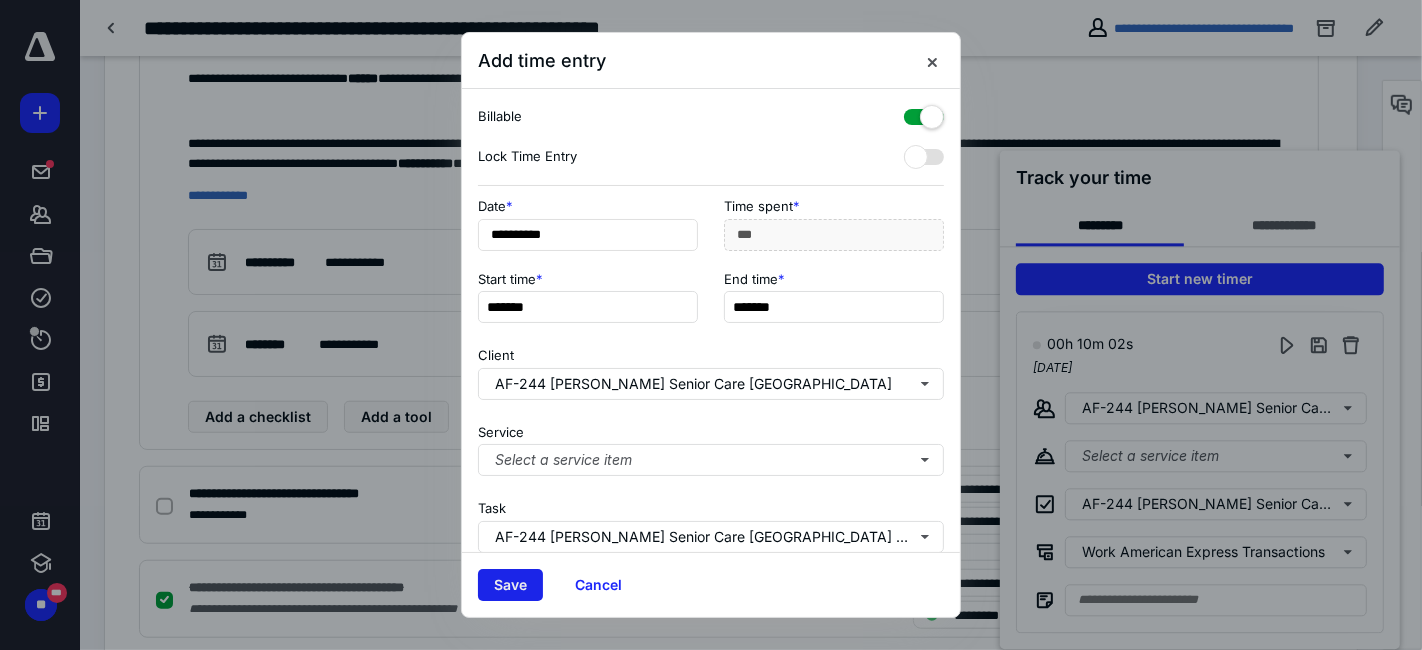 click on "Save" at bounding box center [510, 585] 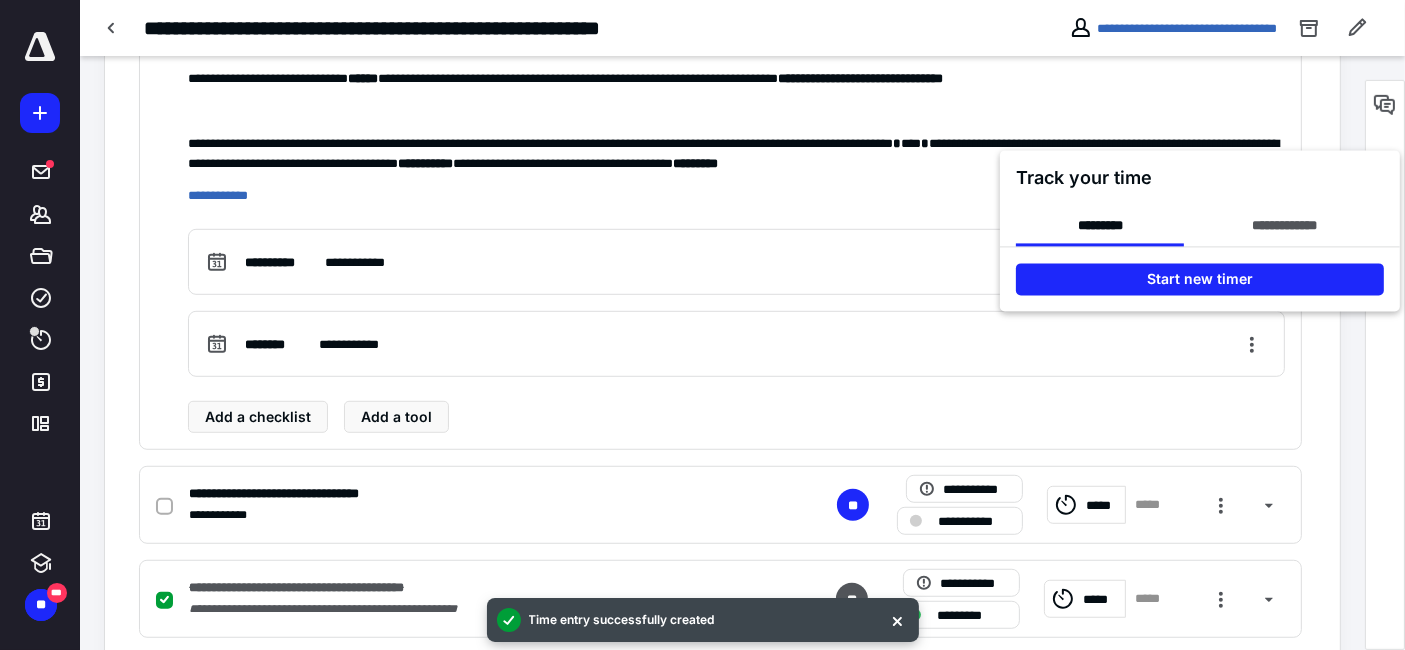 click at bounding box center [702, 325] 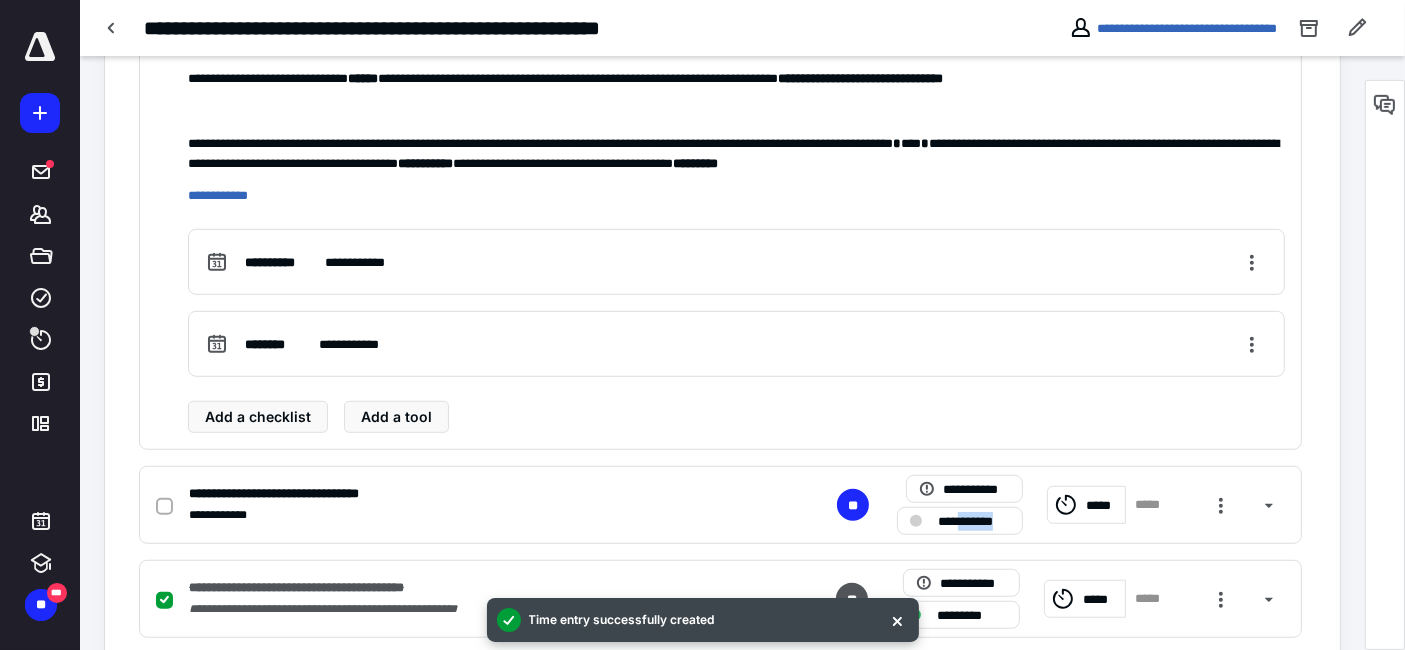 click on "**********" at bounding box center [974, 521] 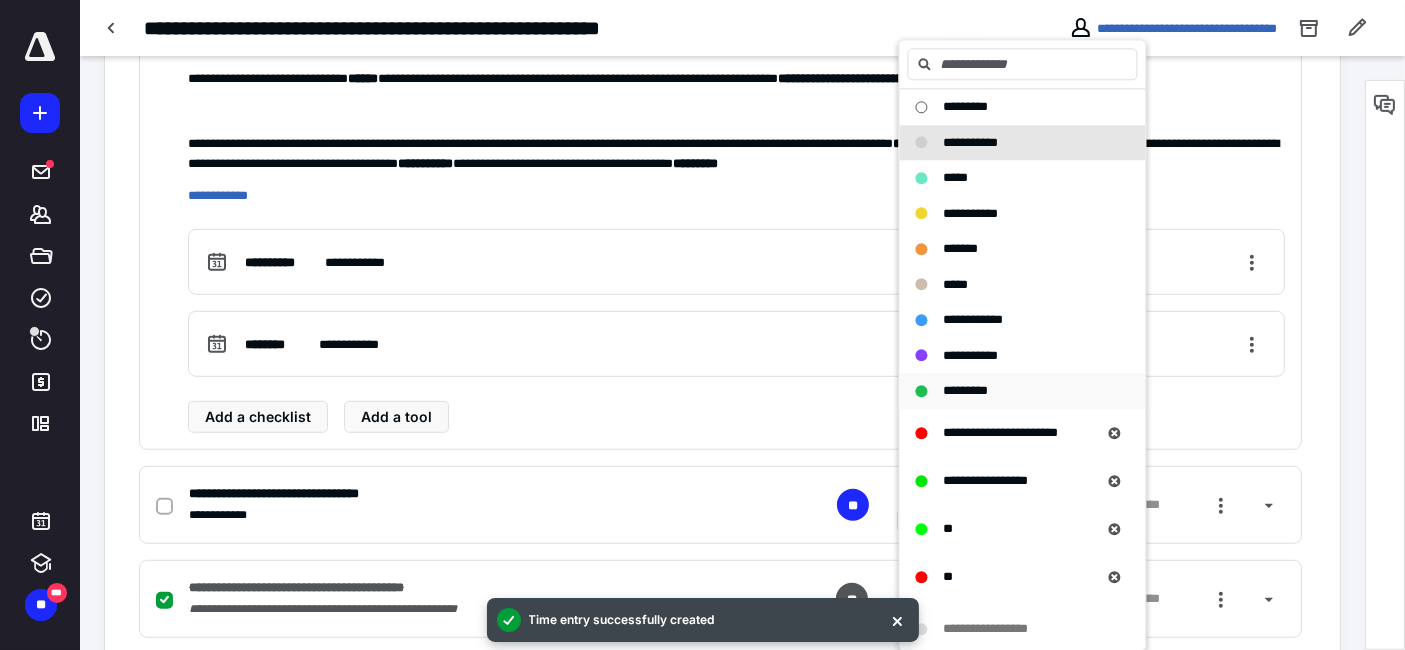 click on "*********" at bounding box center (966, 390) 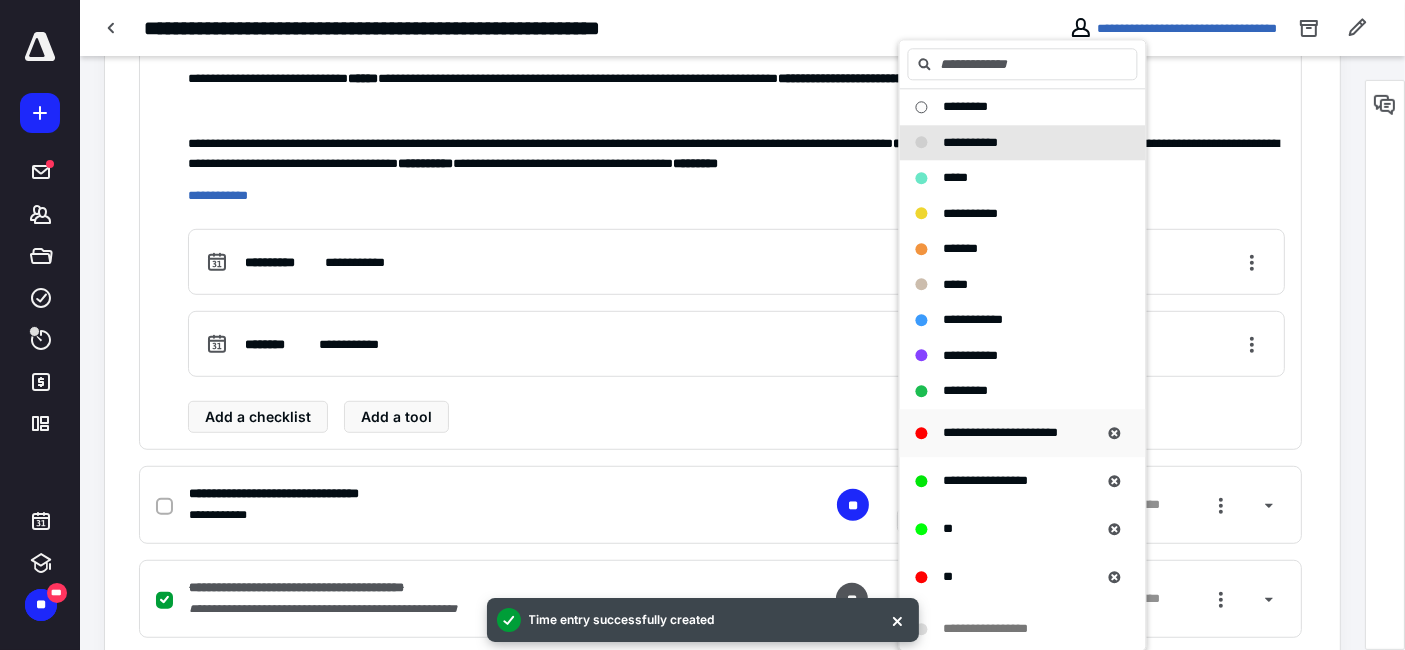 checkbox on "true" 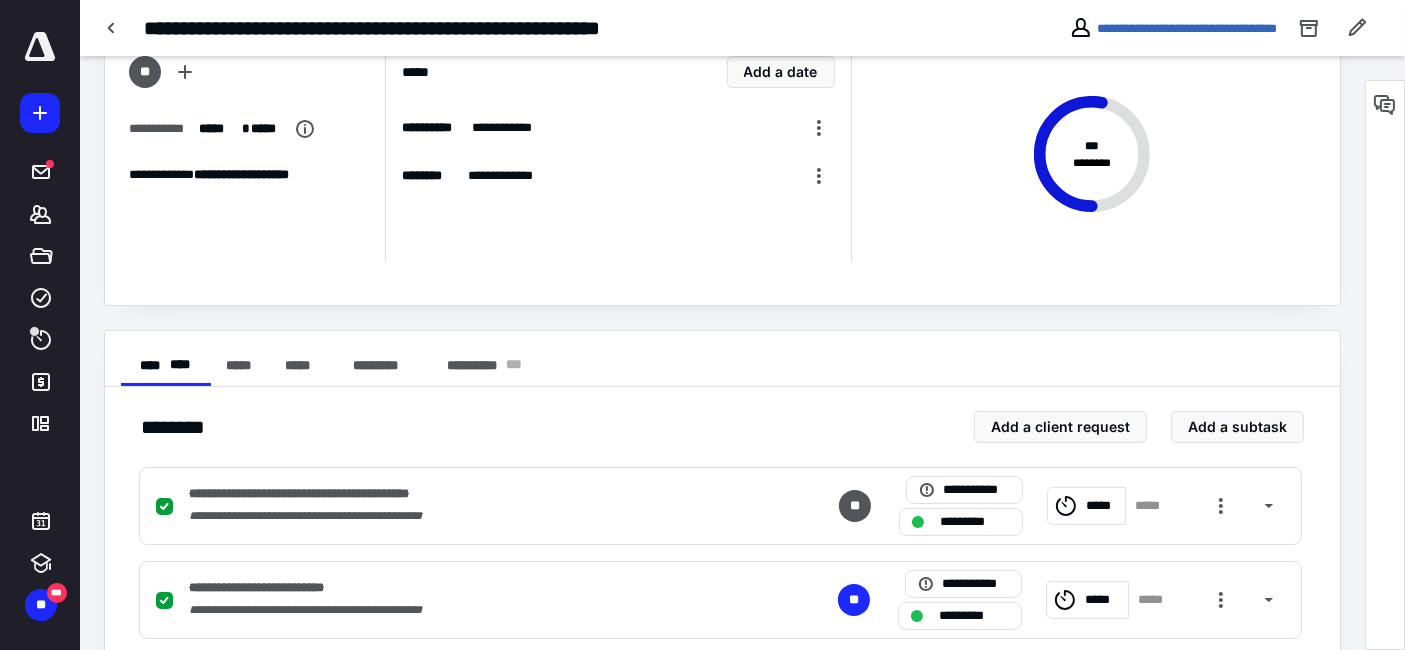 scroll, scrollTop: 0, scrollLeft: 0, axis: both 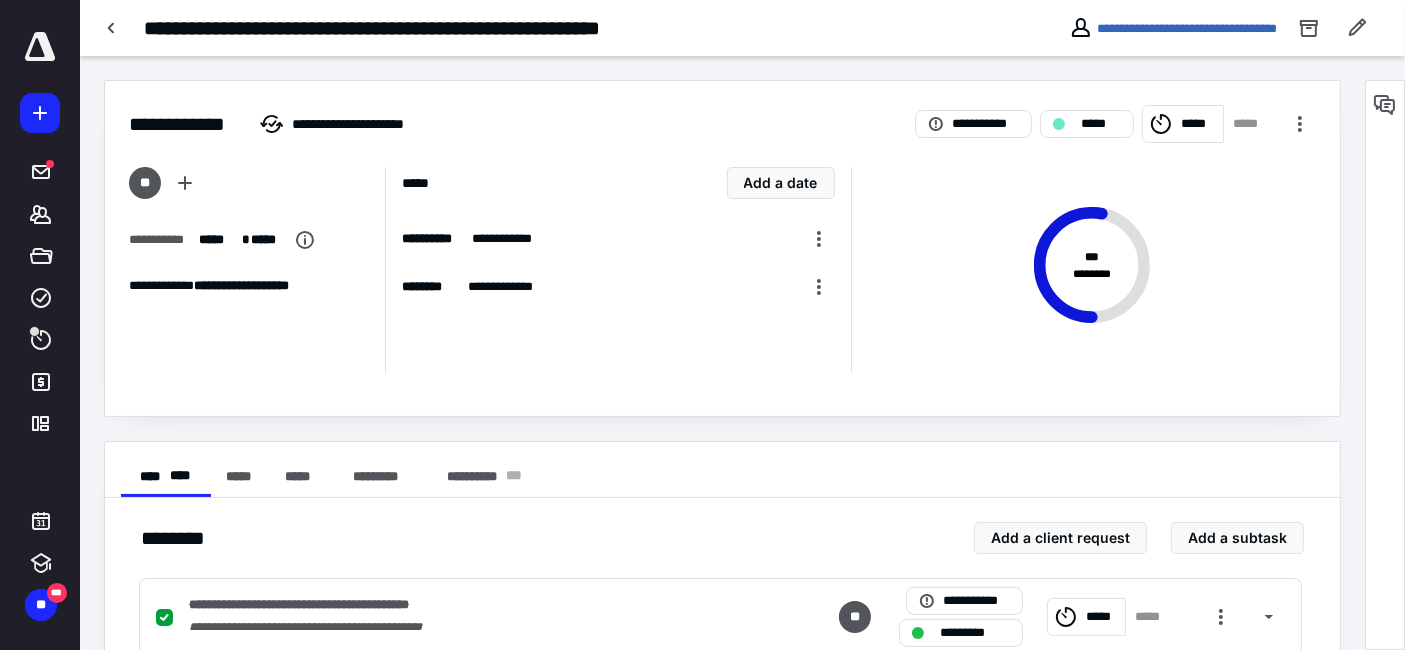 click at bounding box center [40, 47] 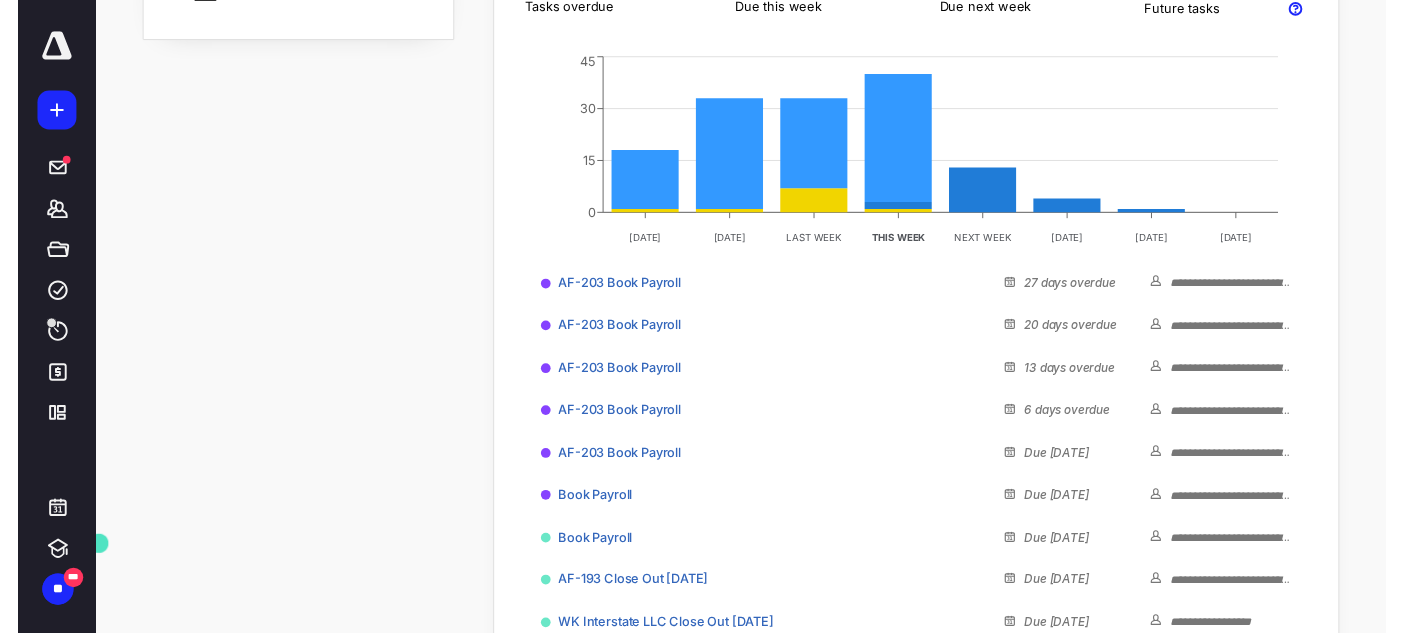 scroll, scrollTop: 0, scrollLeft: 0, axis: both 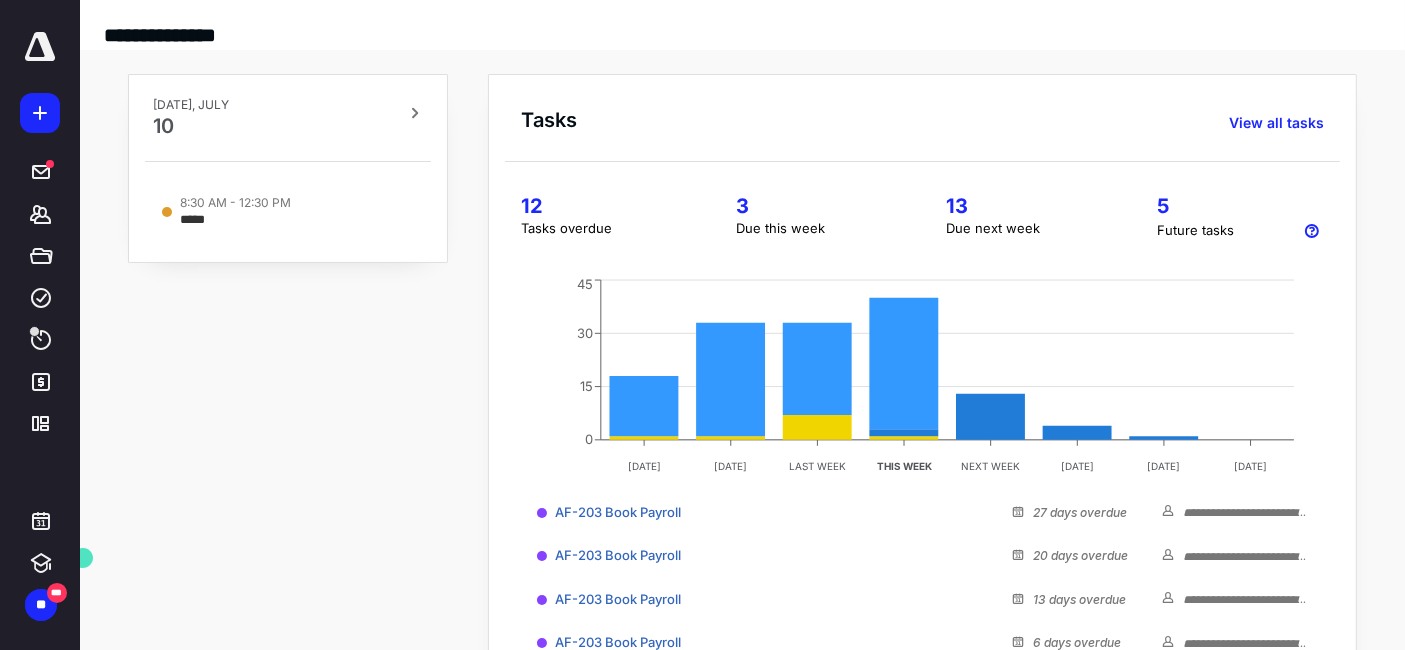 click on "3" at bounding box center [817, 206] 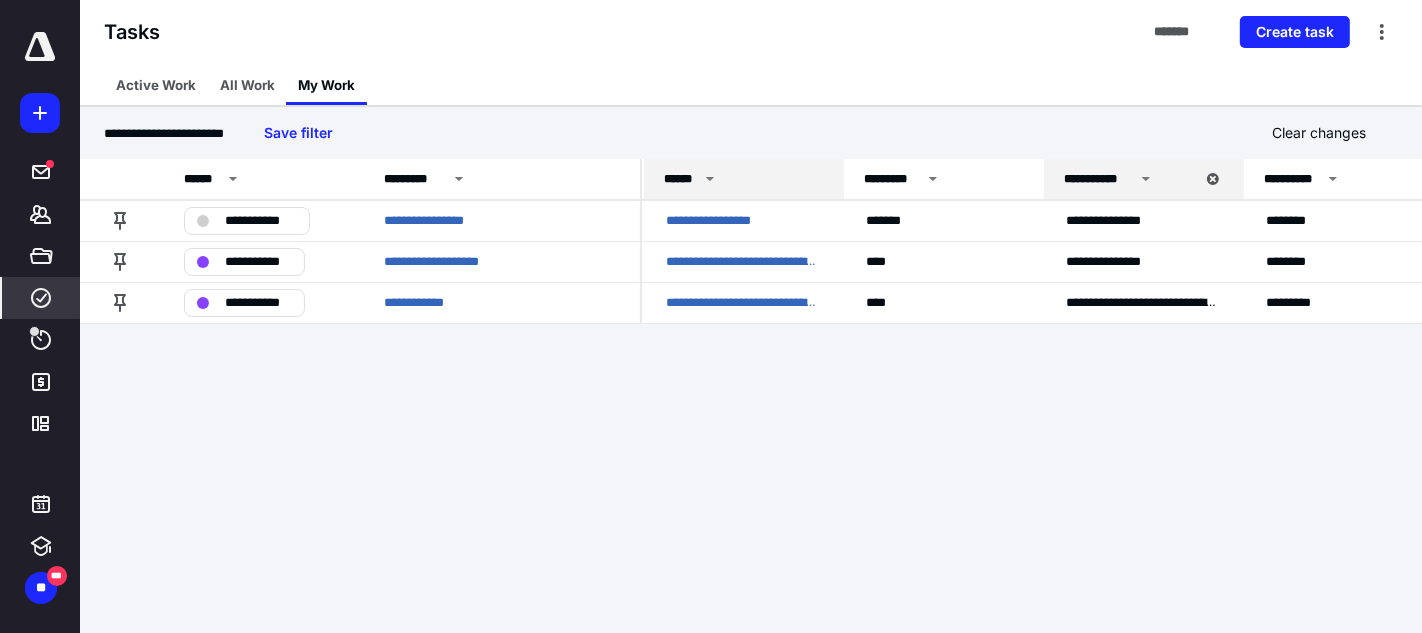click on "******" at bounding box center (681, 179) 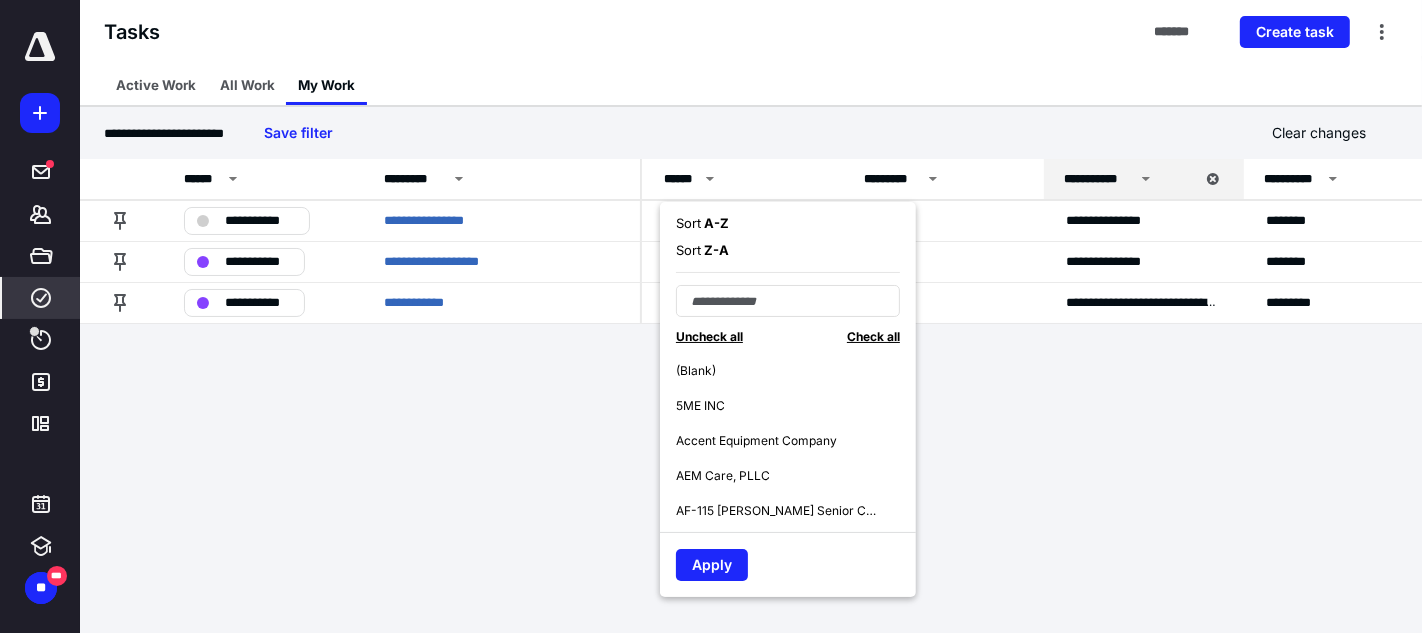 click on "A  -  Z" at bounding box center [715, 223] 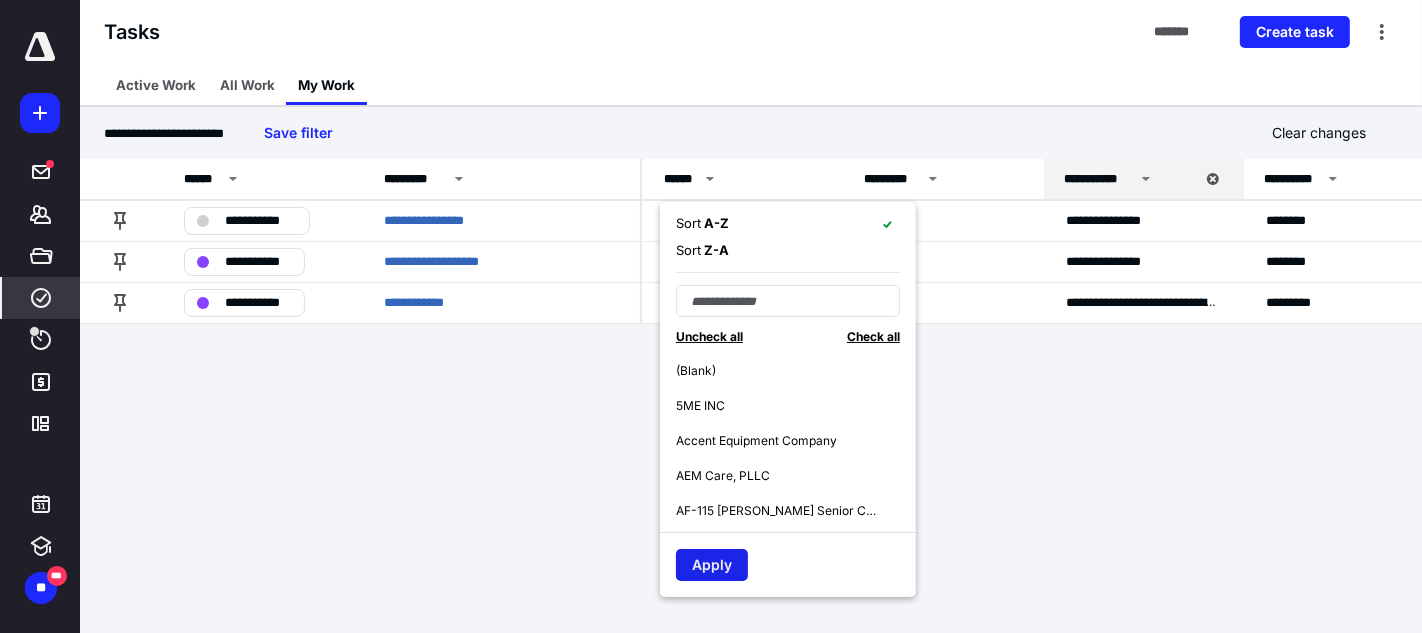click on "Apply" at bounding box center (712, 565) 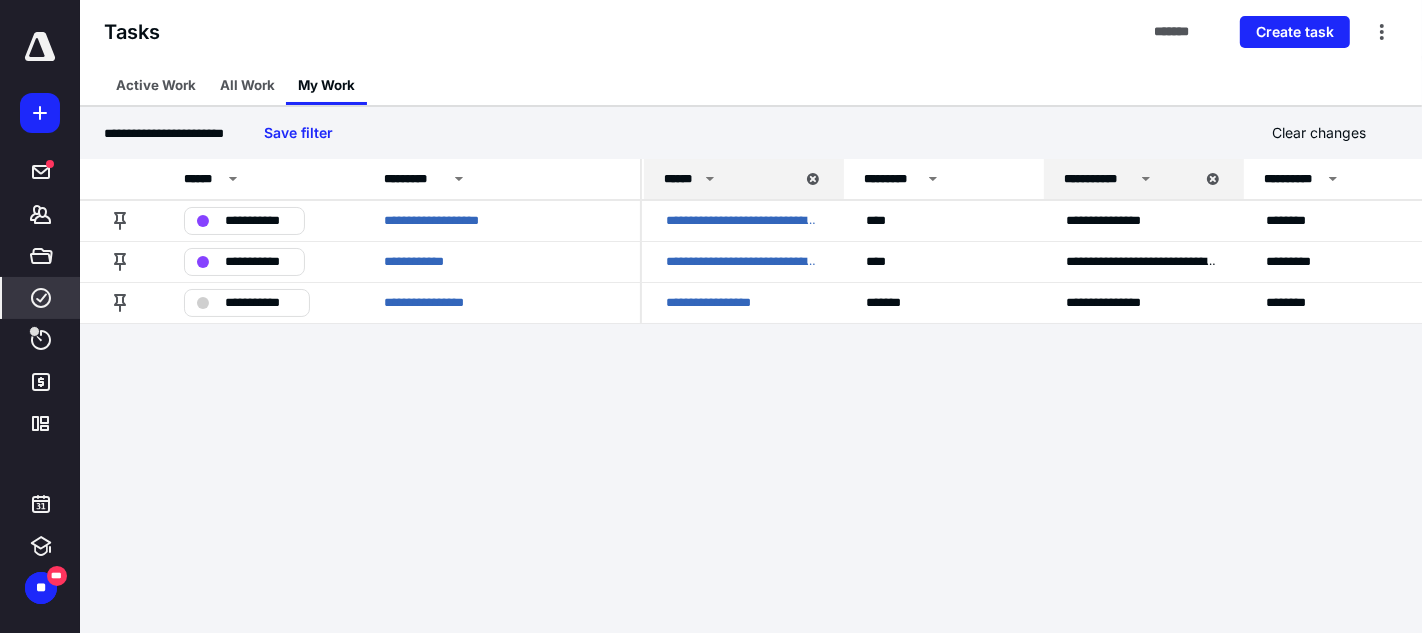 click at bounding box center (40, 47) 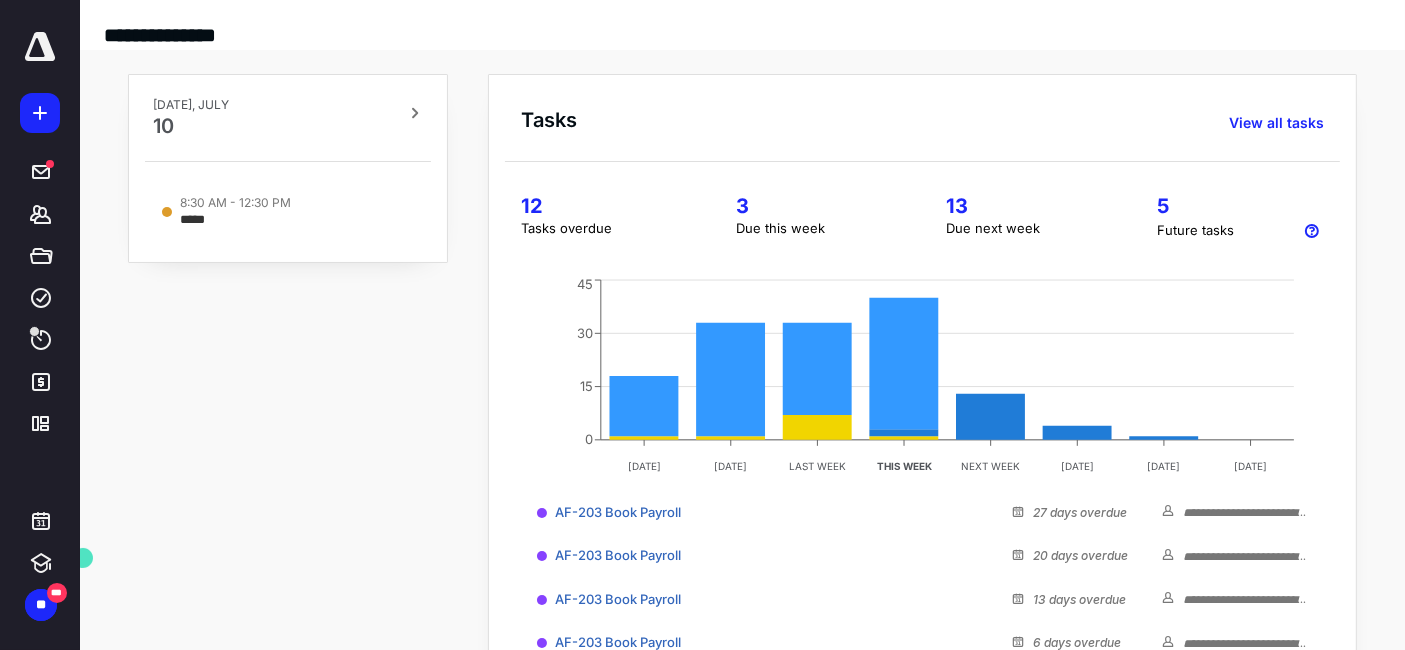 click on "**********" at bounding box center [922, 567] 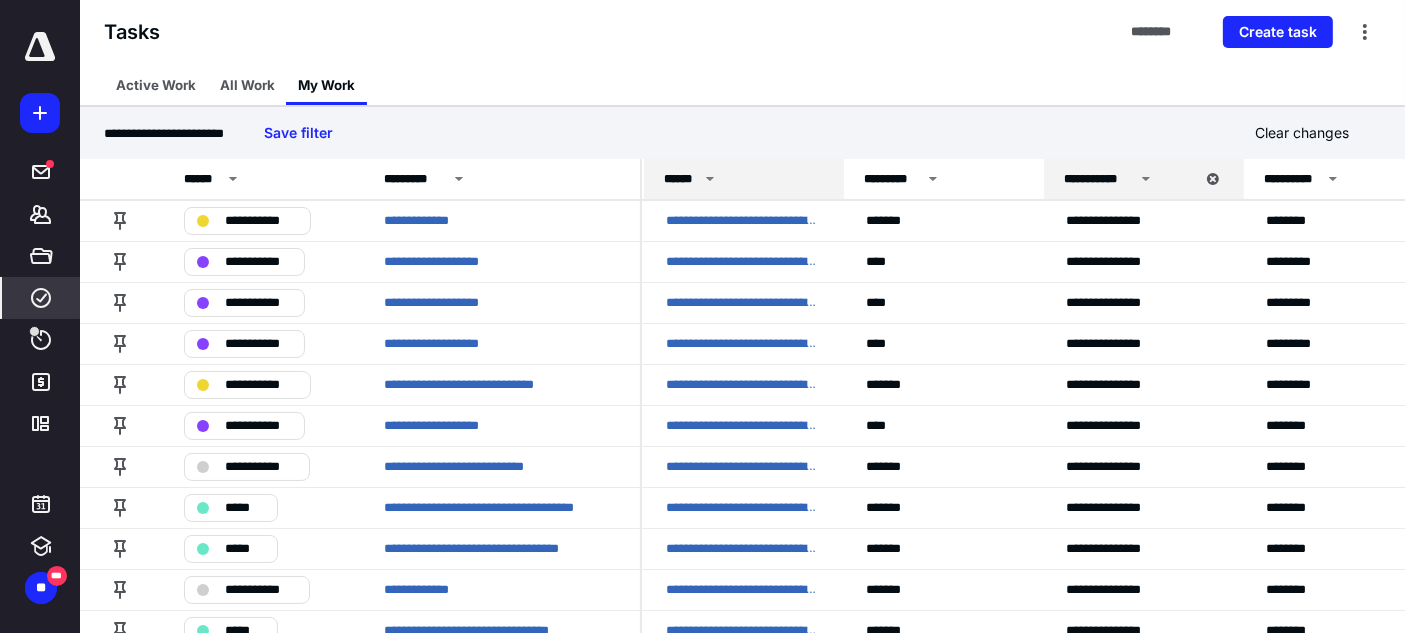 click on "******" at bounding box center [681, 179] 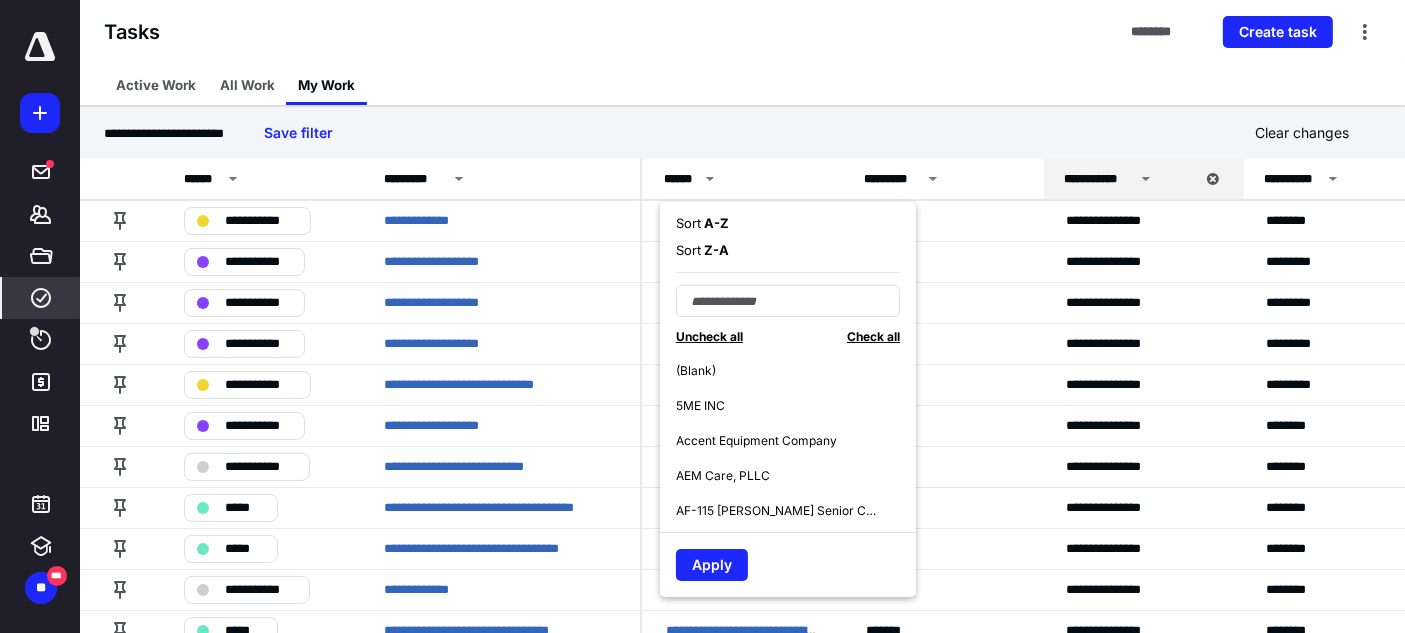 click on "Sort   A  -  Z" at bounding box center (702, 224) 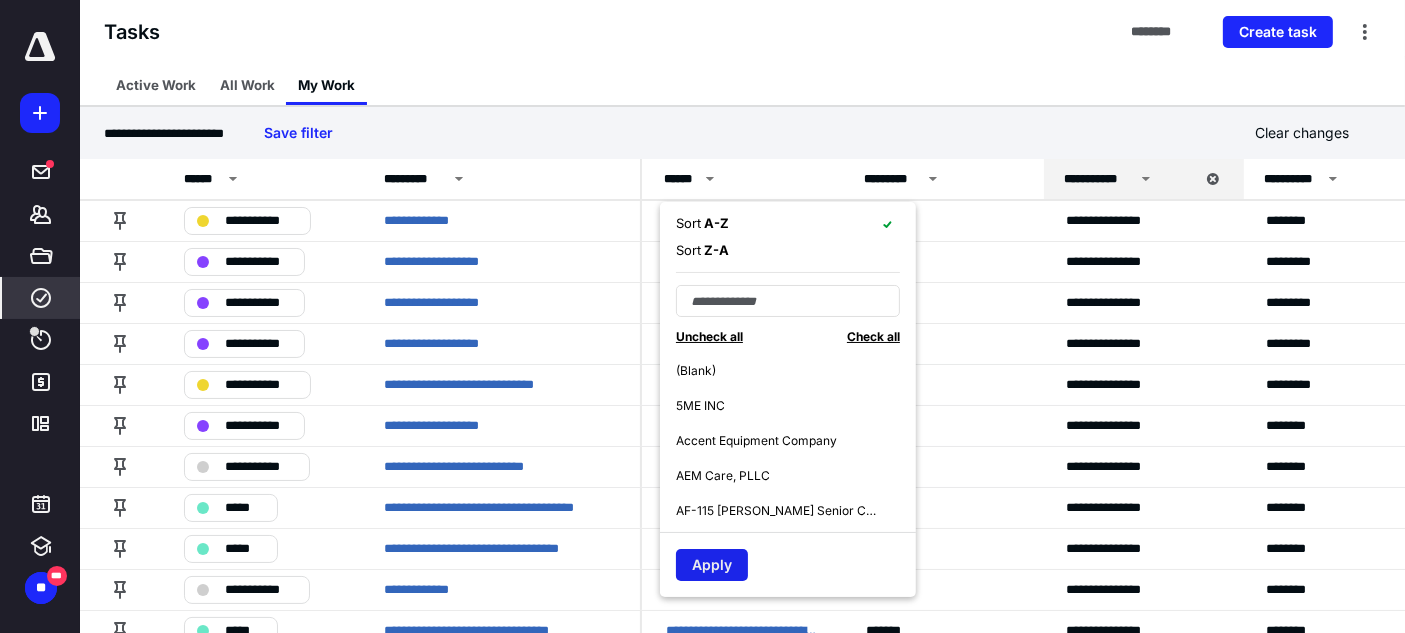 click on "Apply" at bounding box center [712, 565] 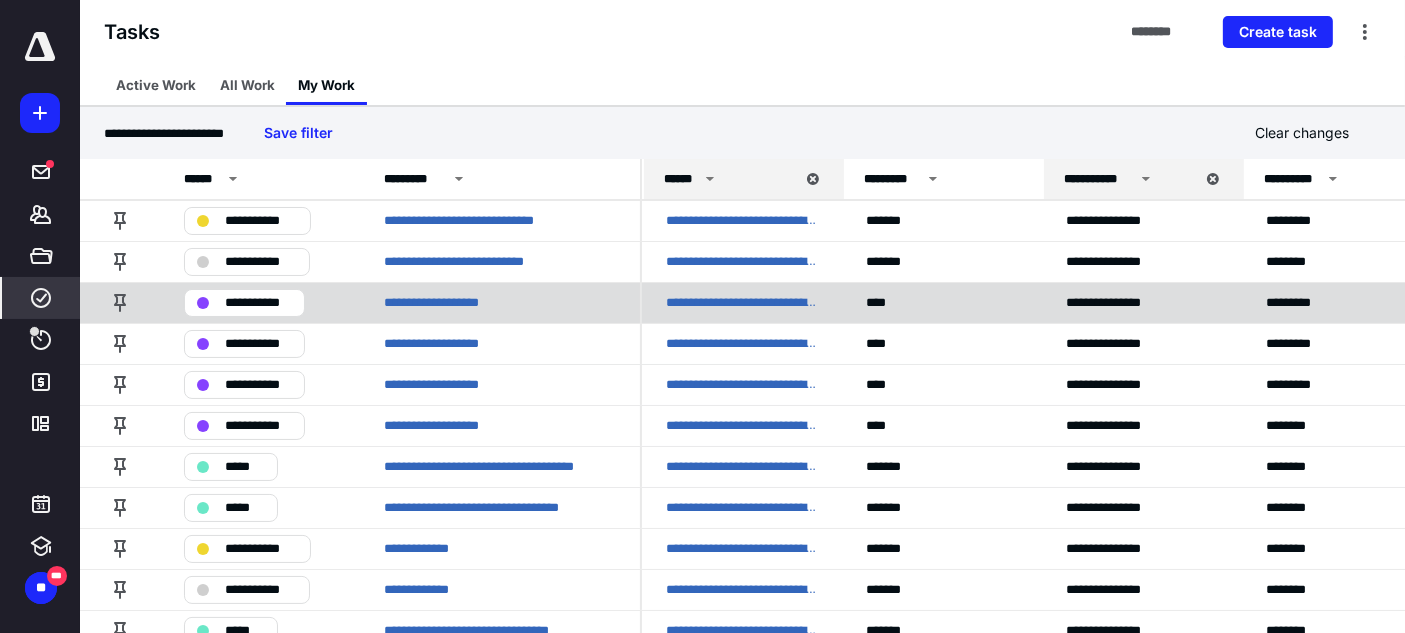 scroll, scrollTop: 80, scrollLeft: 0, axis: vertical 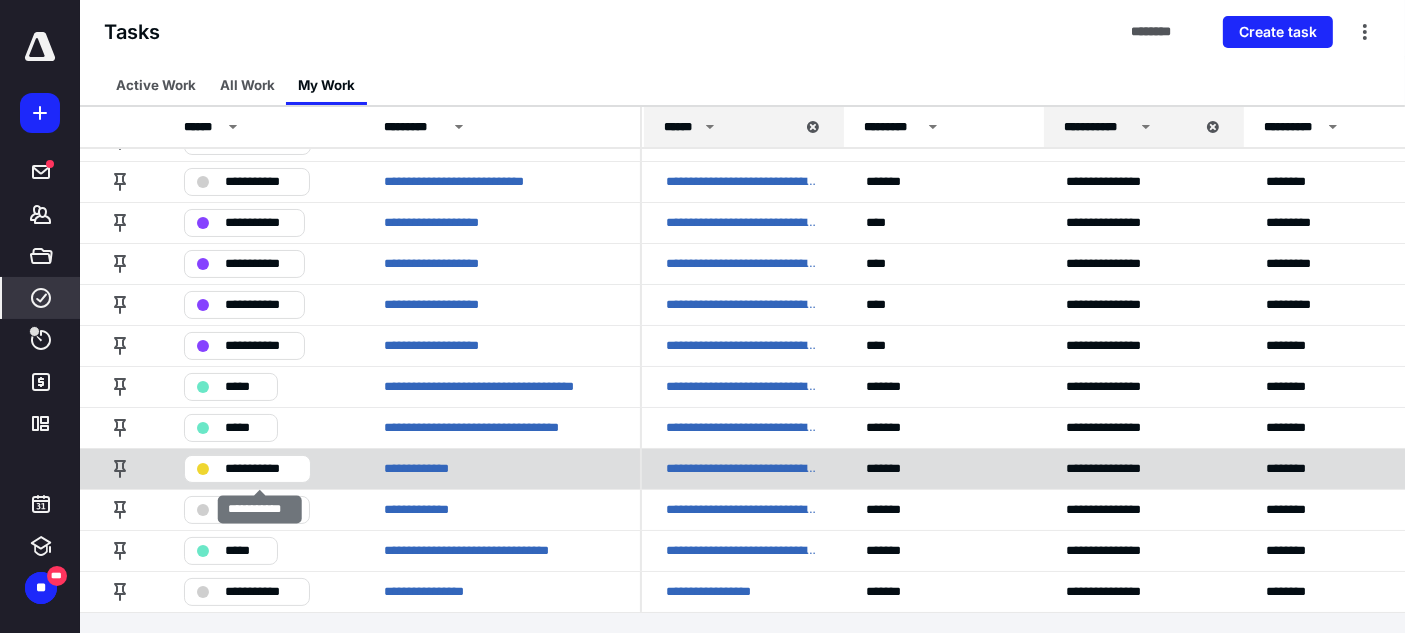 click on "**********" at bounding box center (261, 468) 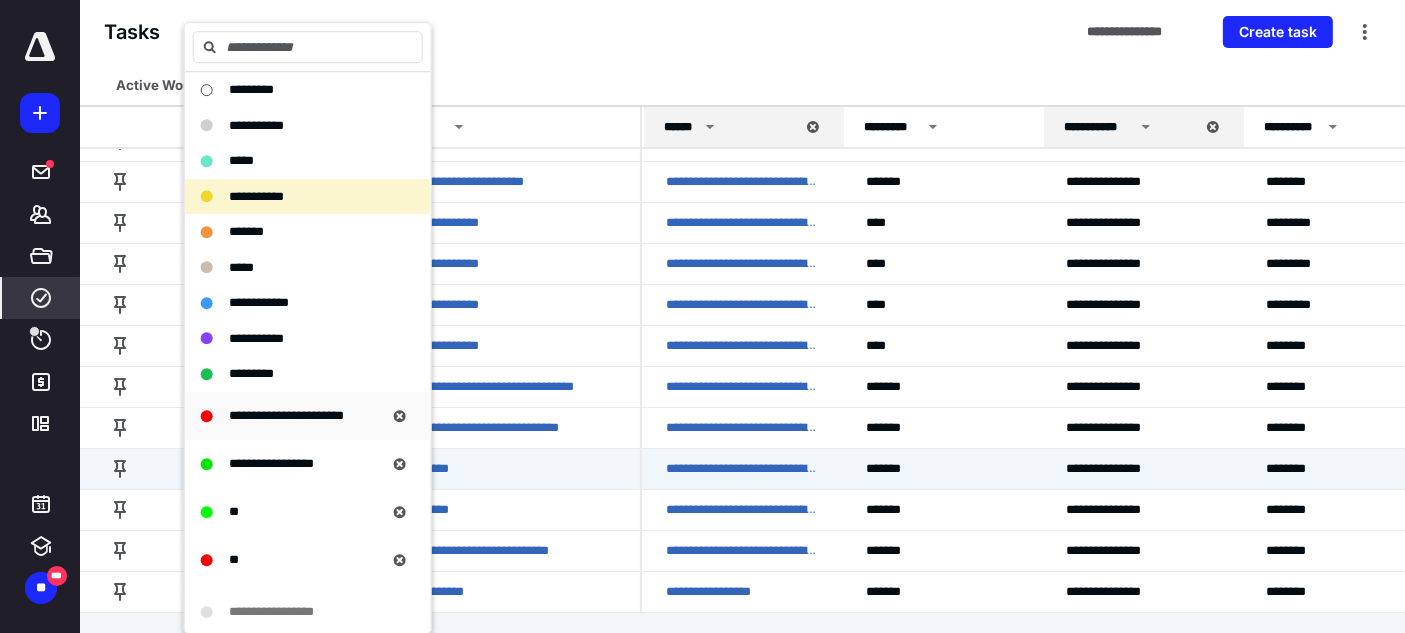 click on "**********" at bounding box center (286, 415) 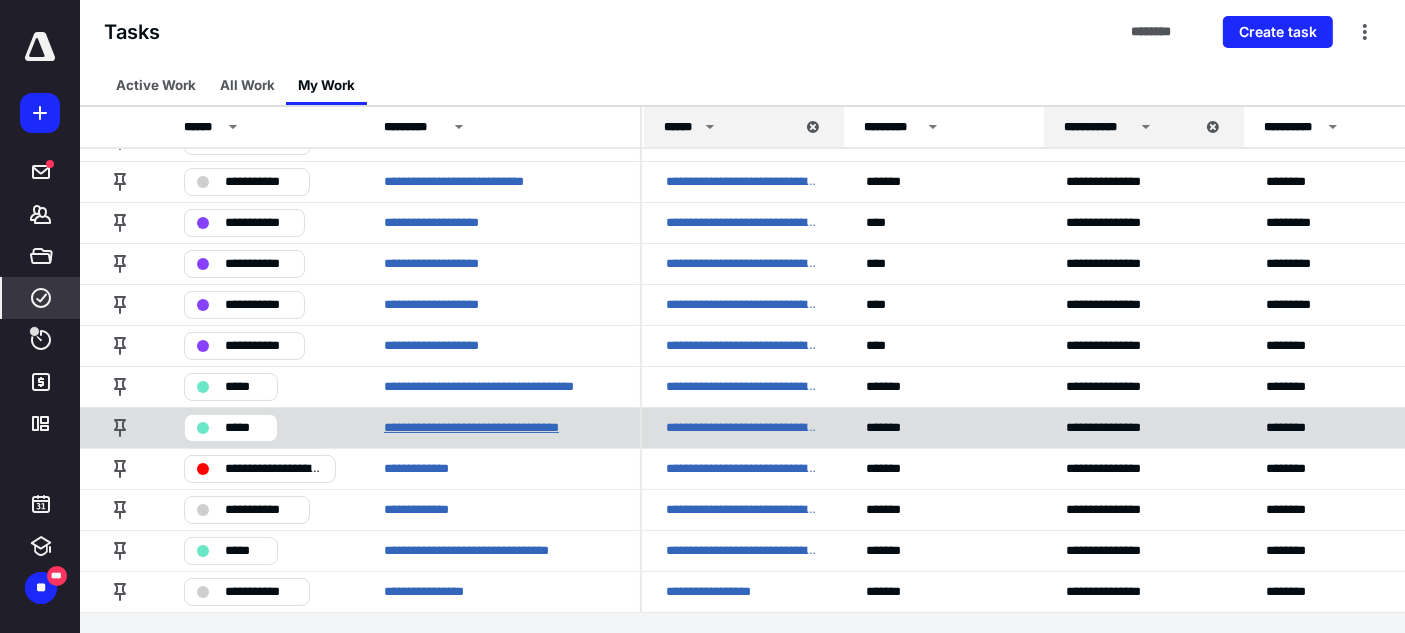 click on "**********" at bounding box center (500, 427) 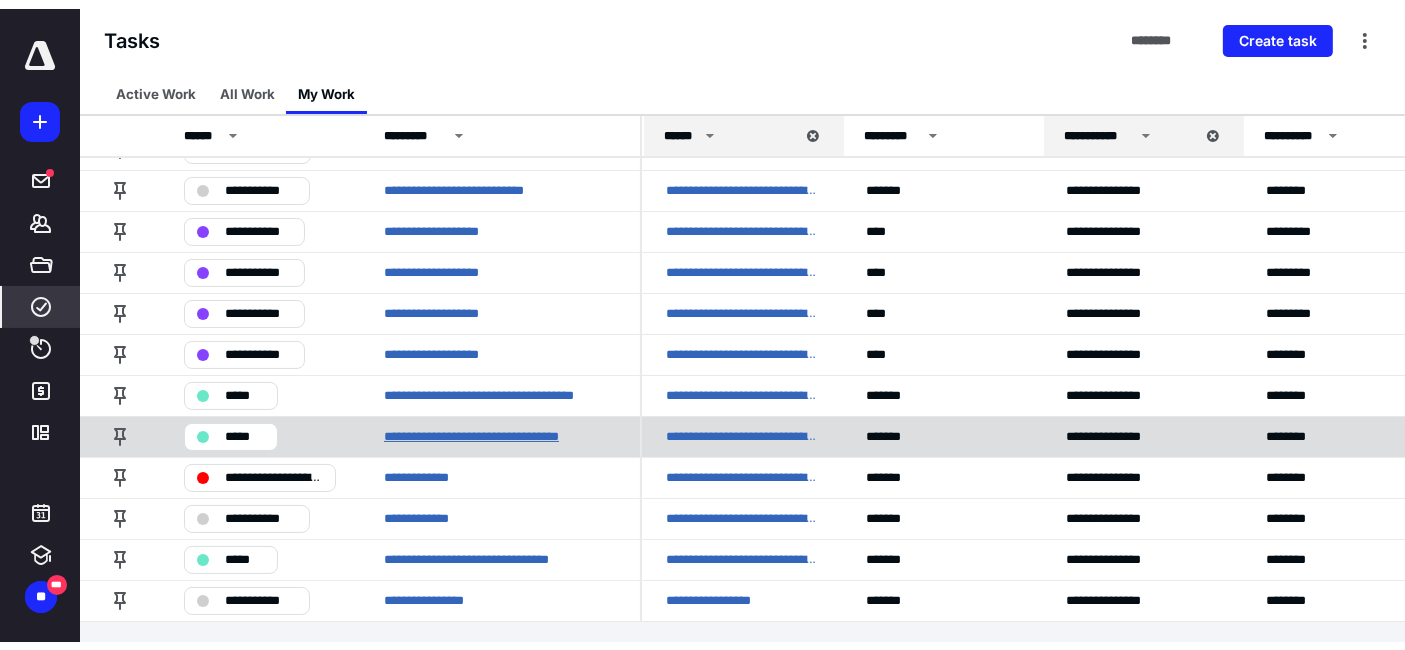scroll, scrollTop: 0, scrollLeft: 0, axis: both 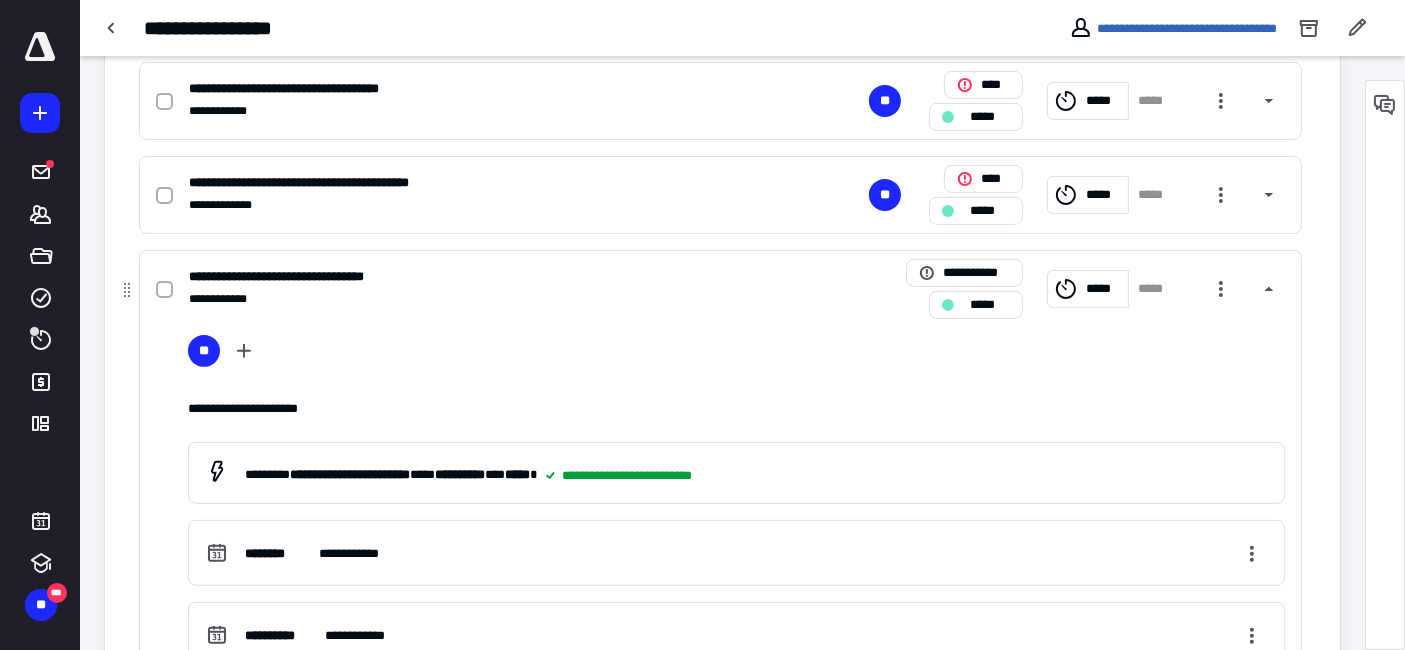 click on "*****" at bounding box center (1104, 288) 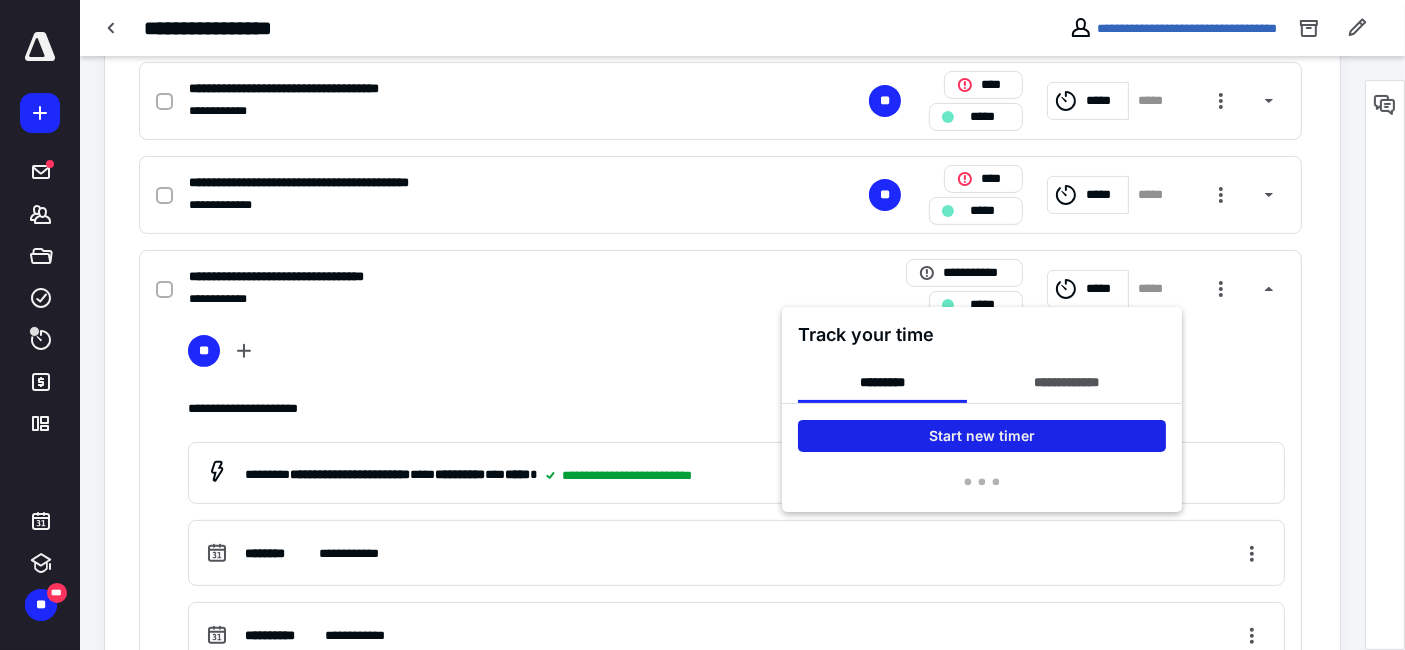 click on "Start new timer" at bounding box center [982, 436] 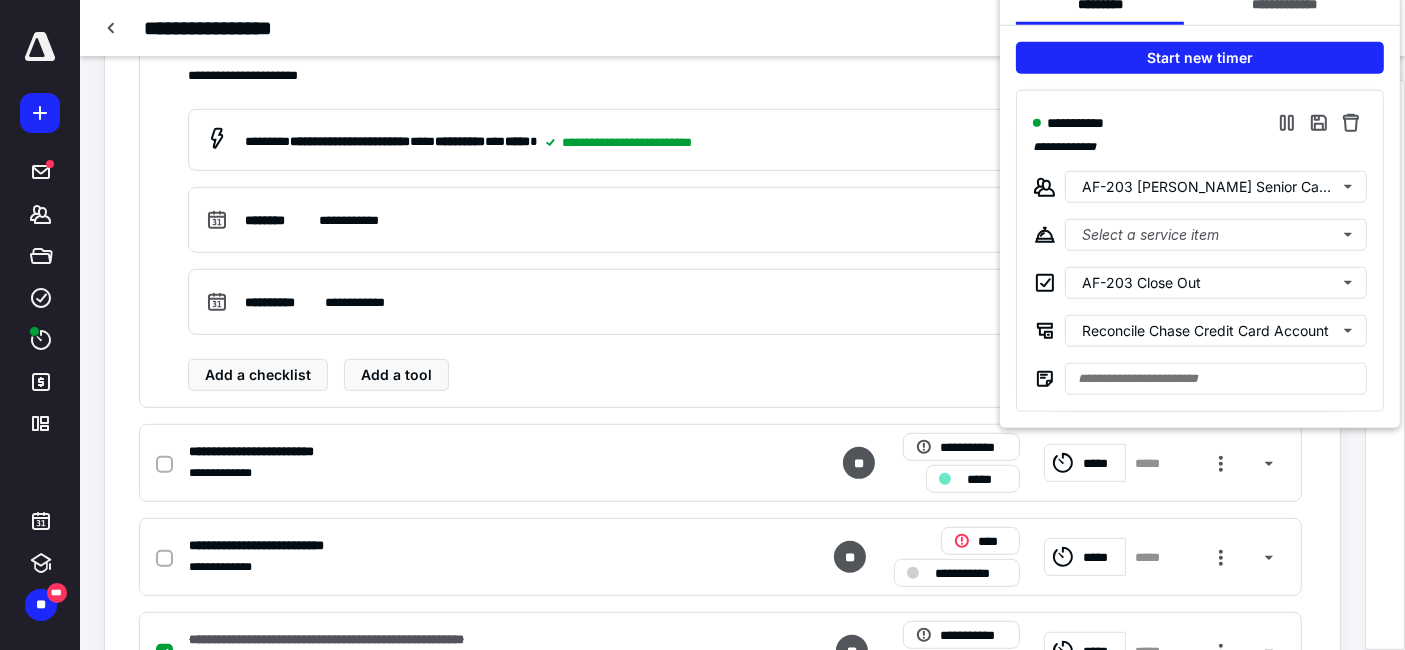 scroll, scrollTop: 721, scrollLeft: 0, axis: vertical 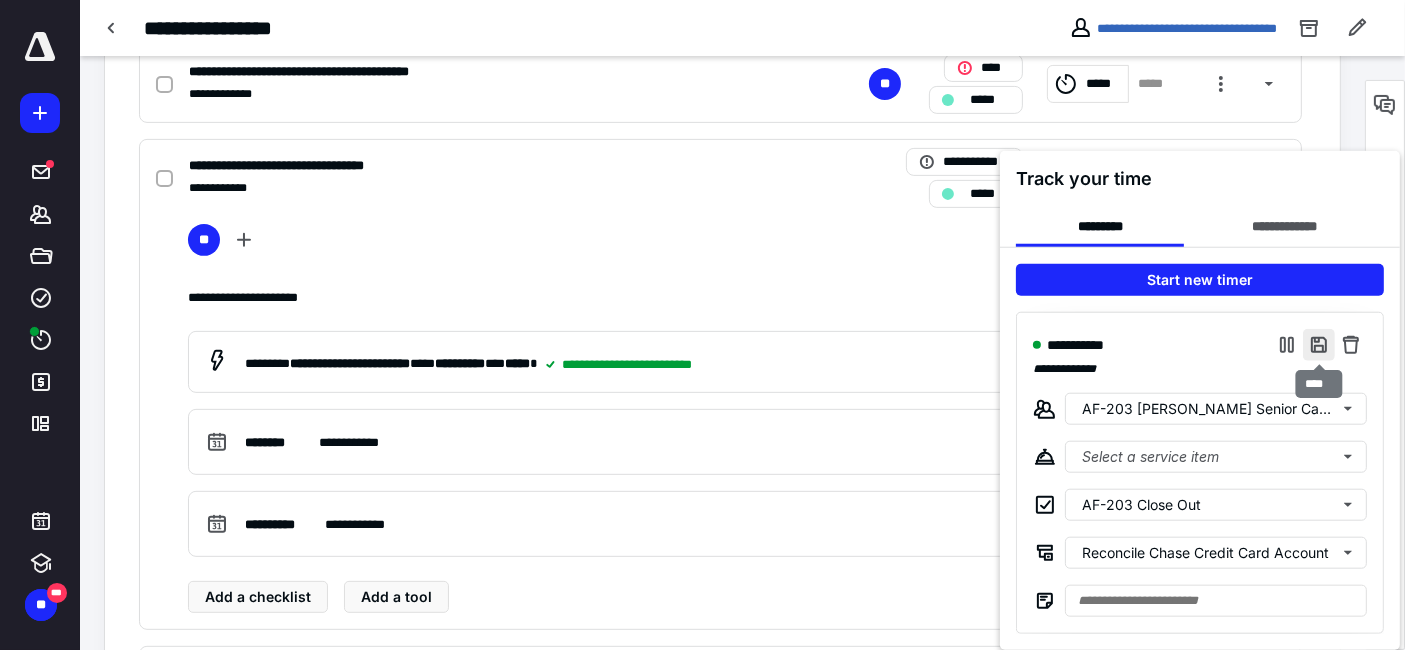 click at bounding box center (1319, 345) 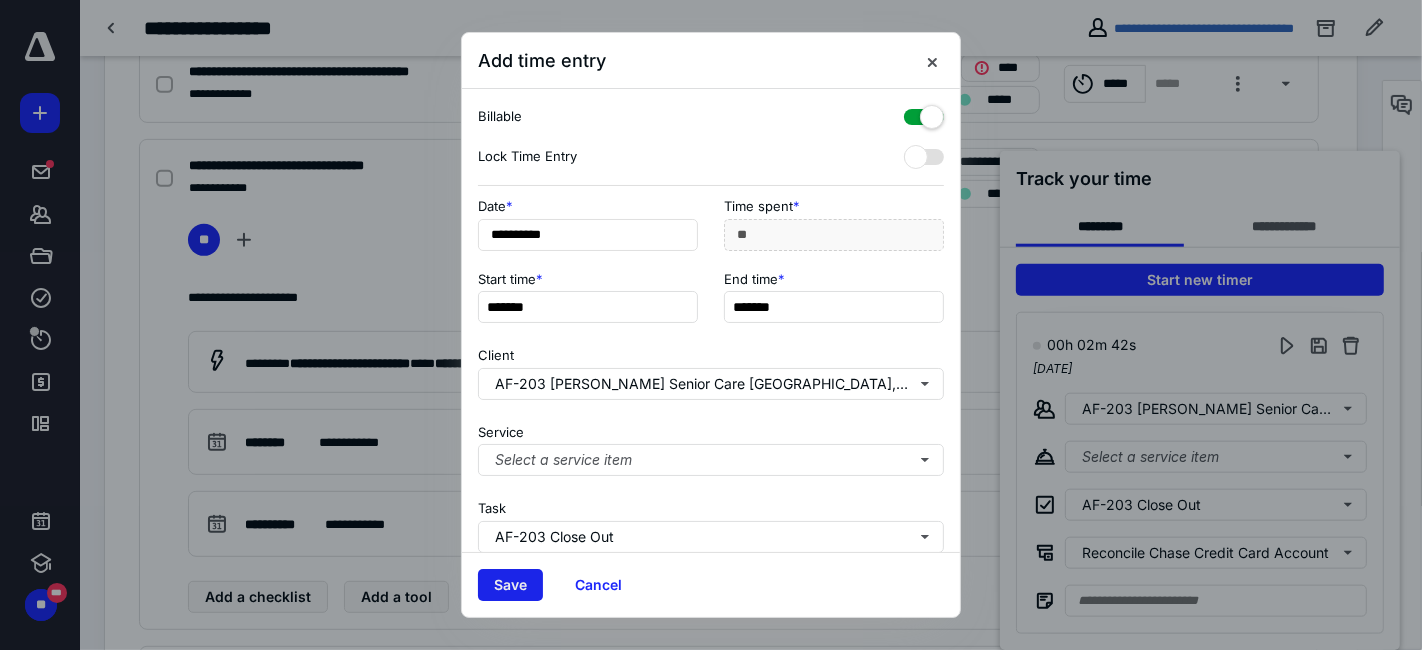 click on "Save" at bounding box center [510, 585] 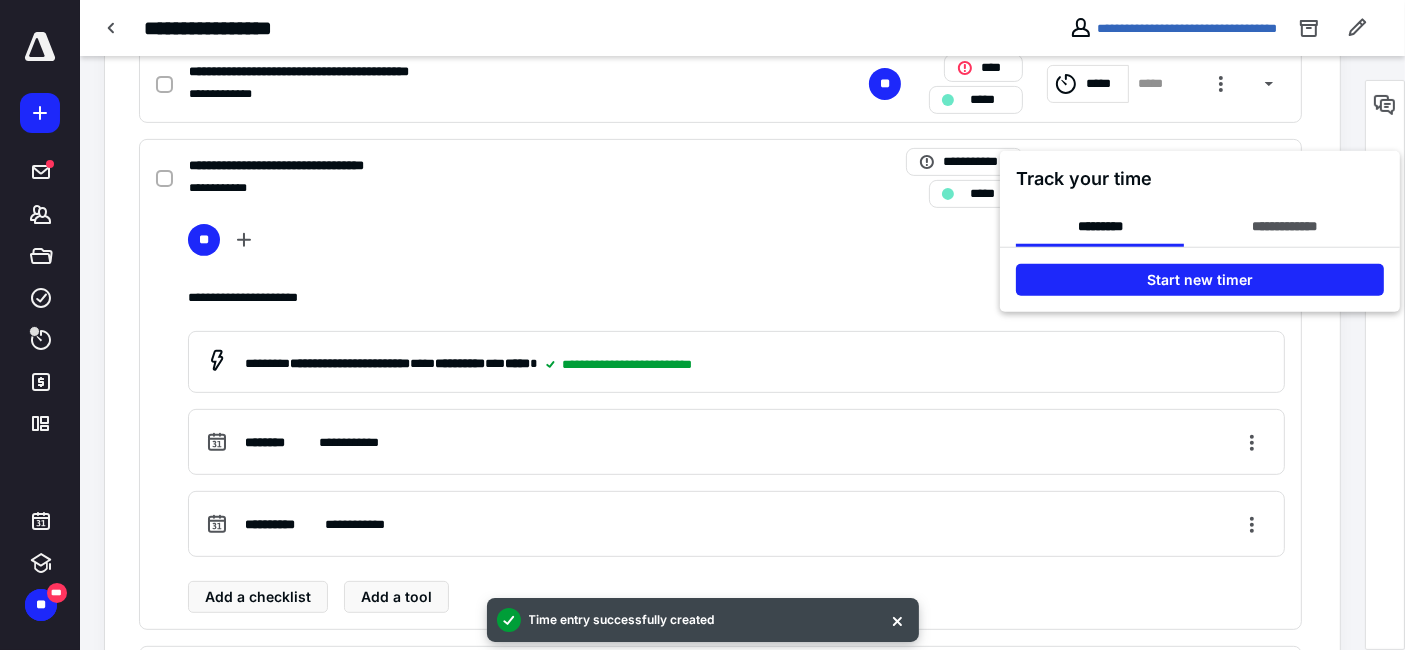 click at bounding box center [702, 325] 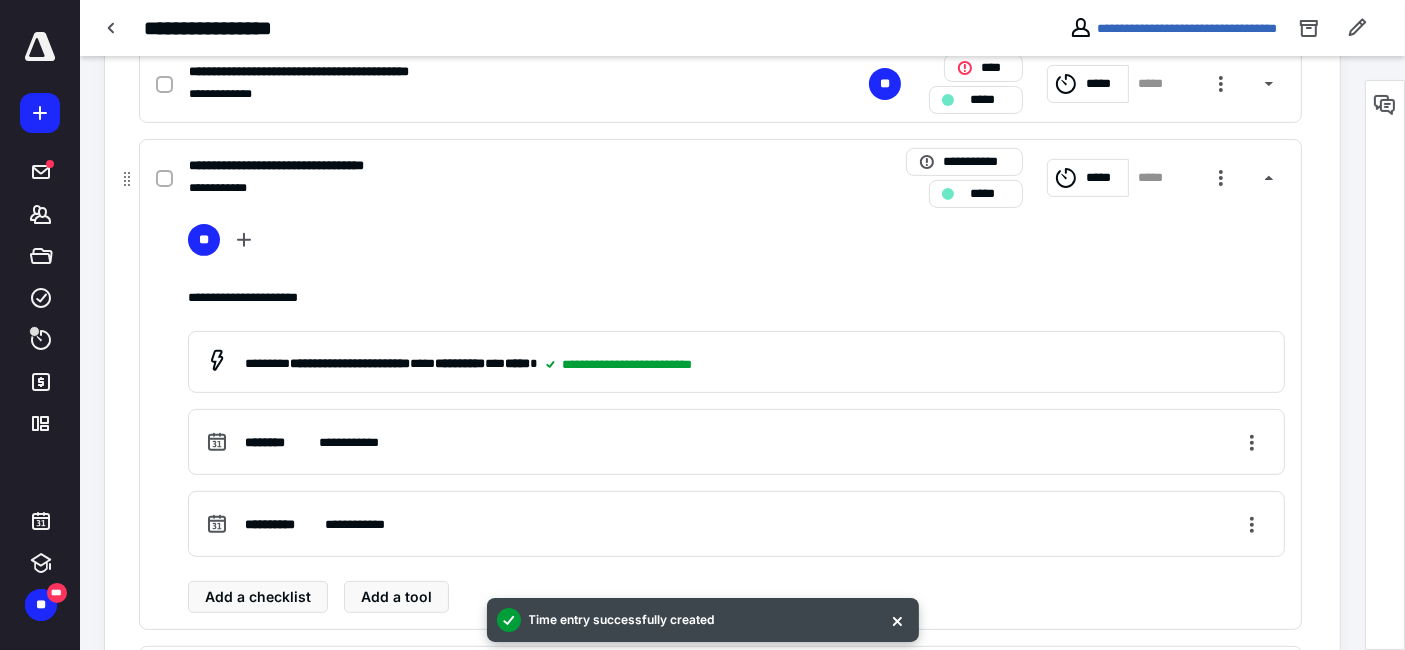 click on "*****" at bounding box center [990, 193] 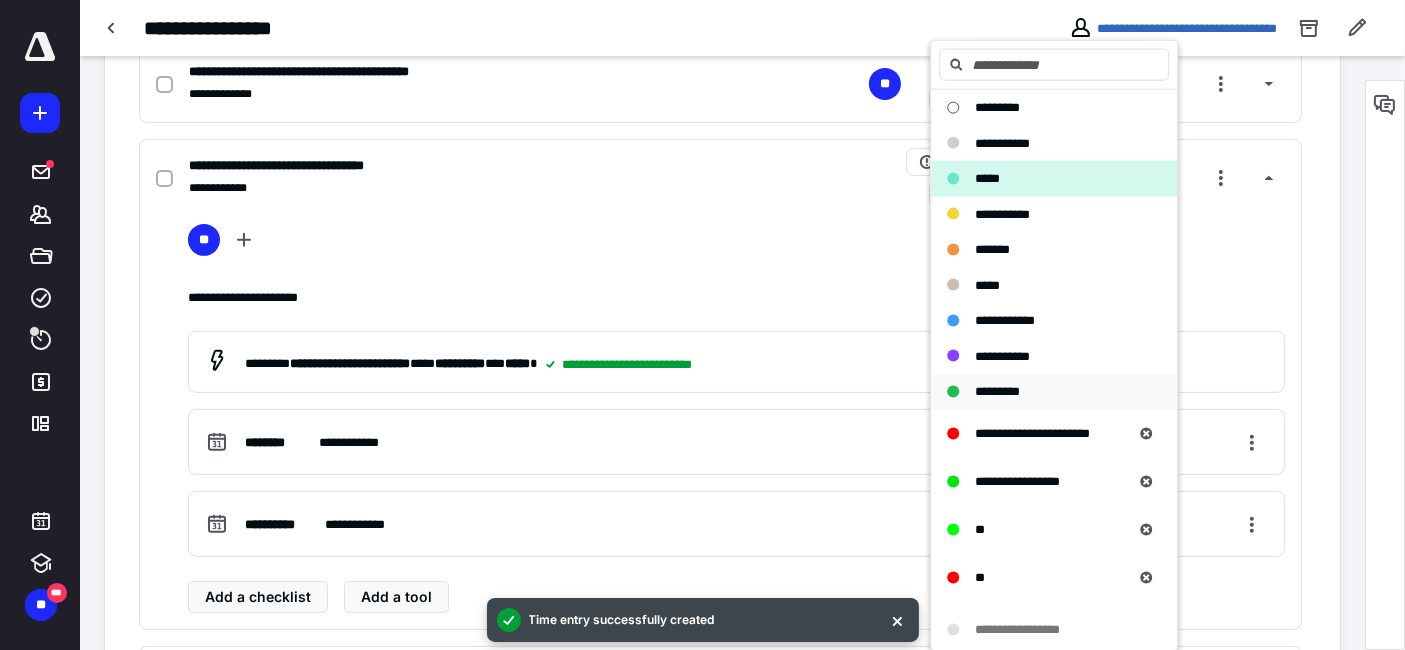 click on "*********" at bounding box center [997, 391] 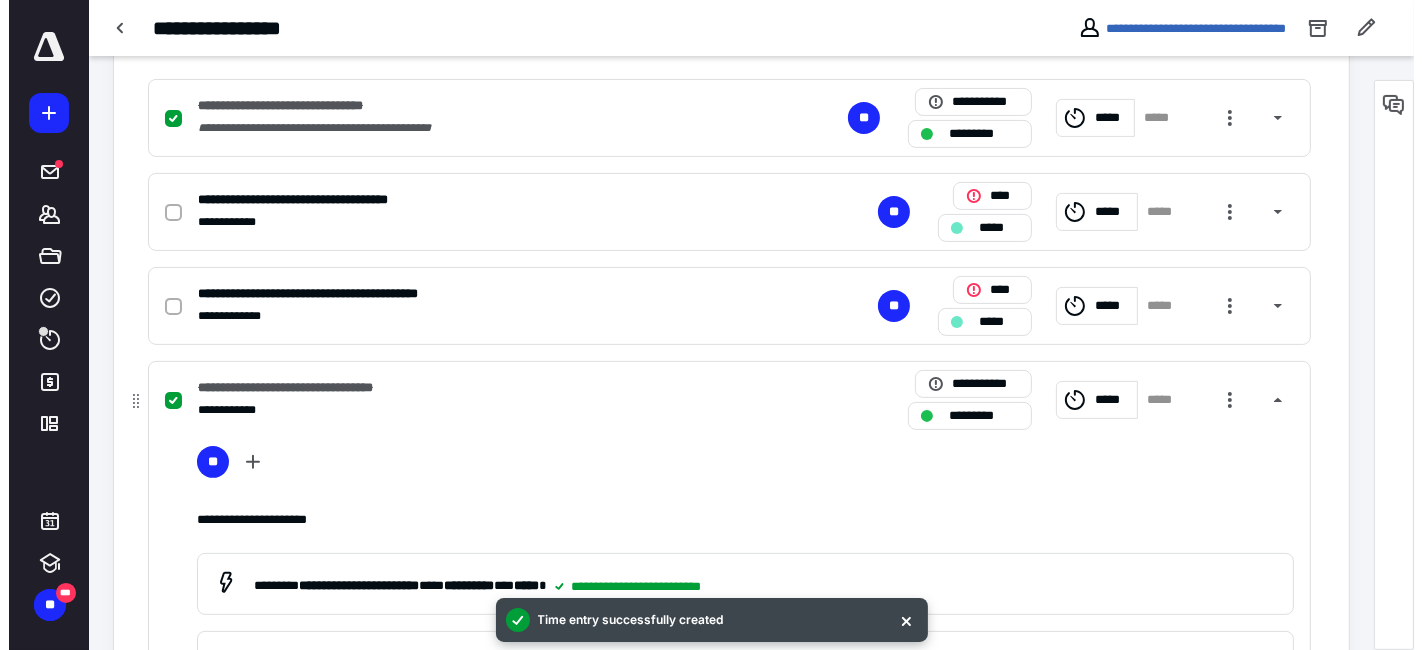 scroll, scrollTop: 388, scrollLeft: 0, axis: vertical 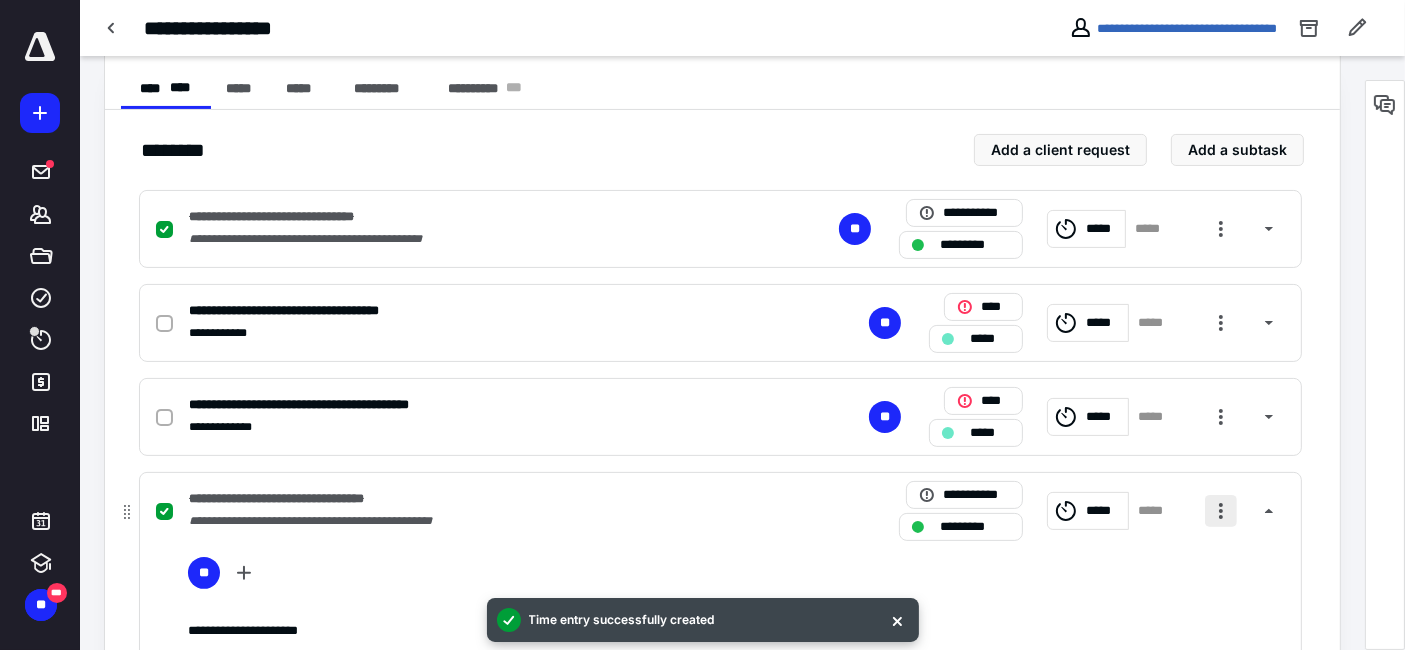 click at bounding box center (1221, 511) 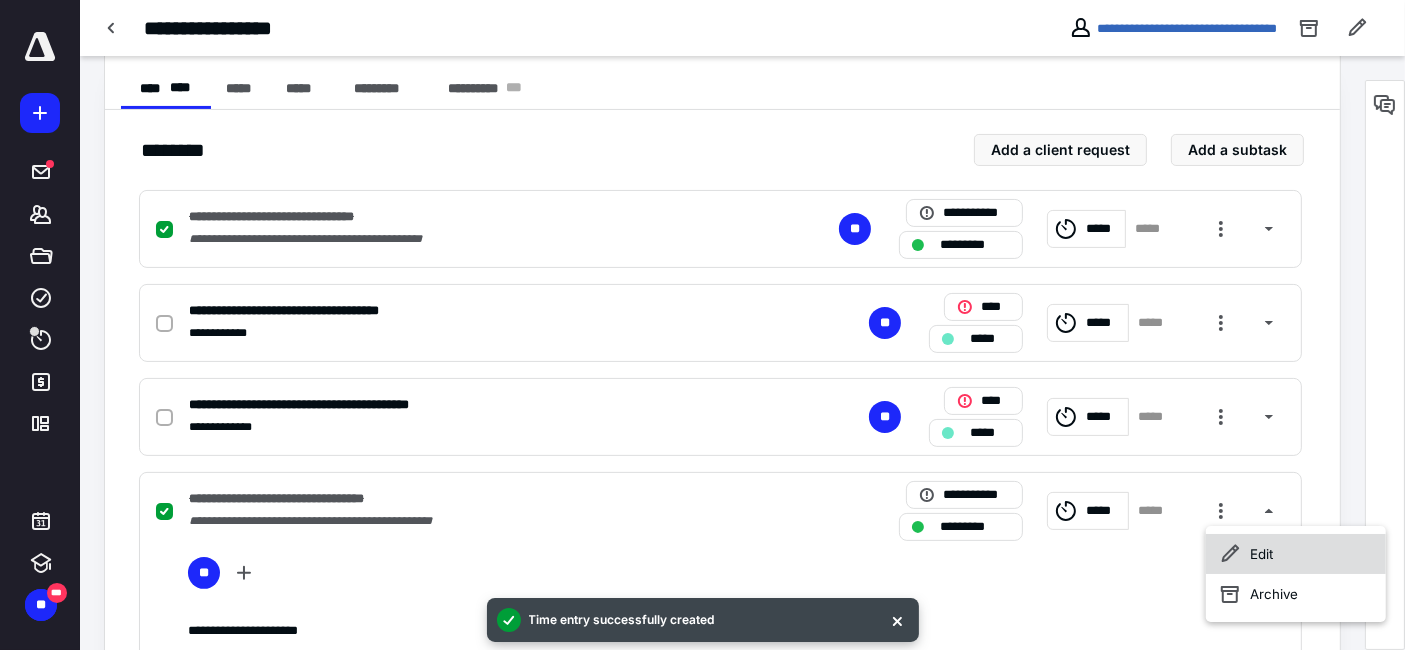 click on "Edit" at bounding box center [1296, 554] 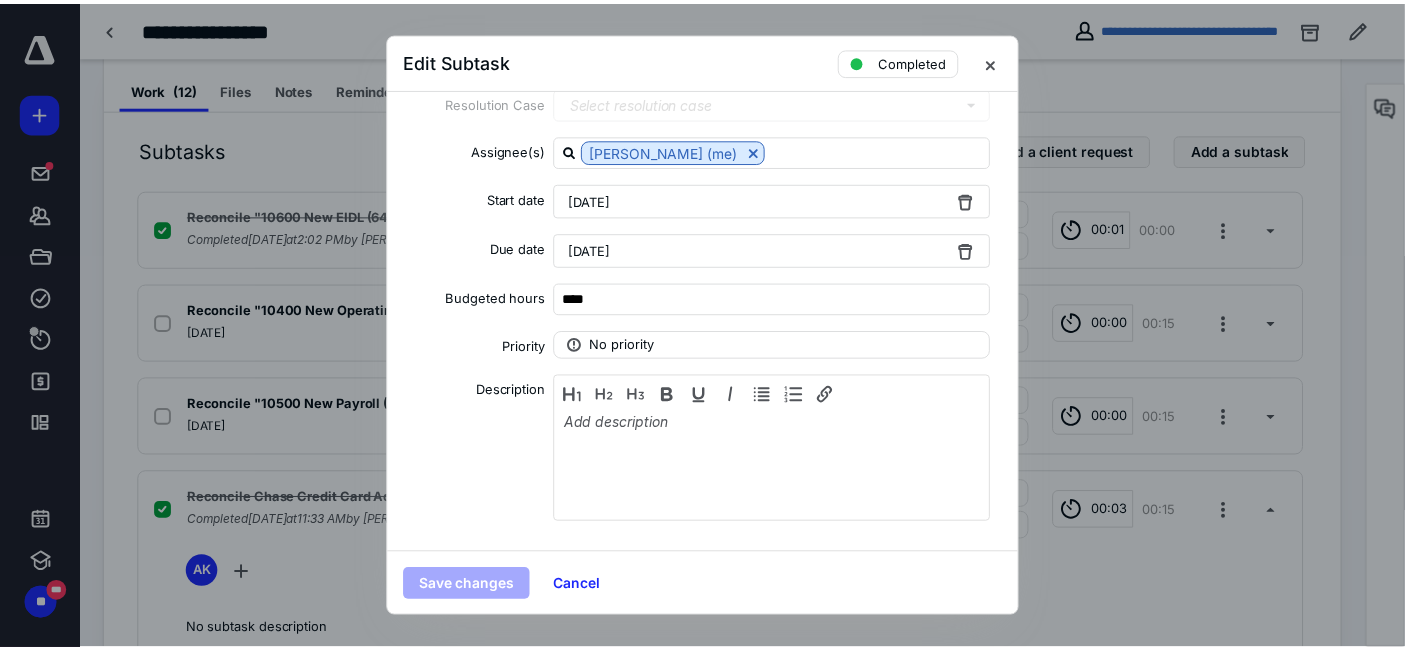 scroll, scrollTop: 0, scrollLeft: 0, axis: both 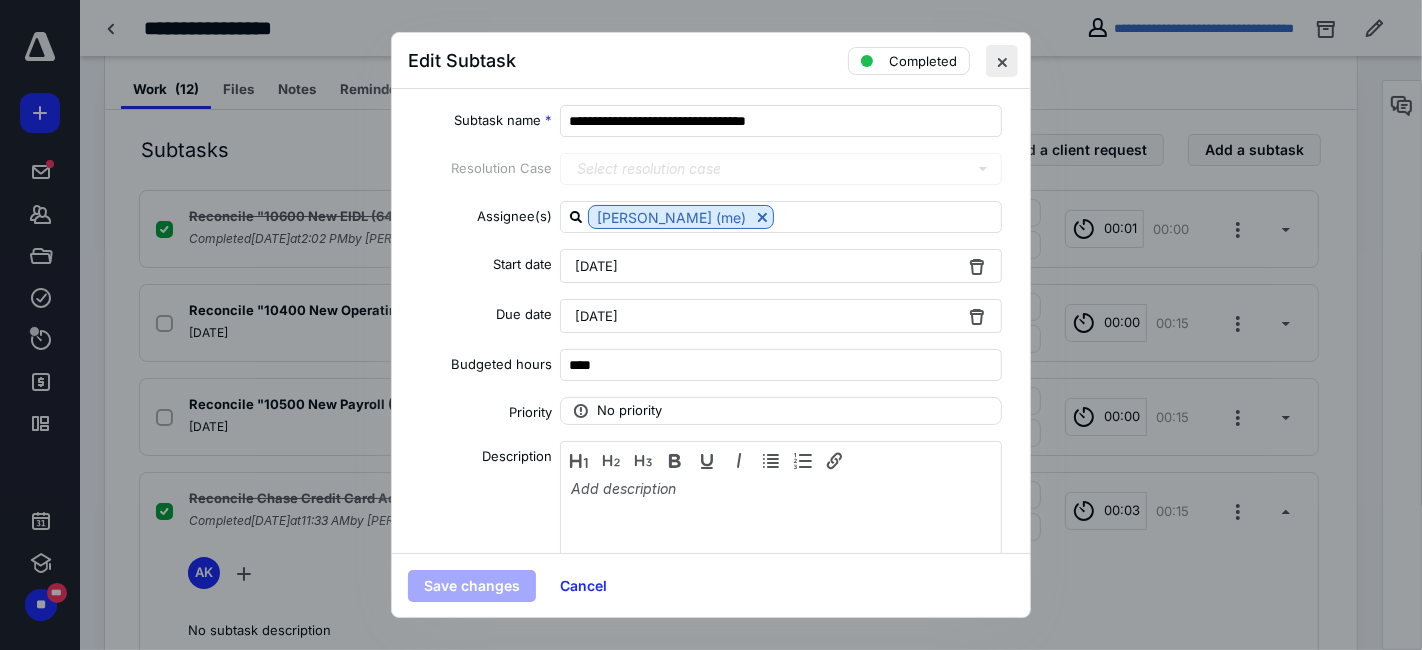 click at bounding box center [1002, 61] 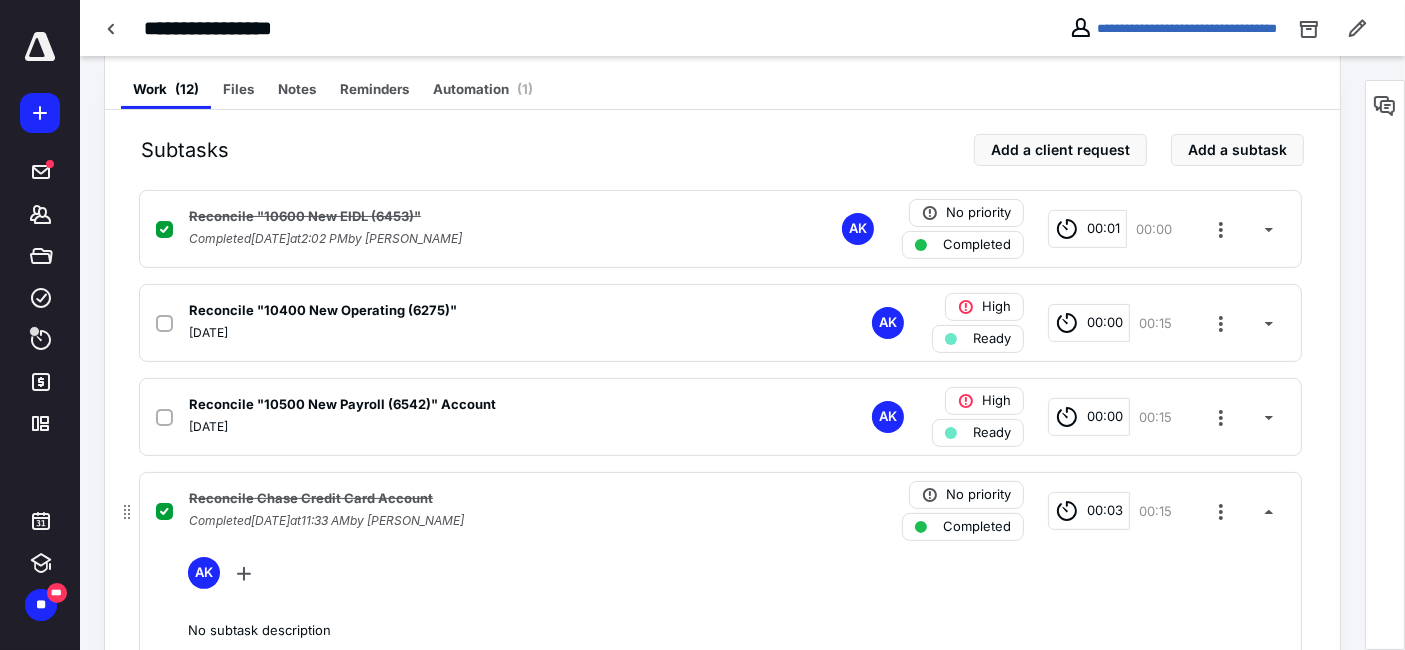 click on "Reconcile Chase Credit Card Account" at bounding box center (311, 499) 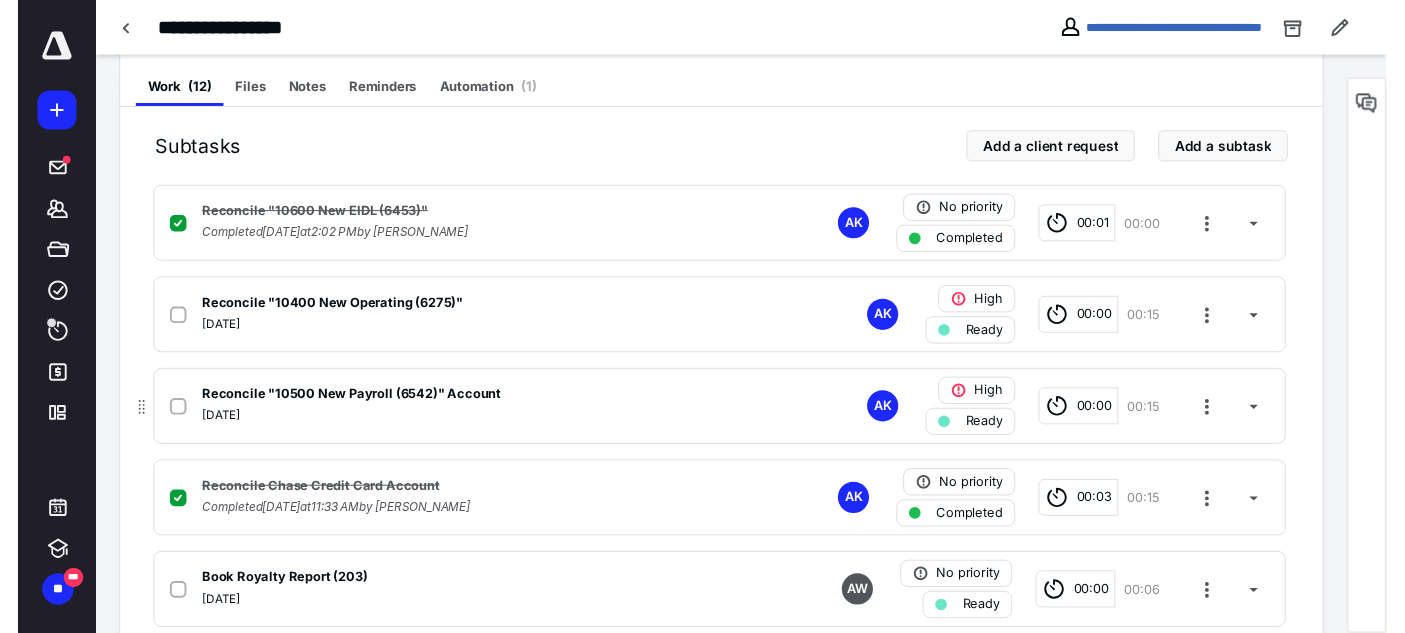 scroll, scrollTop: 0, scrollLeft: 0, axis: both 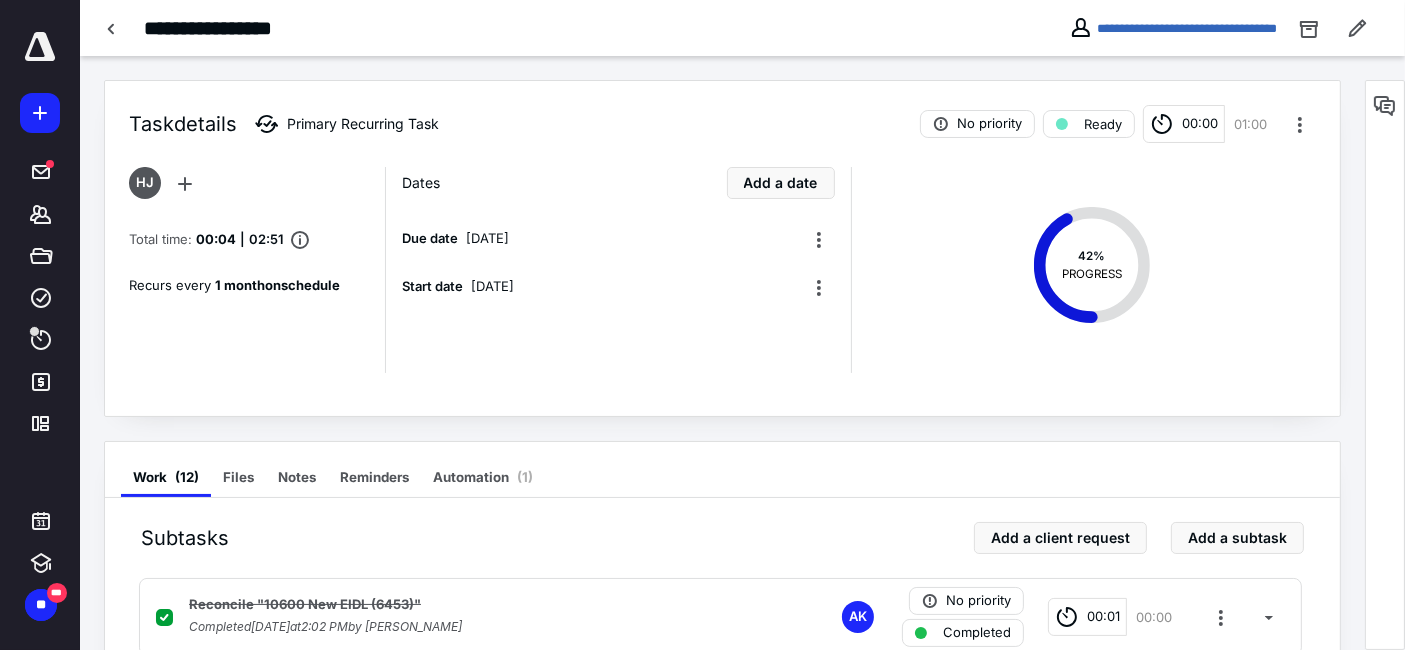click on "Task  details  Primary Recurring Task No priority Ready 00:00 01:00 HJ Total time: 00:04 | 02:51 Recurs every   1   month  on  schedule Dates Add a date Due date July 15, 2025 Start date July 1, 2025 42 % PROGRESS Work ( 12 ) Files Notes Reminders Automation ( 1 ) Subtasks Add a client request Add a subtask Reconcile "10600 New EIDL (6453)" Completed  July 8, 2025  at  2:02 PM  by Aviva Kain AK No priority Completed 00:01 00:00 Reconcile "10400 New Operating (6275)" July 5, 2025 AK High Ready 00:00 00:15 Reconcile "10500 New Payroll (6542)" Account July 15, 2025 AK High Ready 00:00 00:15 Reconcile Chase Credit Card Account Completed  July 10, 2025  at  11:33 AM  by Aviva Kain AK No priority Completed 00:03 00:15 Book Royalty Report (203) July 15, 2025 AW No priority Ready 00:00 00:06 Book Royalty Report (203.2) July 15, 2025 AW High Not started 00:00 00:06 Upload "10400 New Operating (6275)" Statement to Portal Completed  July 10, 2025  at  10:22 AM  by Admin Book Werkz AW No priority Completed 00:00 00:03 AW" at bounding box center (722, 897) 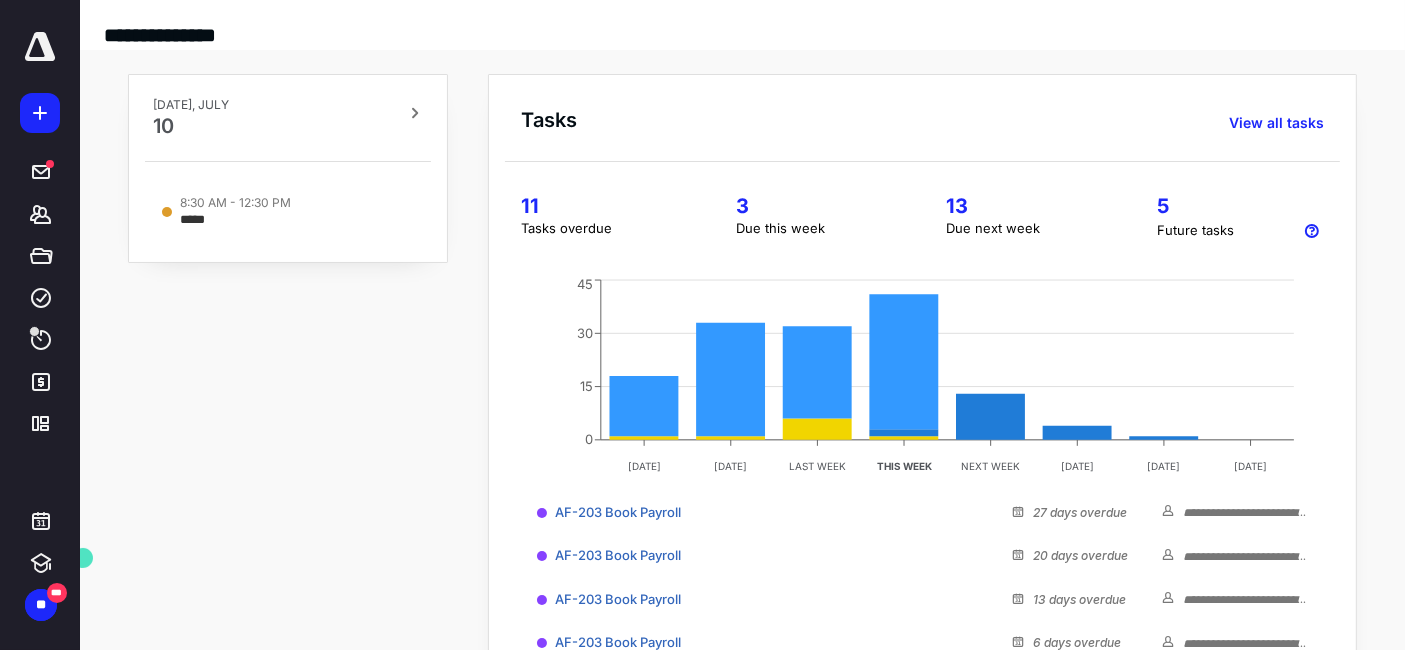 click on "11" at bounding box center (604, 206) 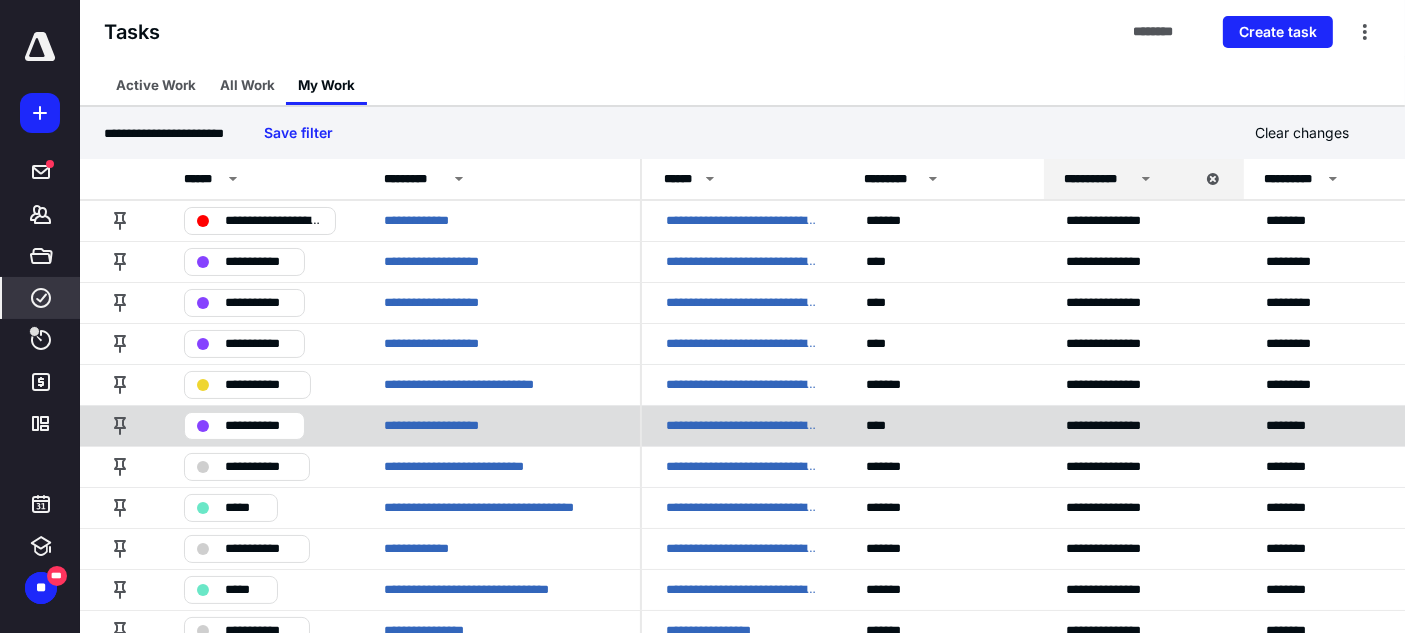 scroll, scrollTop: 39, scrollLeft: 0, axis: vertical 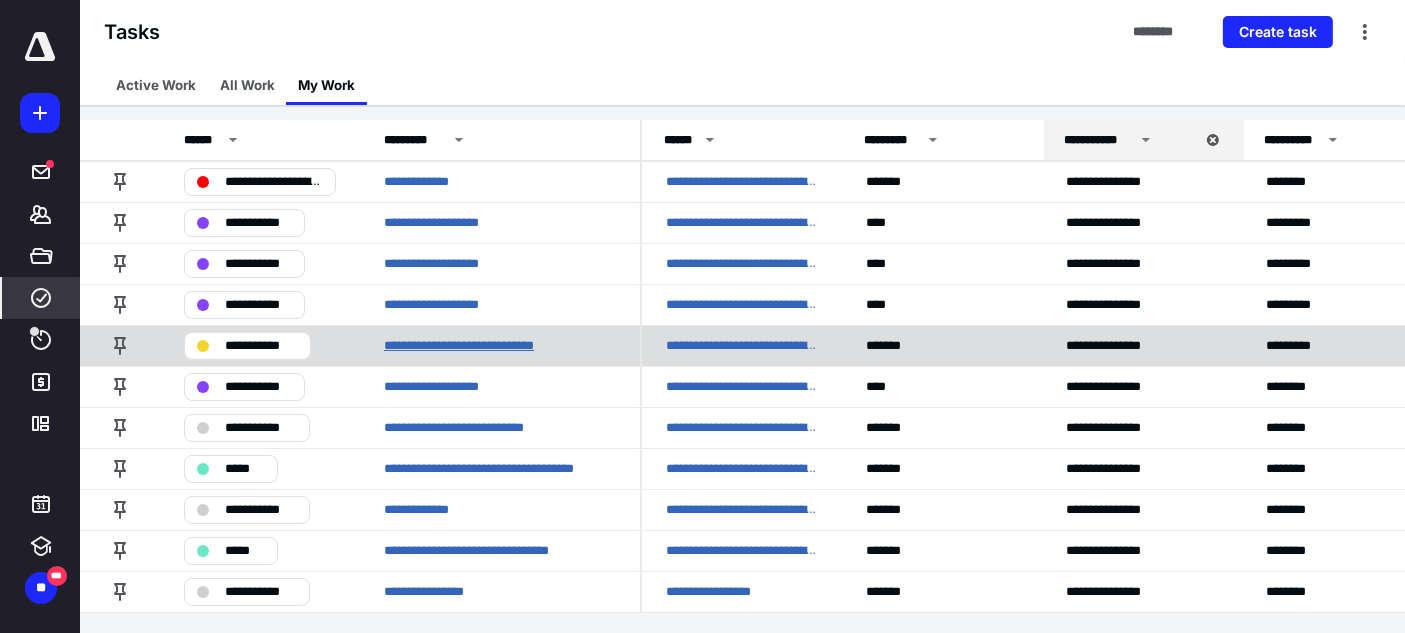 click on "**********" at bounding box center (489, 345) 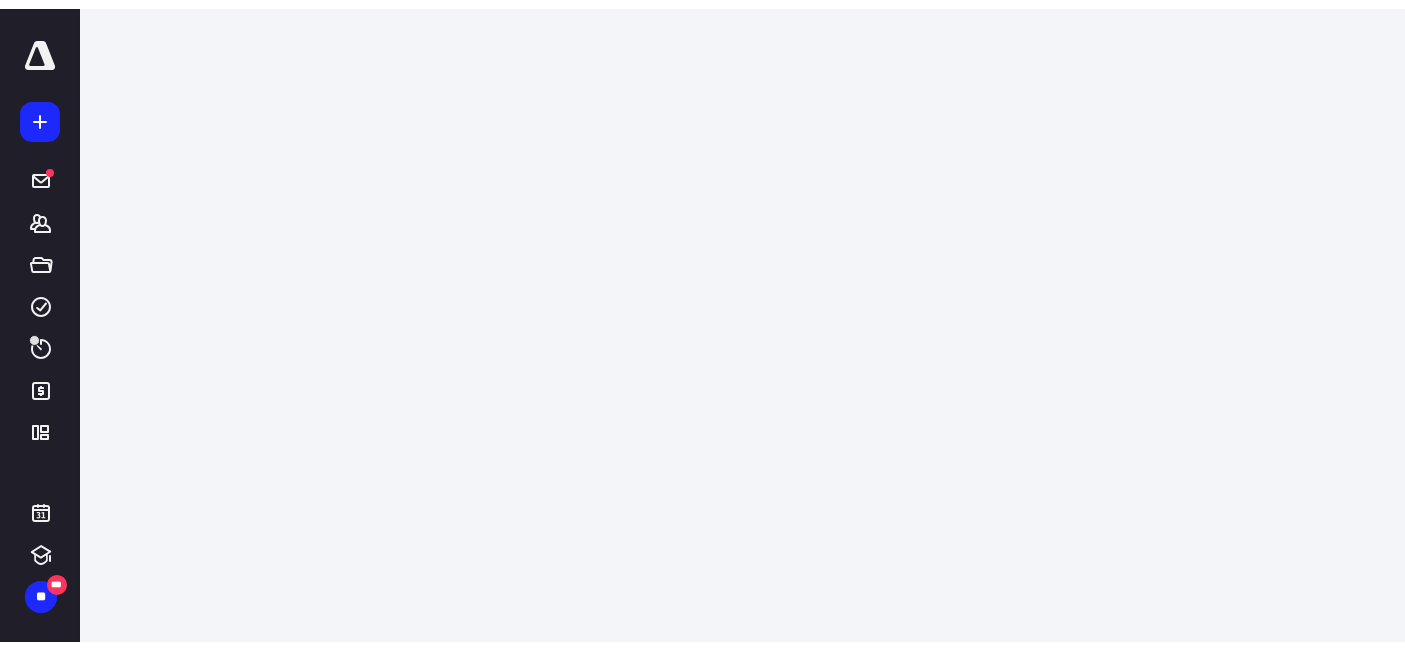 scroll, scrollTop: 0, scrollLeft: 0, axis: both 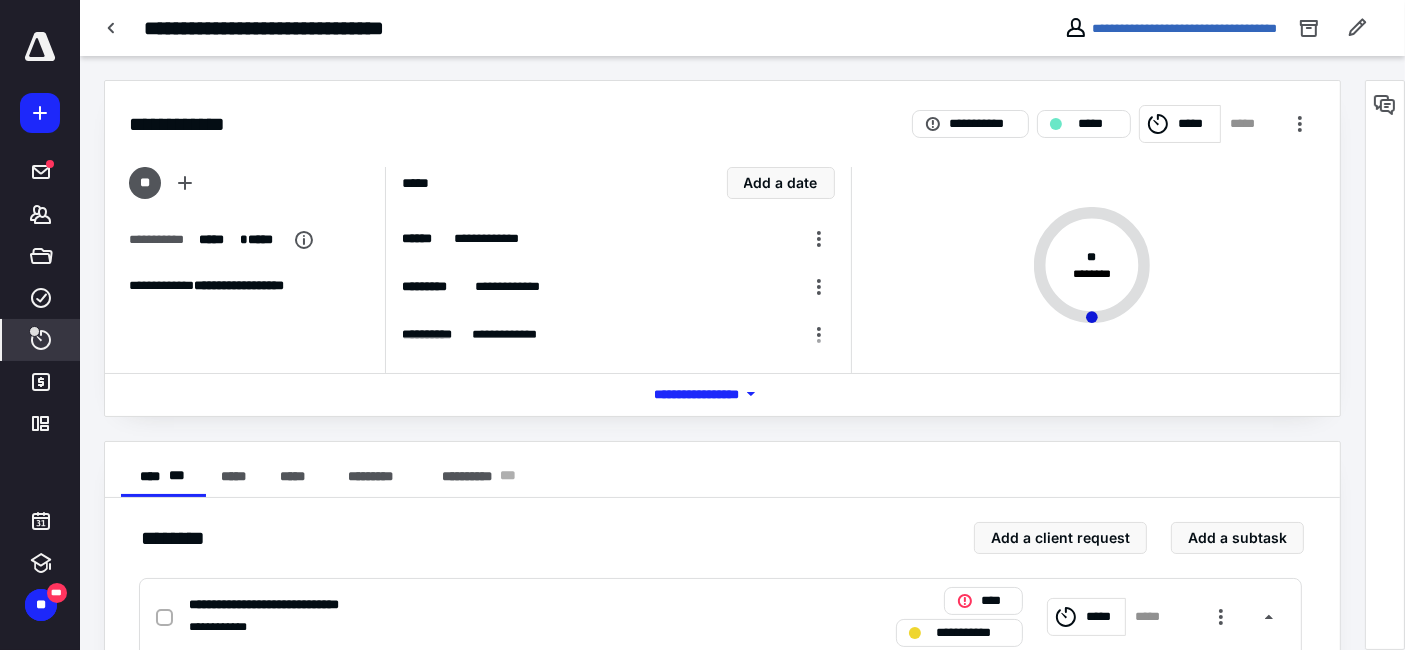 click on "****" at bounding box center (41, 340) 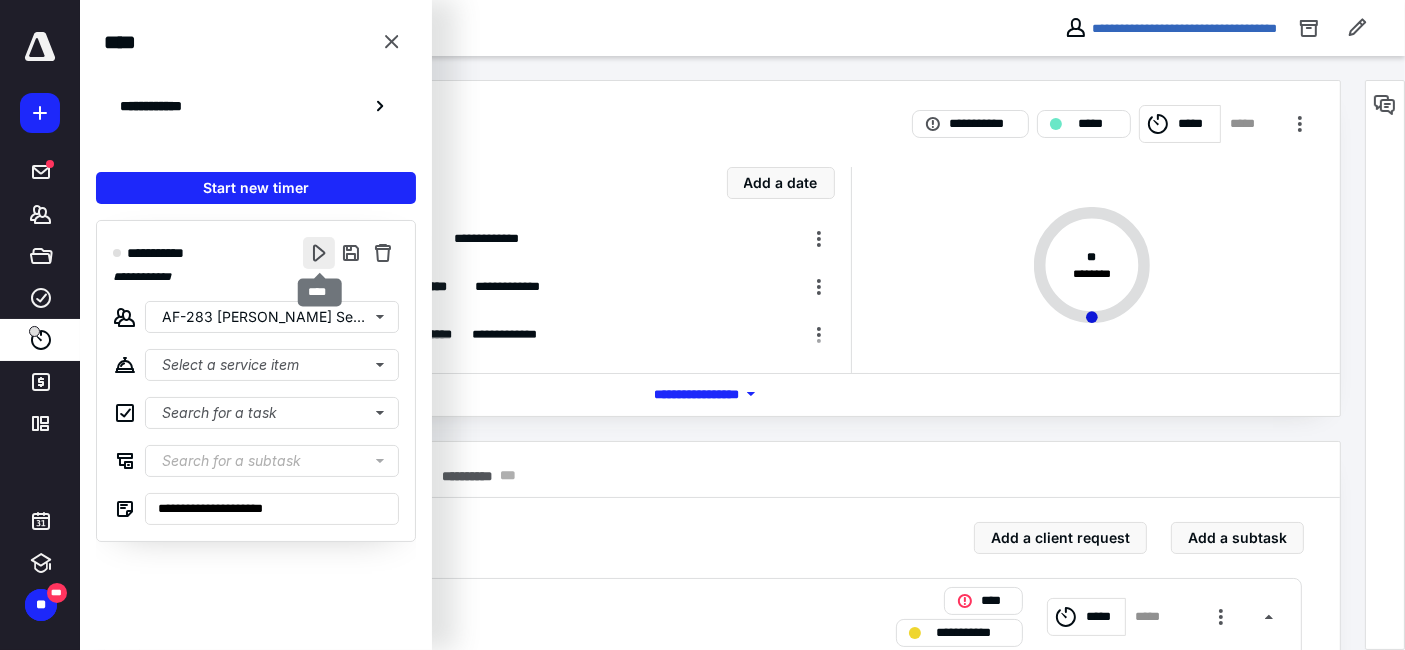 click at bounding box center (319, 253) 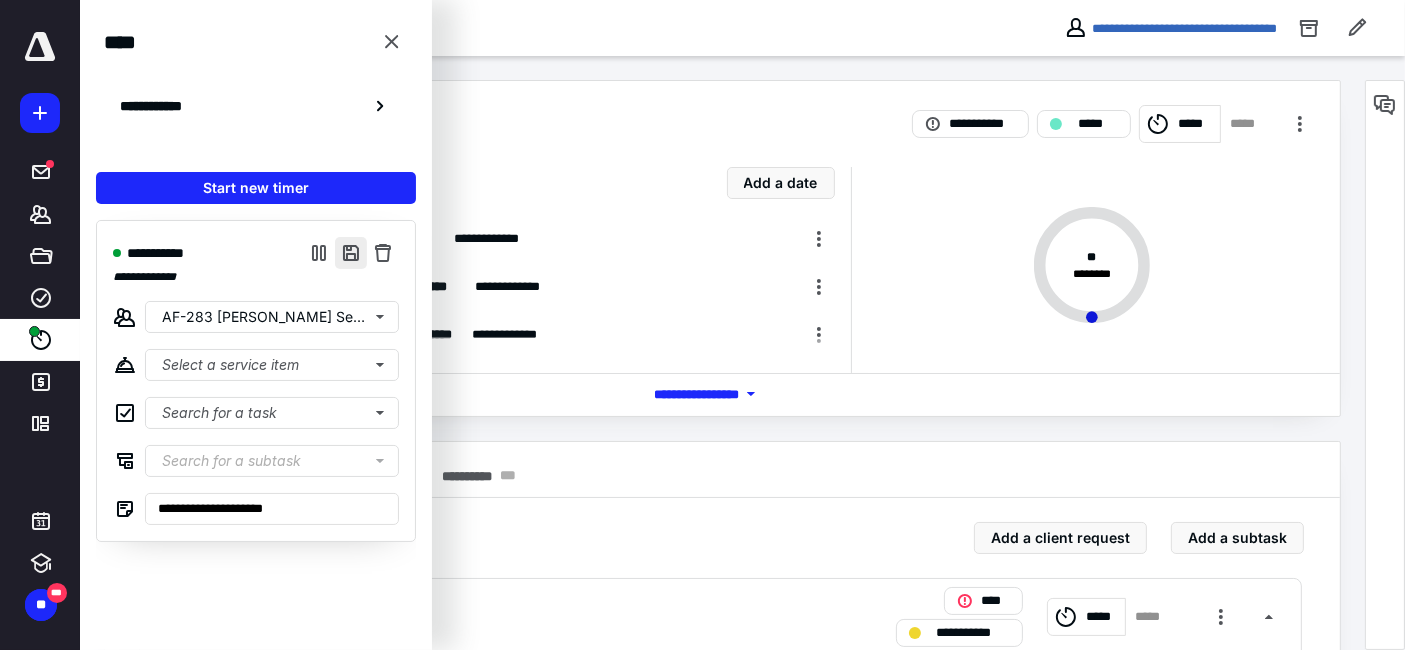 click at bounding box center (351, 253) 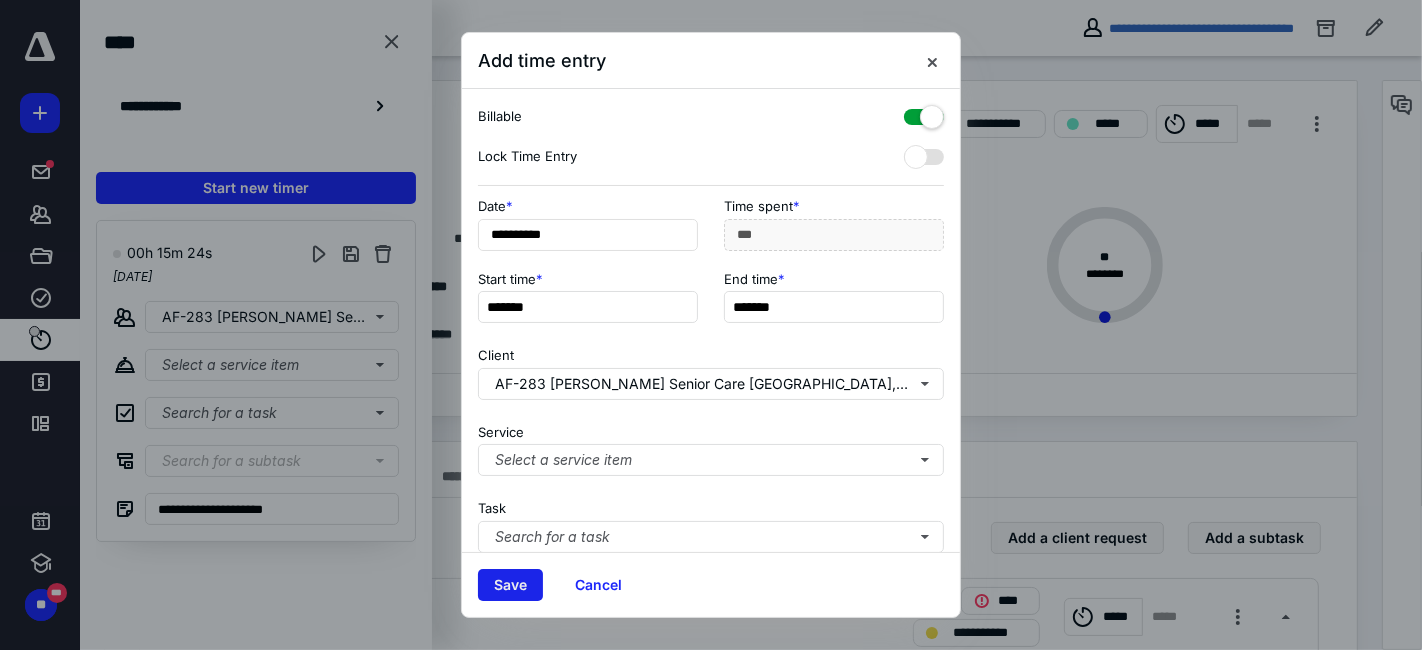 click on "Save" at bounding box center [510, 585] 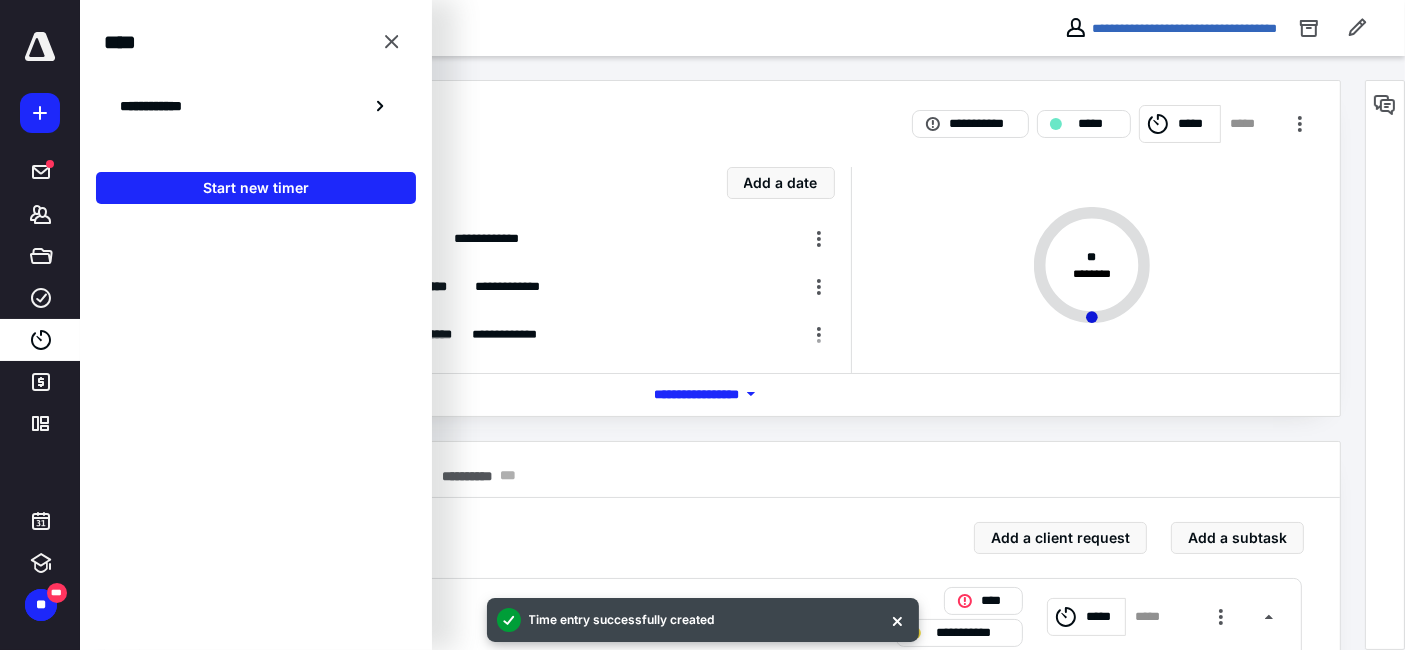 click on "**********" at bounding box center (722, 1282) 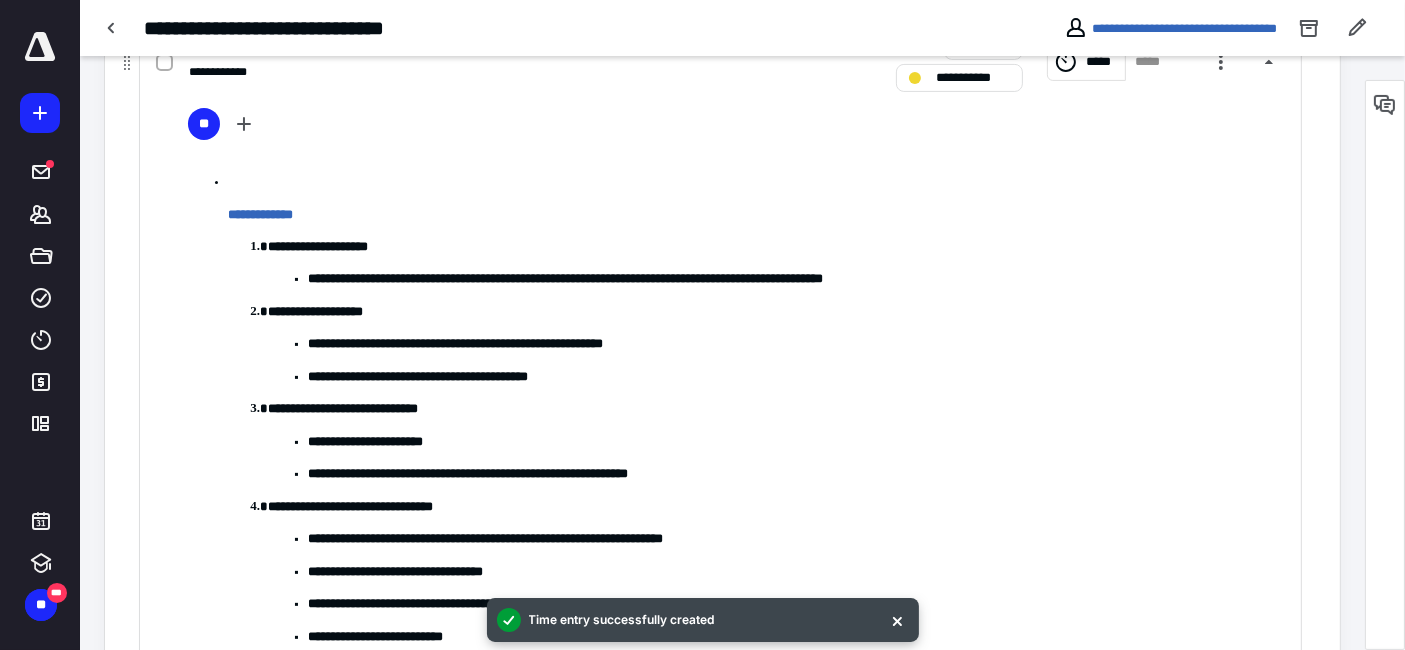 scroll, scrollTop: 0, scrollLeft: 0, axis: both 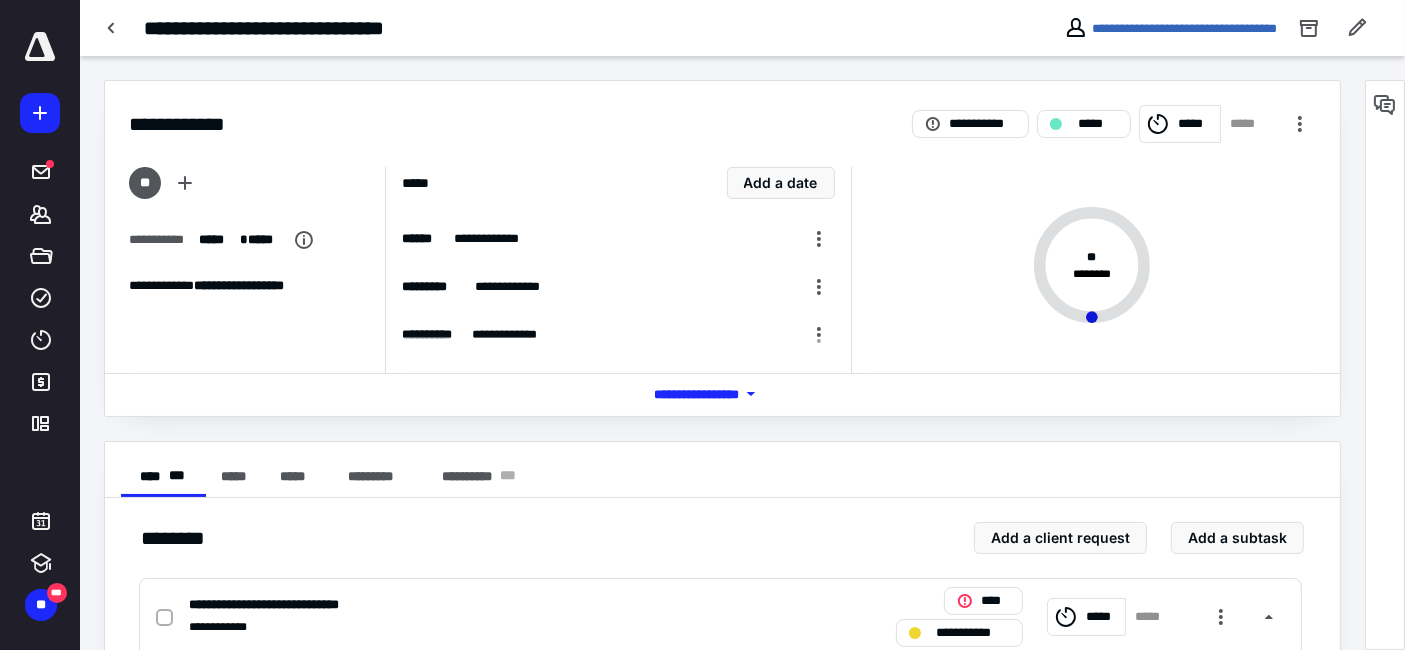 click on "**********" at bounding box center [40, 325] 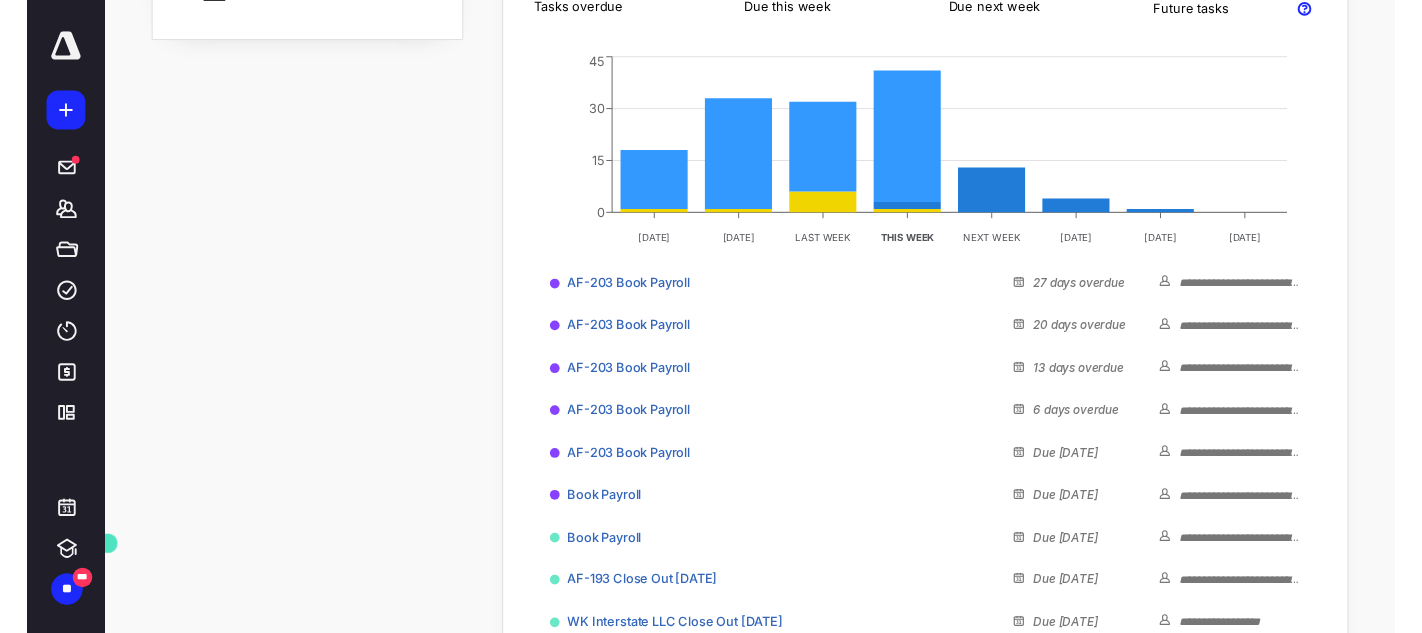 scroll, scrollTop: 0, scrollLeft: 0, axis: both 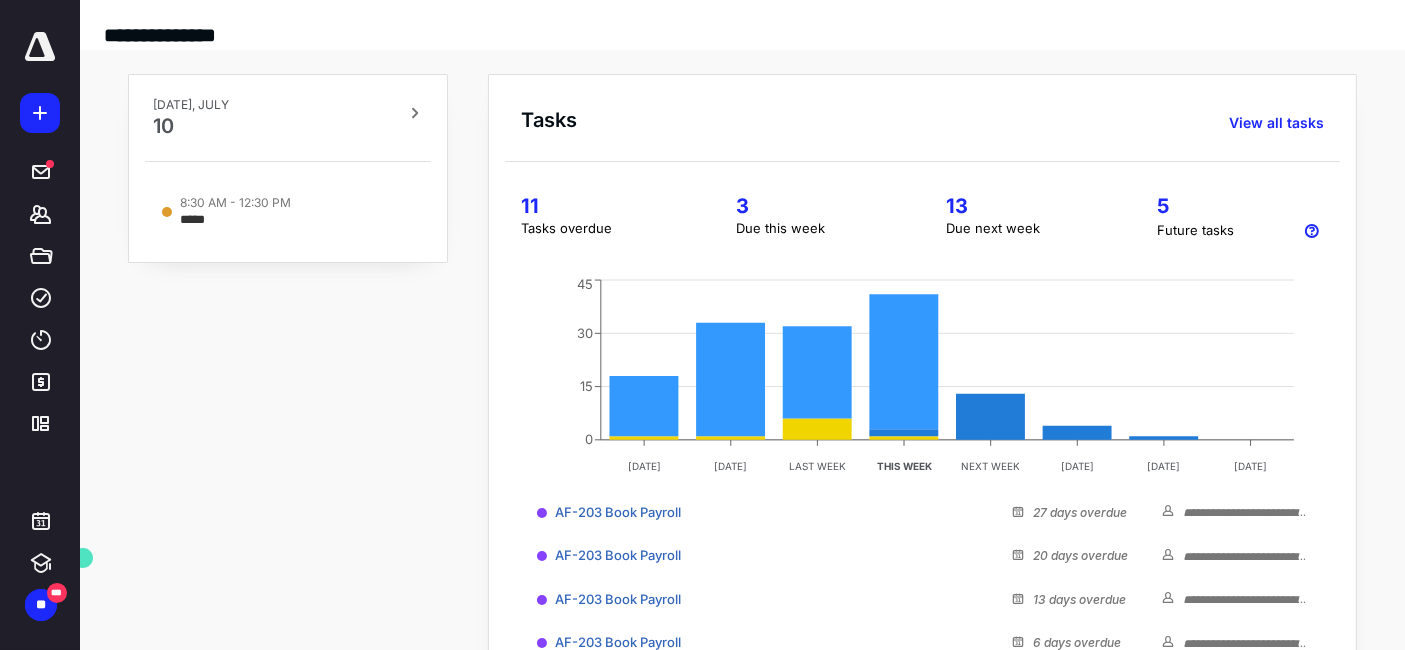 click on "3" at bounding box center [817, 206] 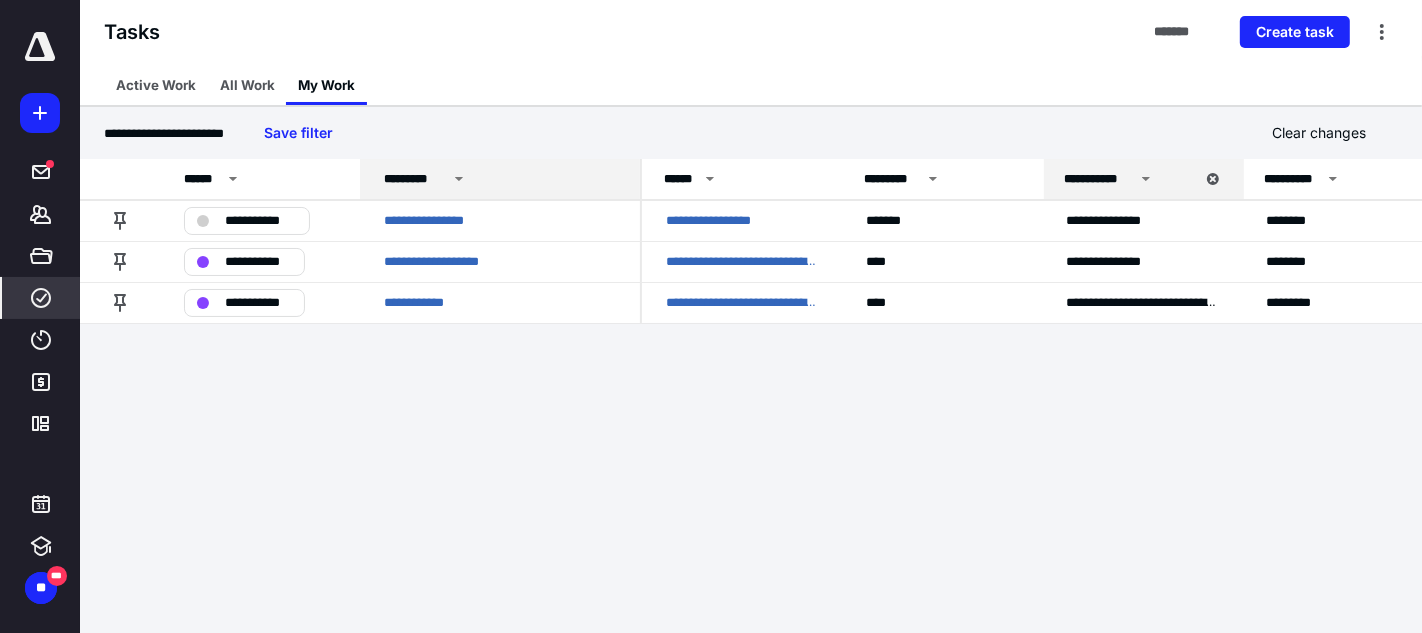 click 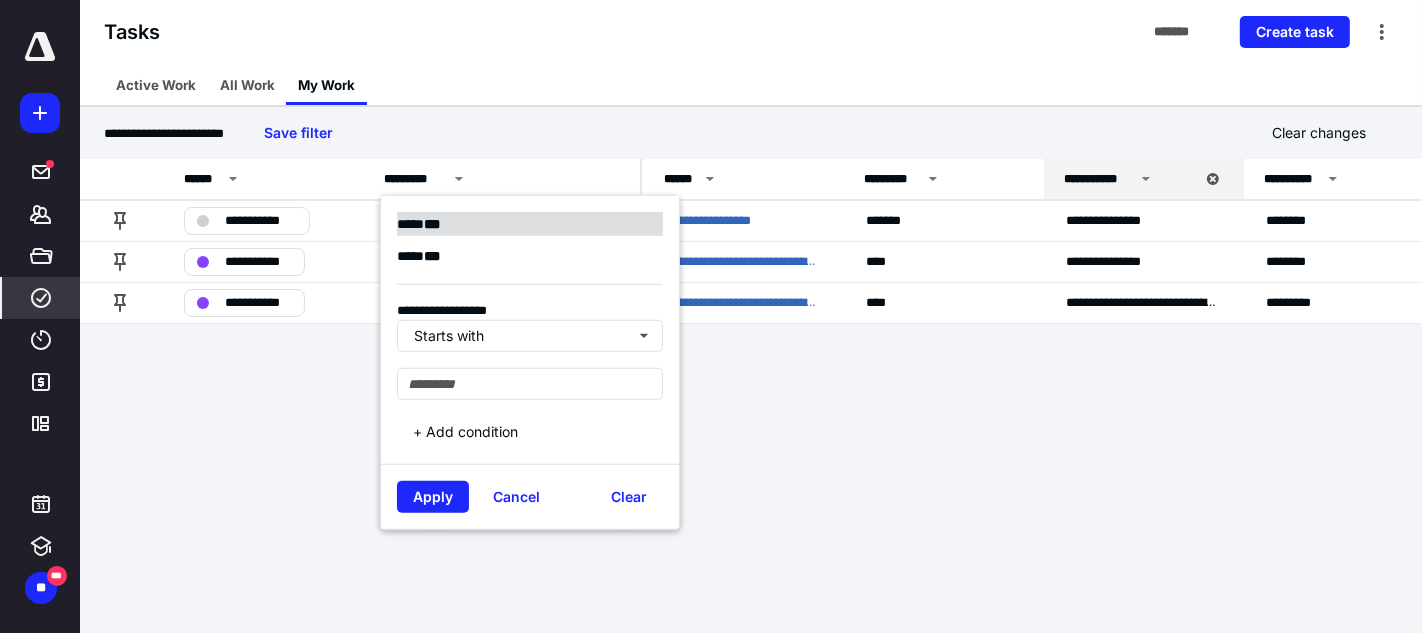 click on "* * *" at bounding box center [432, 224] 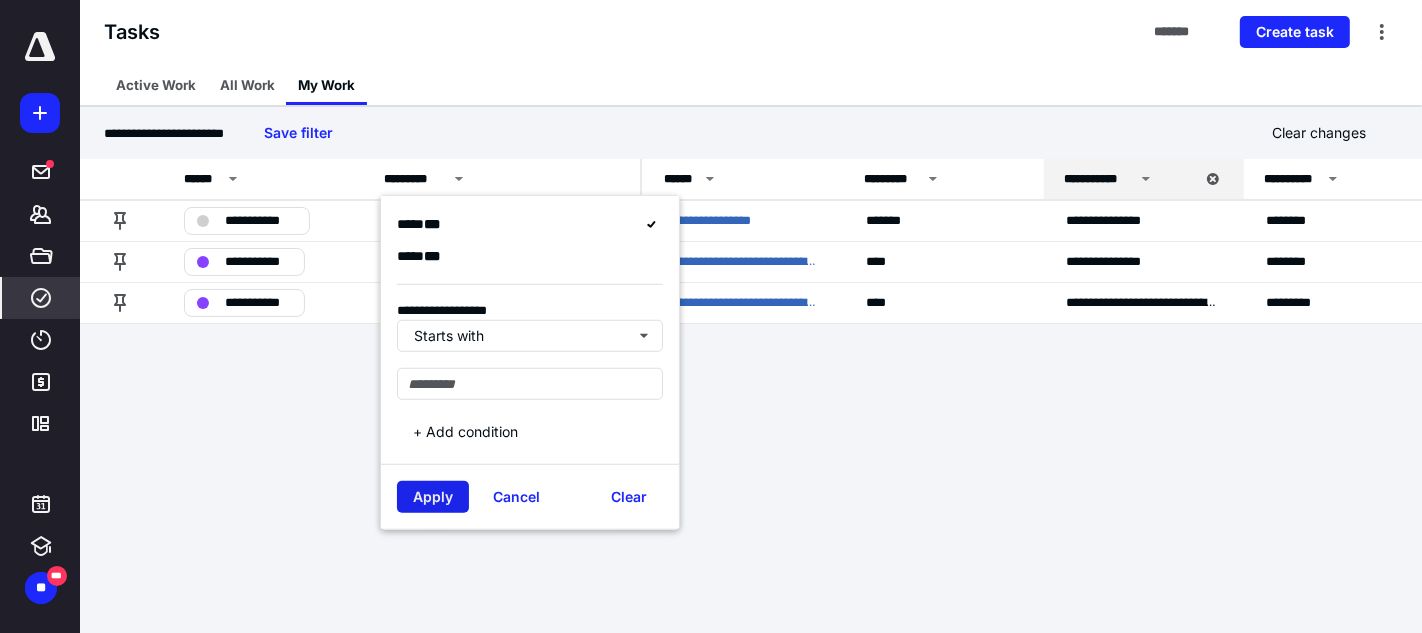 click on "Apply" at bounding box center [433, 497] 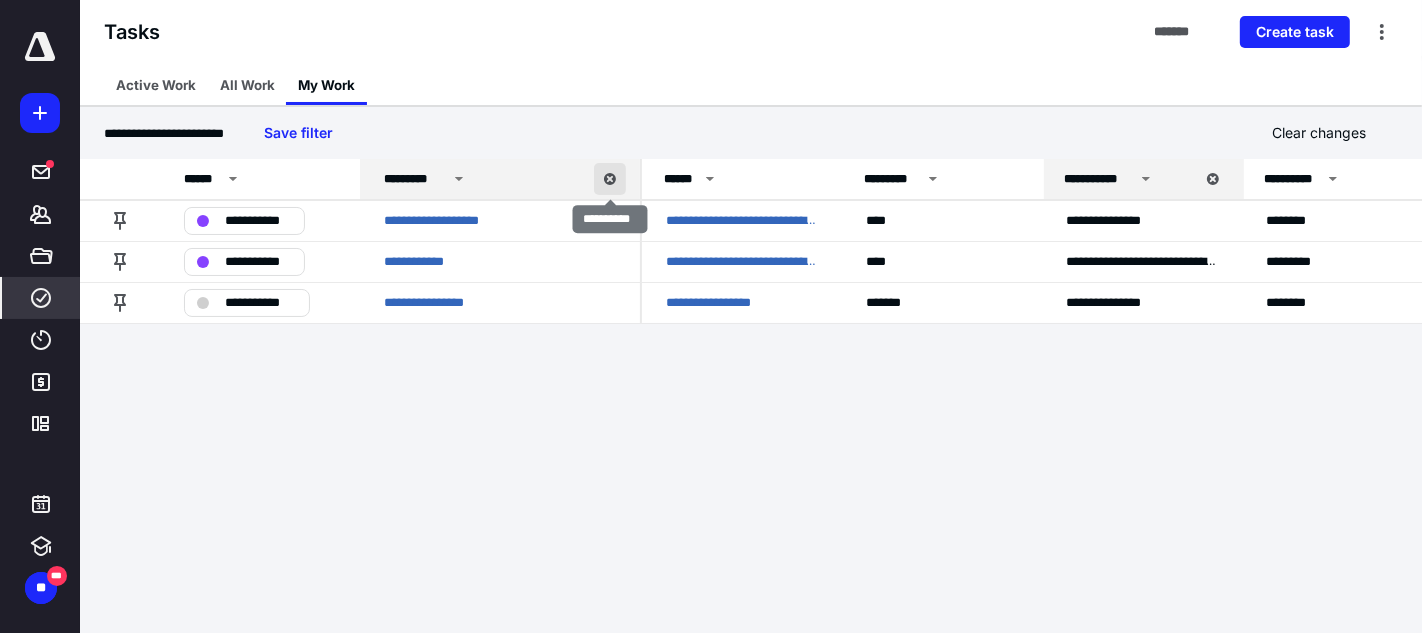 click at bounding box center [610, 179] 